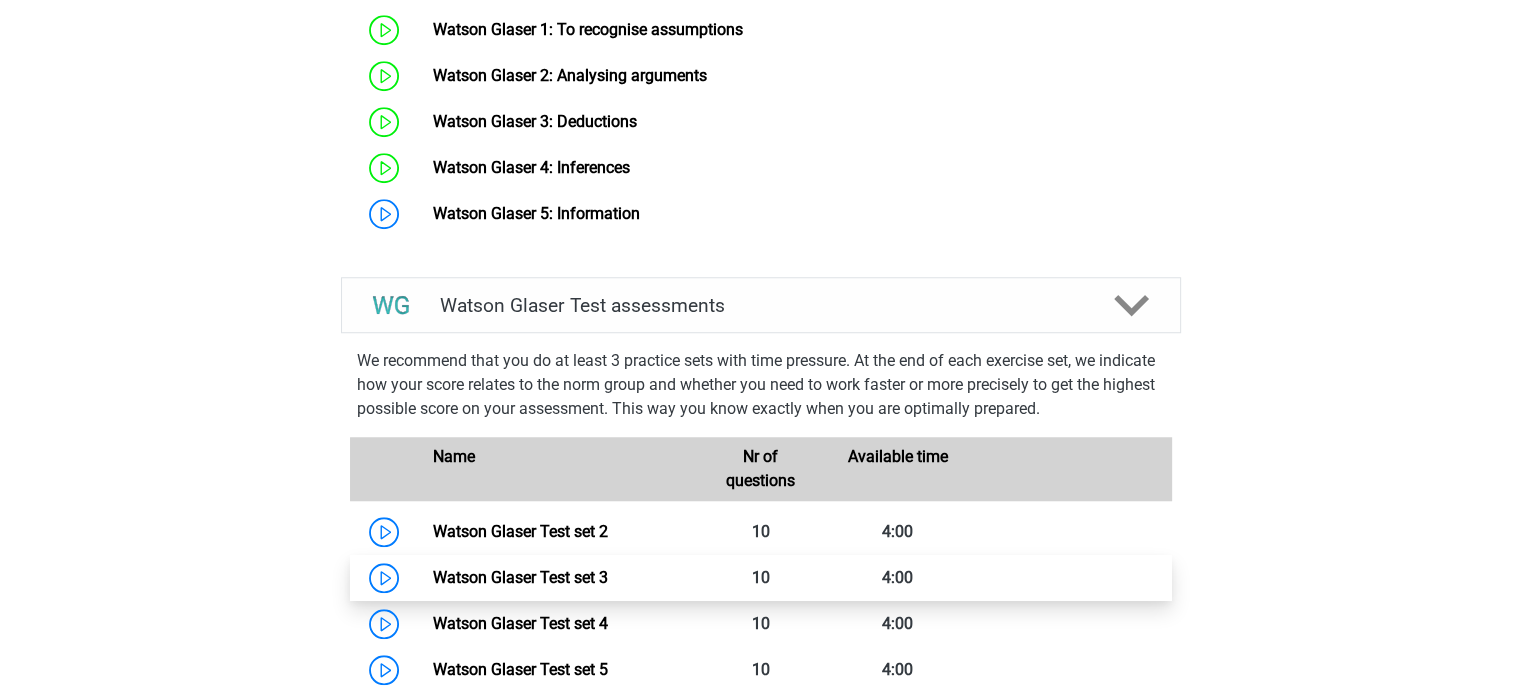 scroll, scrollTop: 1604, scrollLeft: 0, axis: vertical 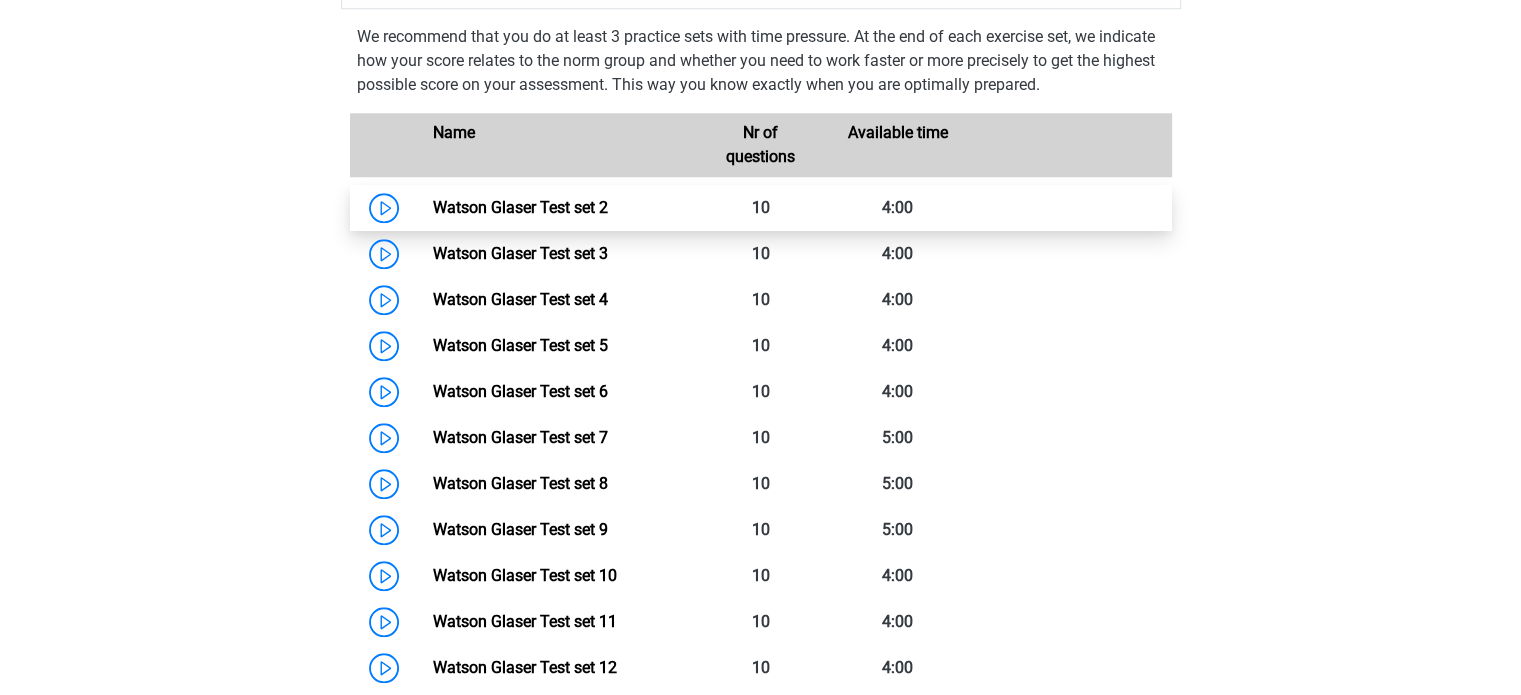 click on "Watson Glaser Test
set 2" at bounding box center [520, 207] 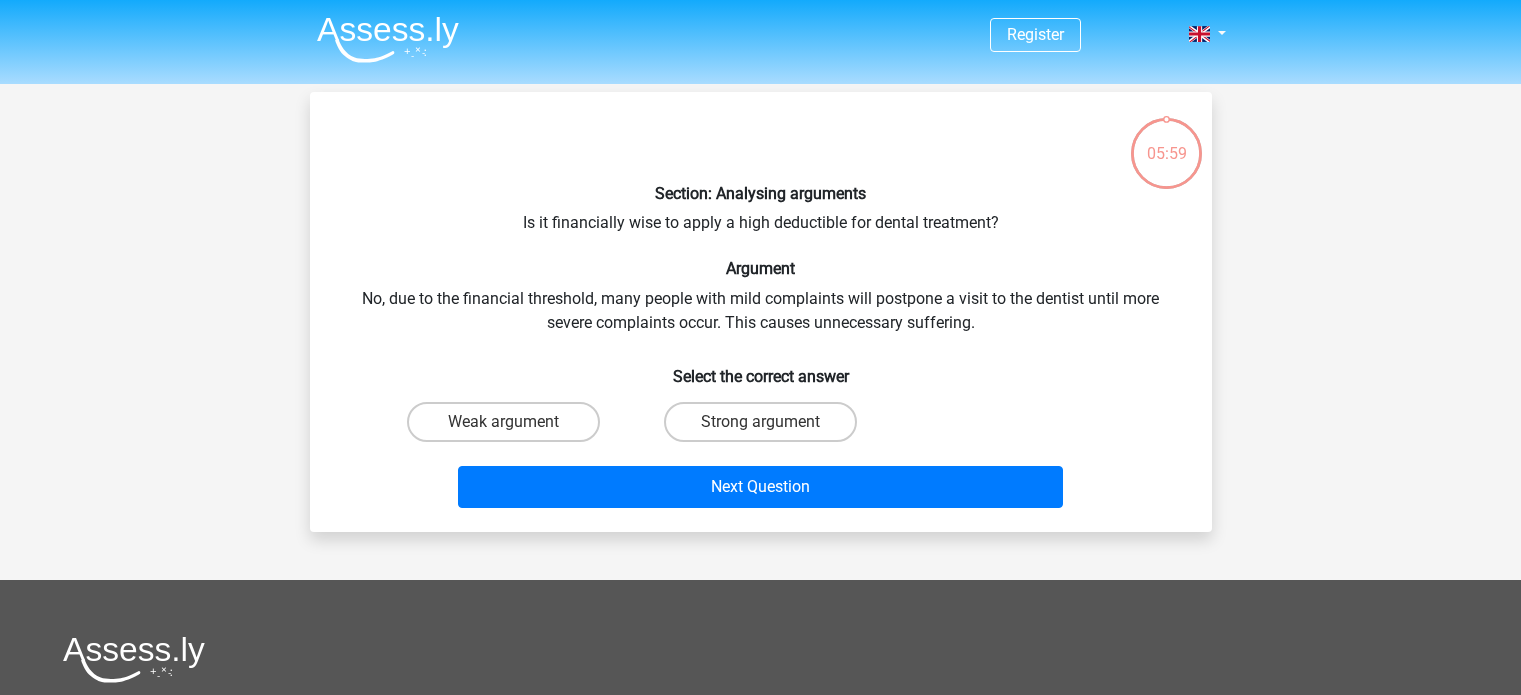 scroll, scrollTop: 0, scrollLeft: 0, axis: both 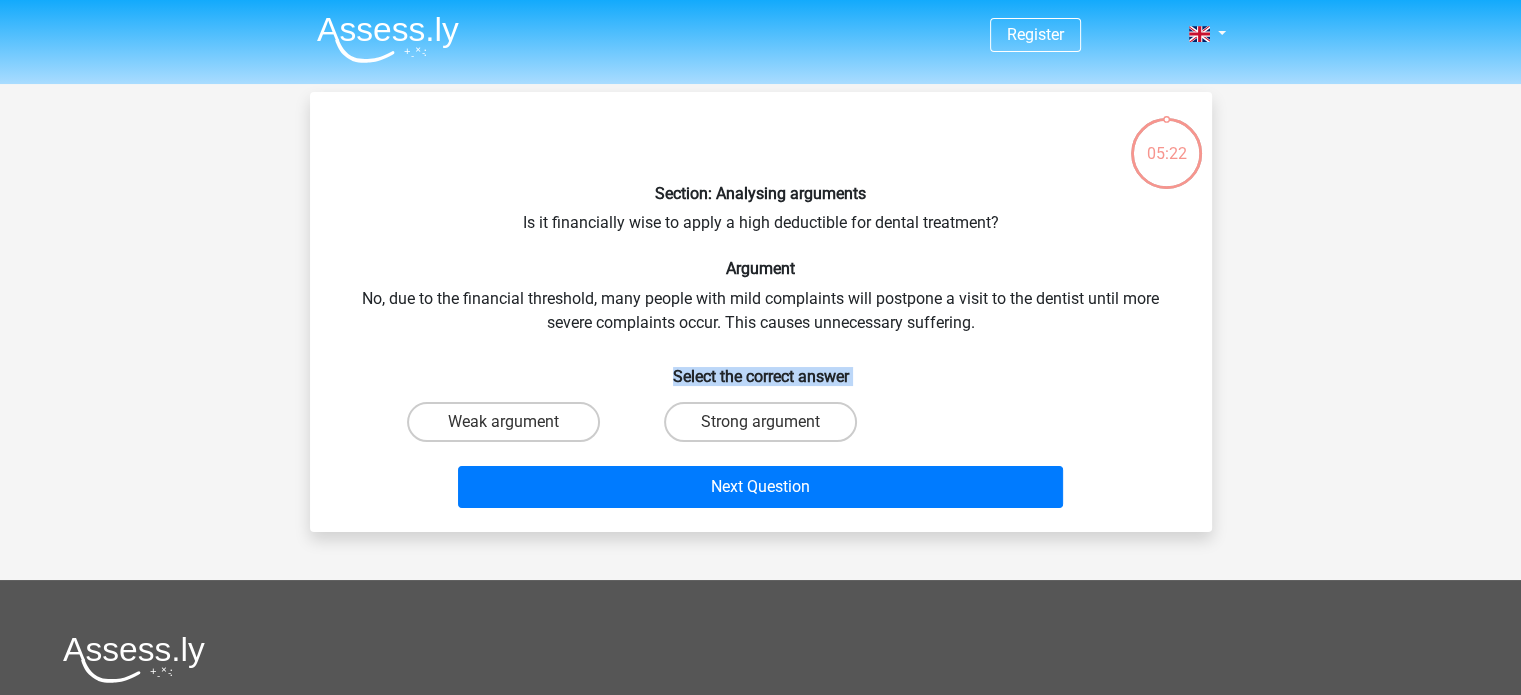 drag, startPoint x: 0, startPoint y: 0, endPoint x: 636, endPoint y: 353, distance: 727.39606 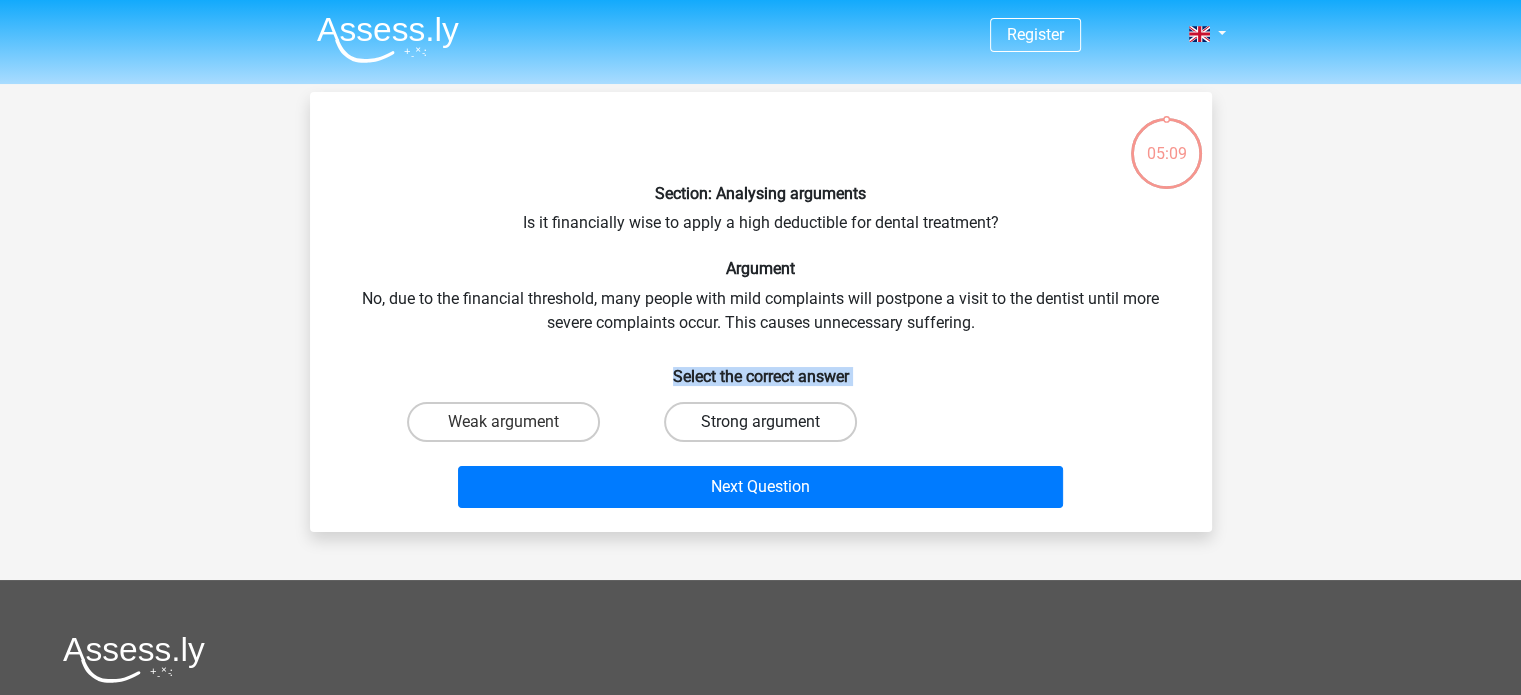 click on "Strong argument" at bounding box center [760, 422] 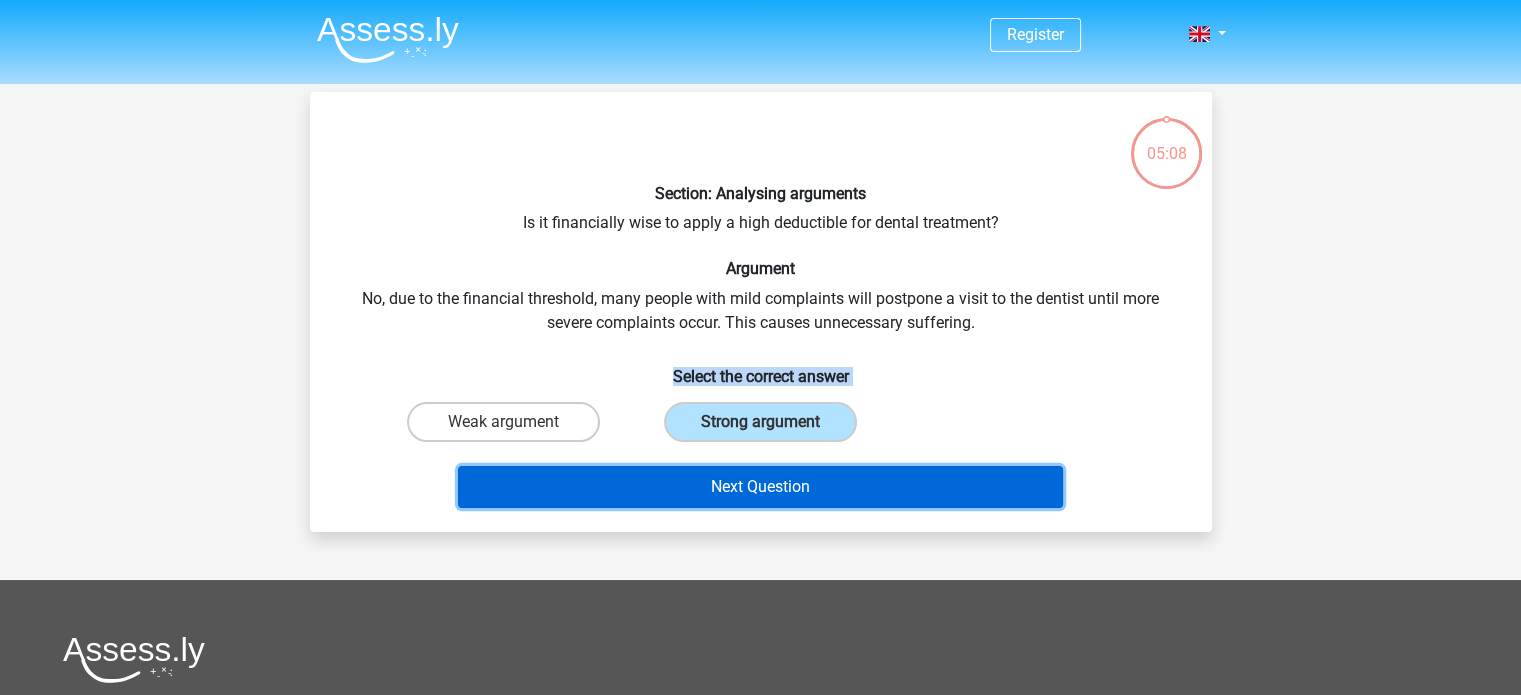 click on "Next Question" at bounding box center (760, 487) 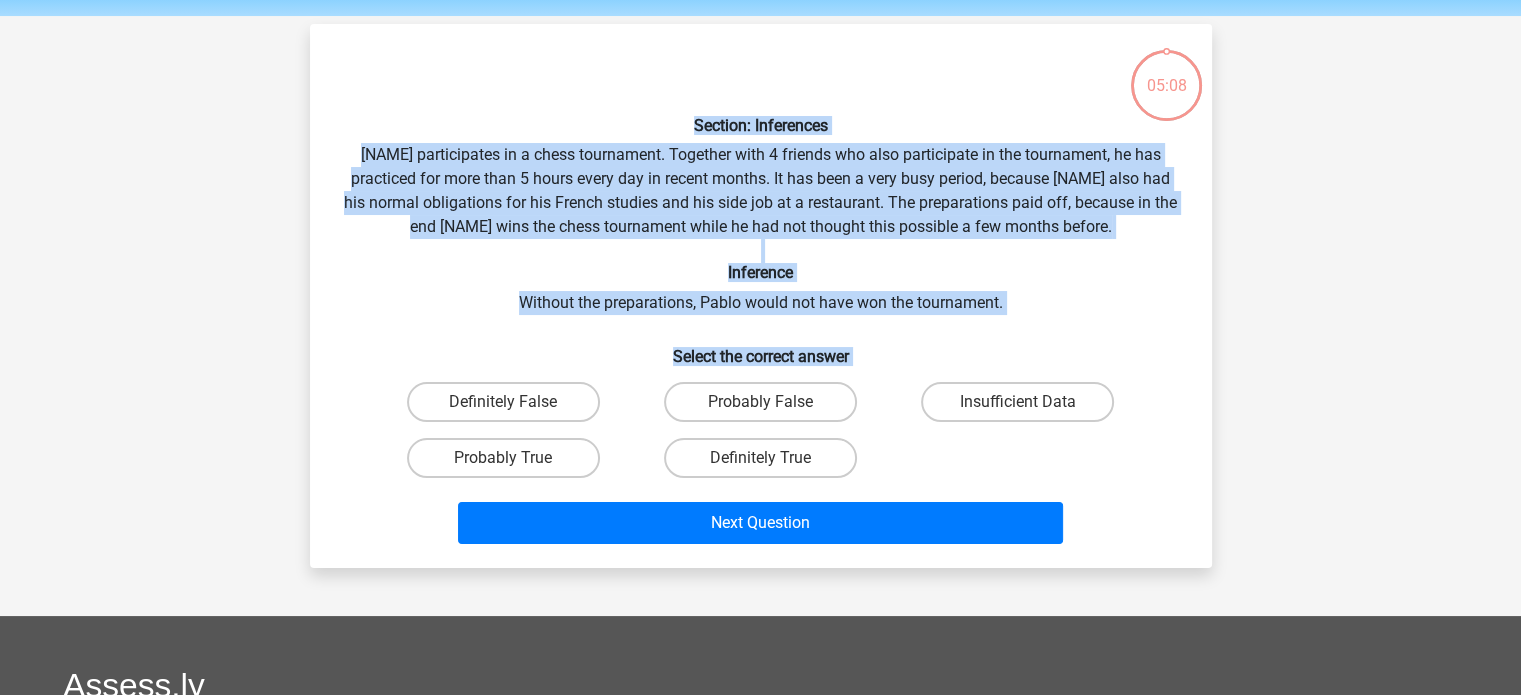 scroll, scrollTop: 92, scrollLeft: 0, axis: vertical 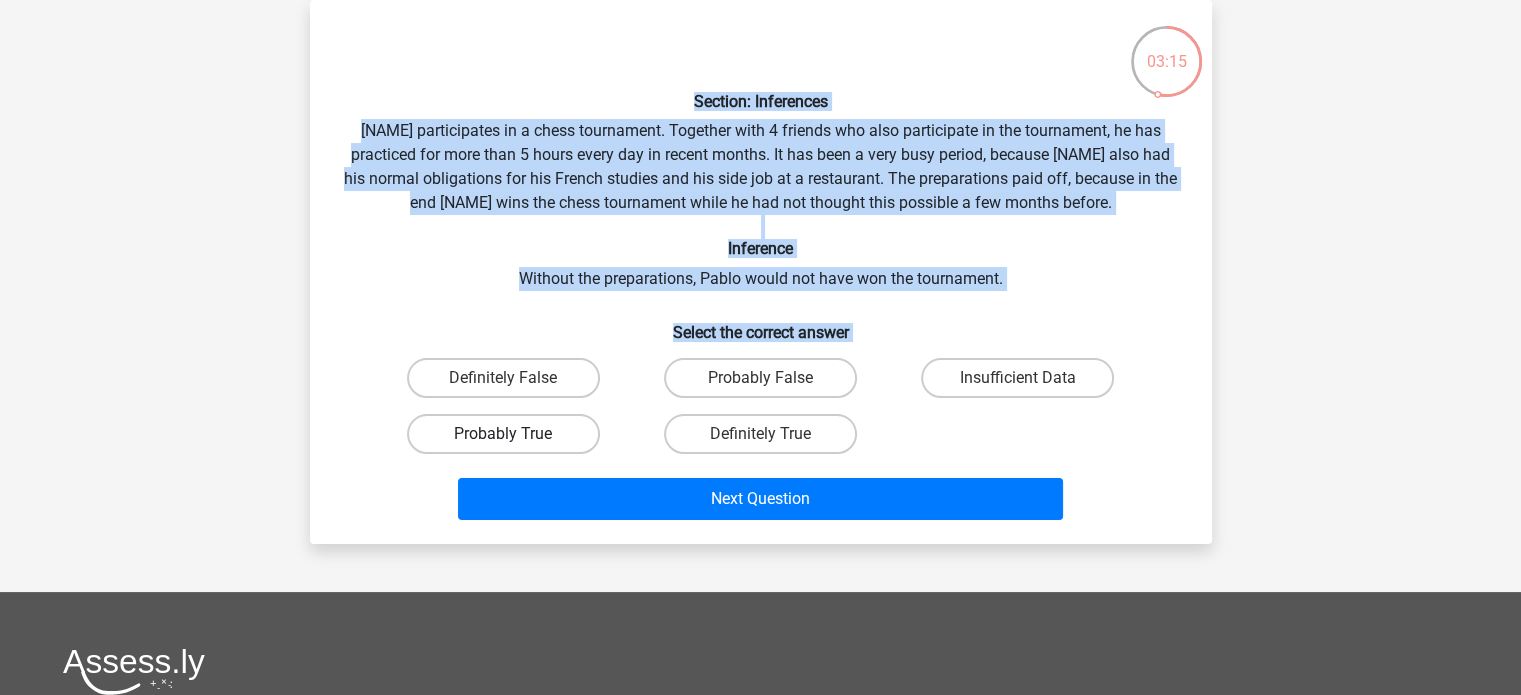 click on "Probably True" at bounding box center [503, 434] 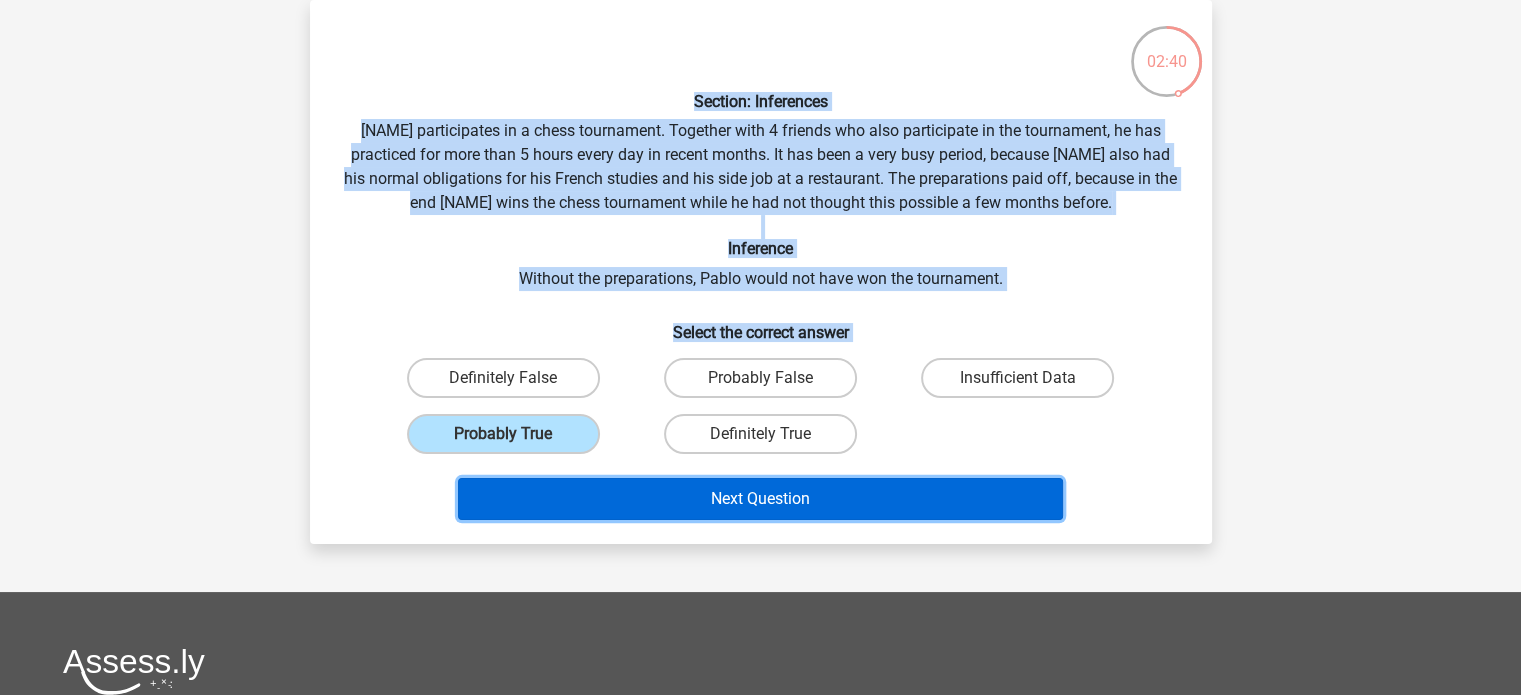 click on "Next Question" at bounding box center (760, 499) 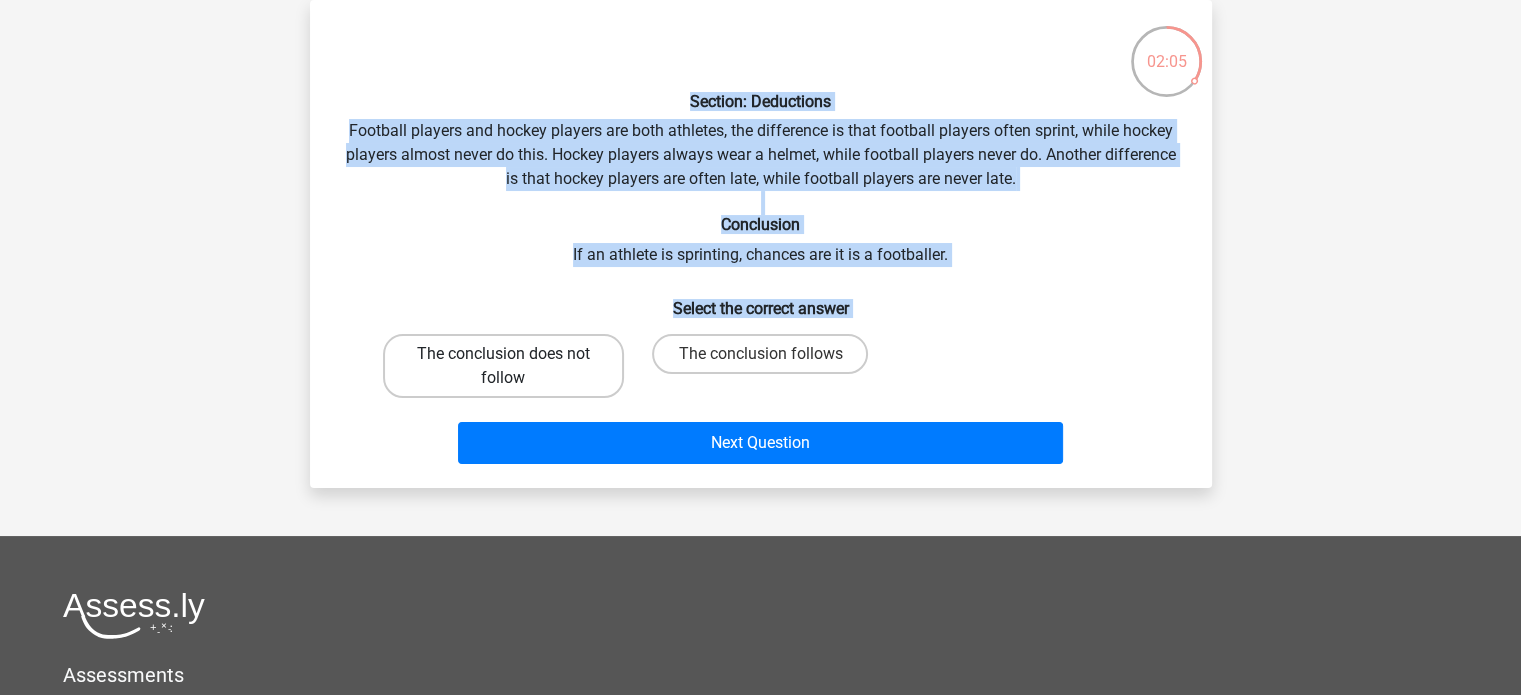 click on "The conclusion does not follow" at bounding box center (503, 366) 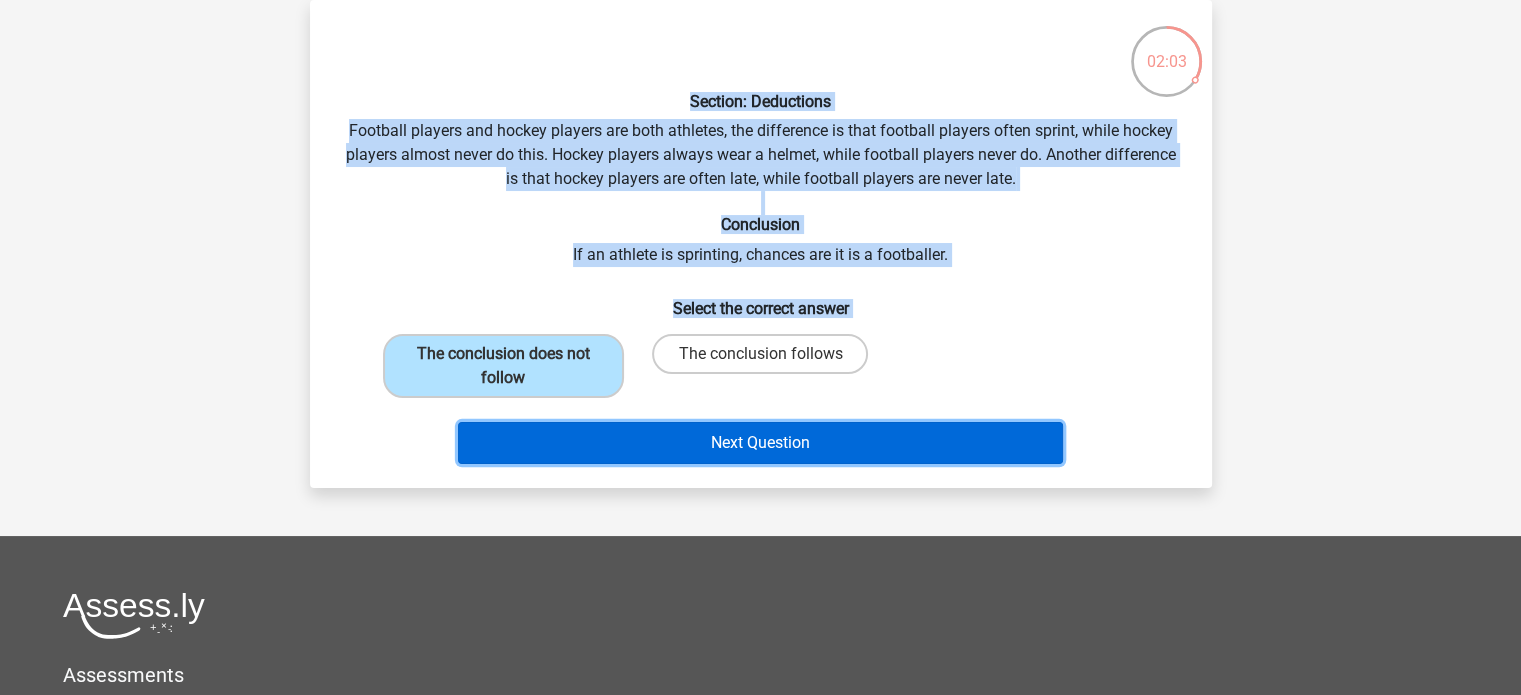 click on "Next Question" at bounding box center [760, 443] 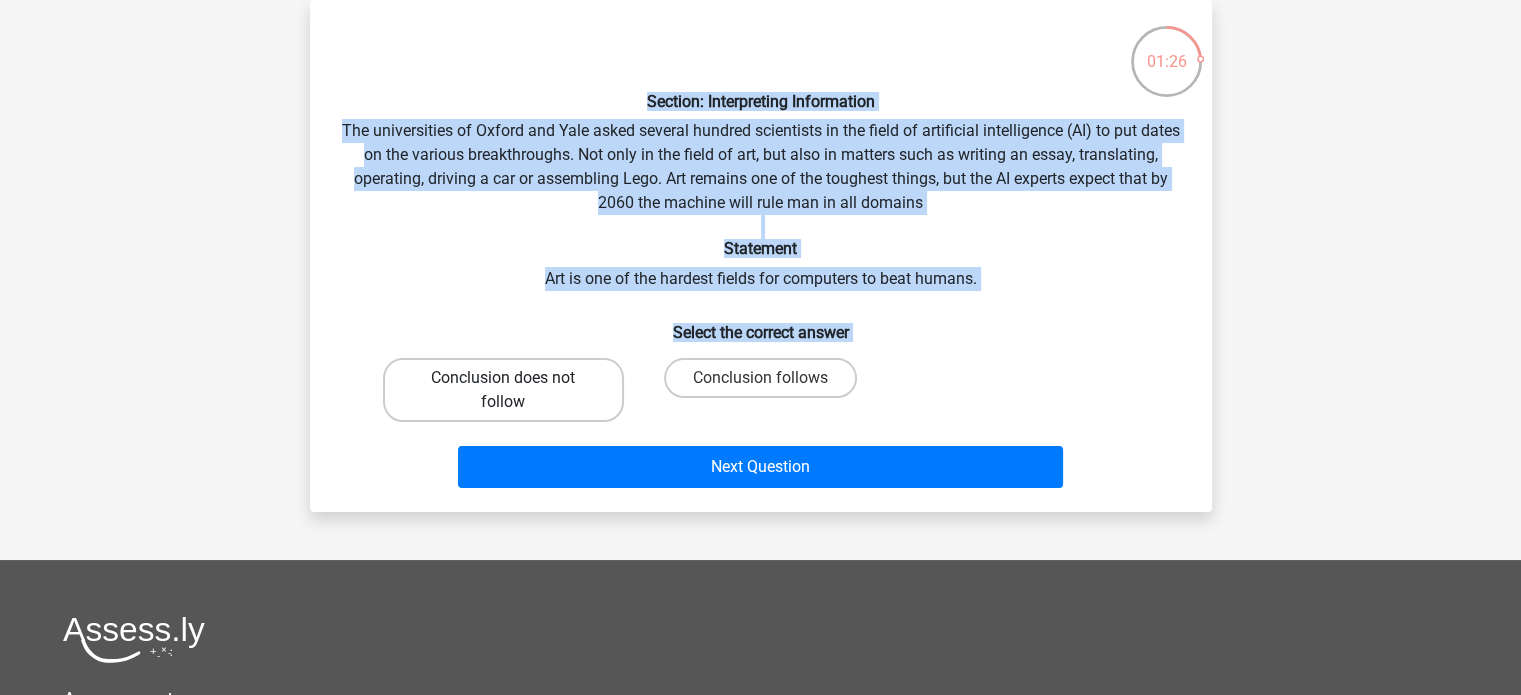 click on "Conclusion does not follow" at bounding box center [503, 390] 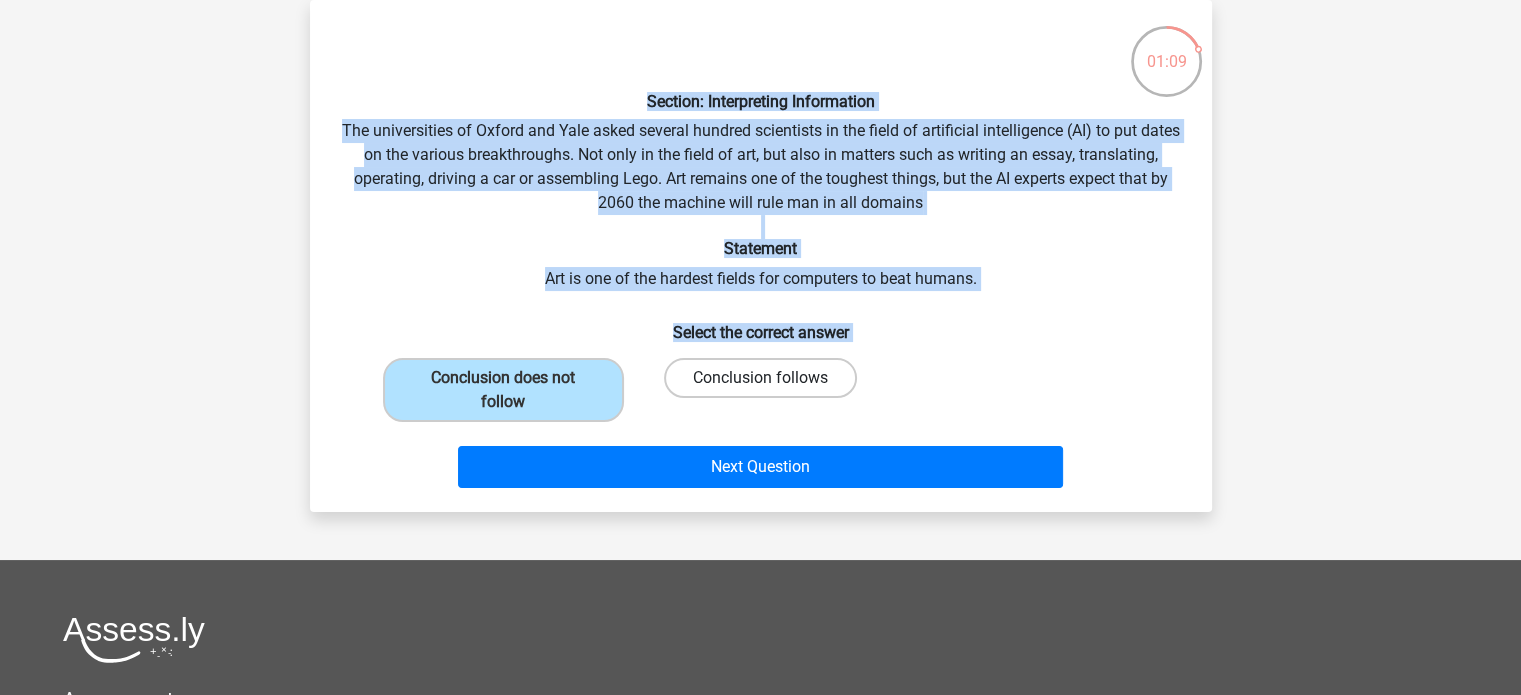 click on "Conclusion follows" at bounding box center [760, 378] 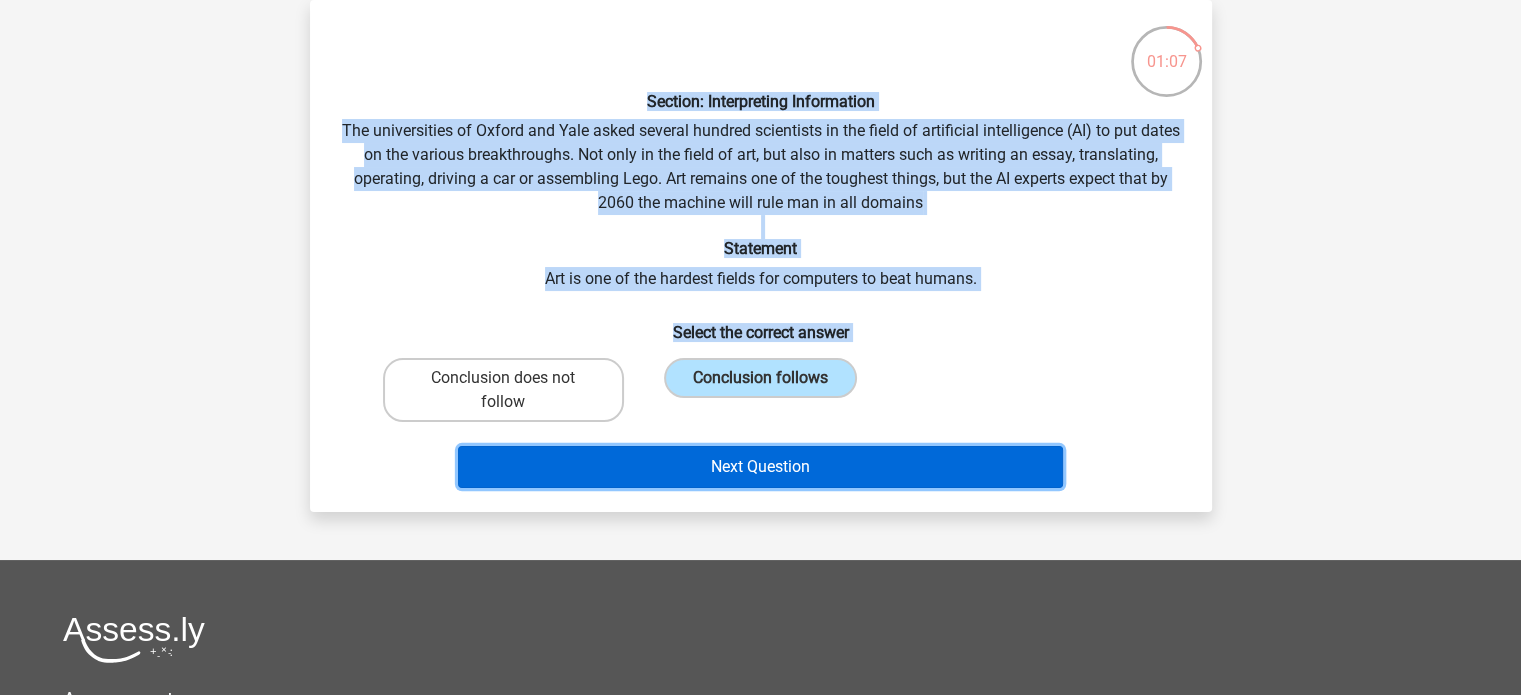 click on "Next Question" at bounding box center [760, 467] 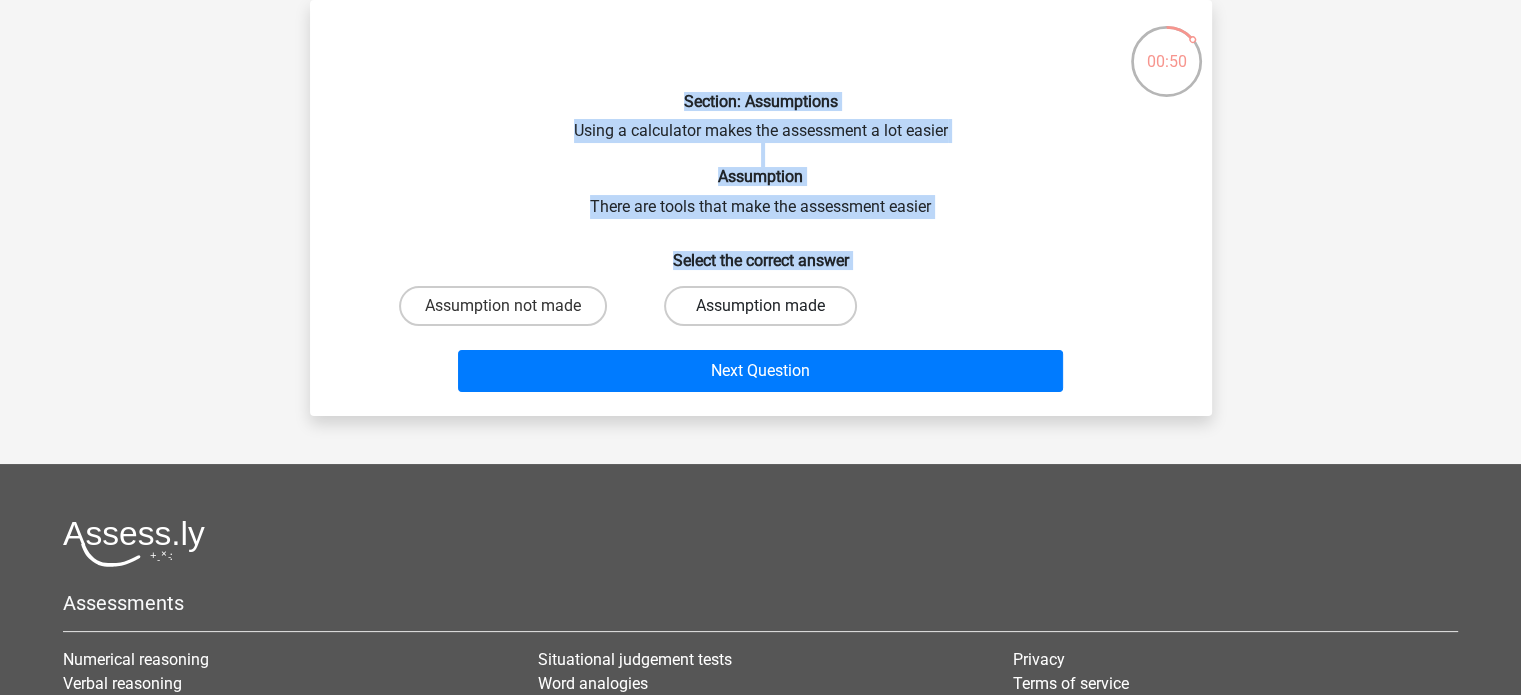 click on "Assumption made" at bounding box center (760, 306) 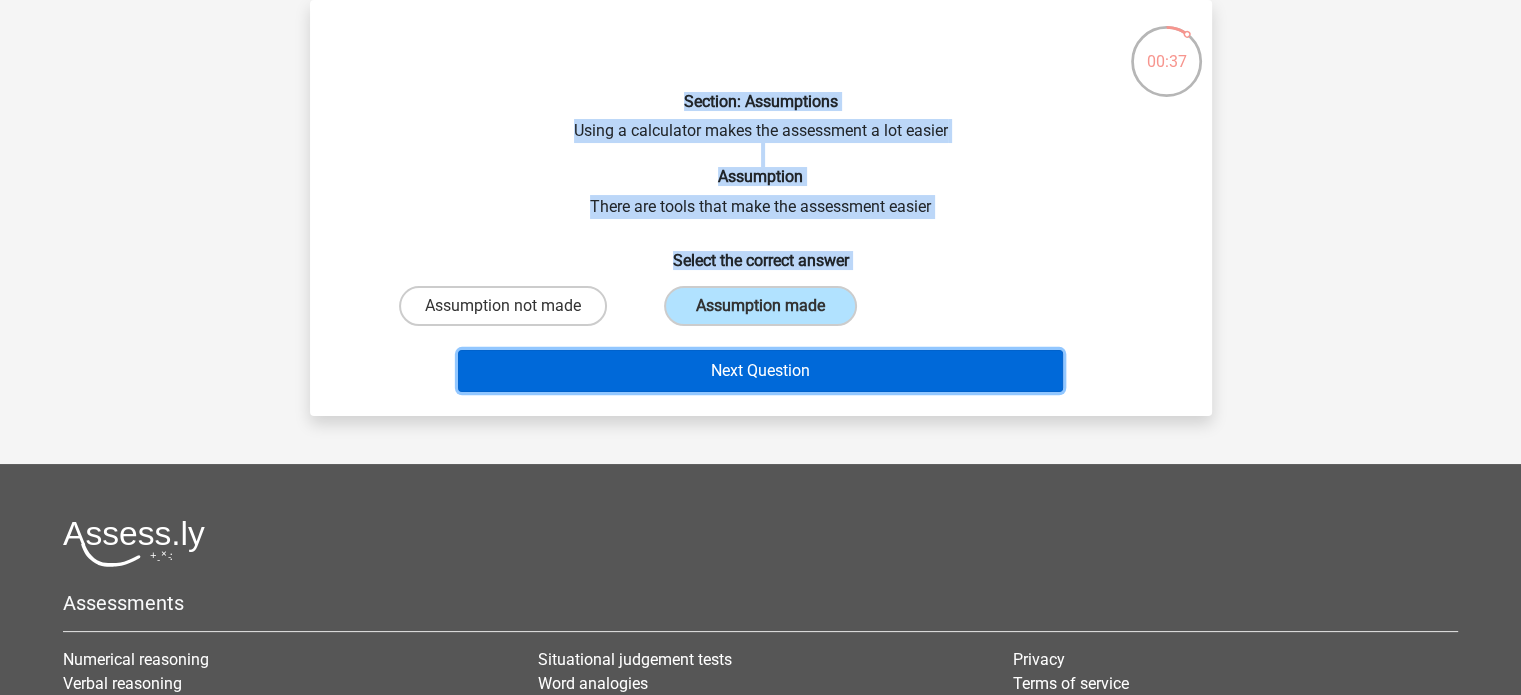 click on "Next Question" at bounding box center [760, 371] 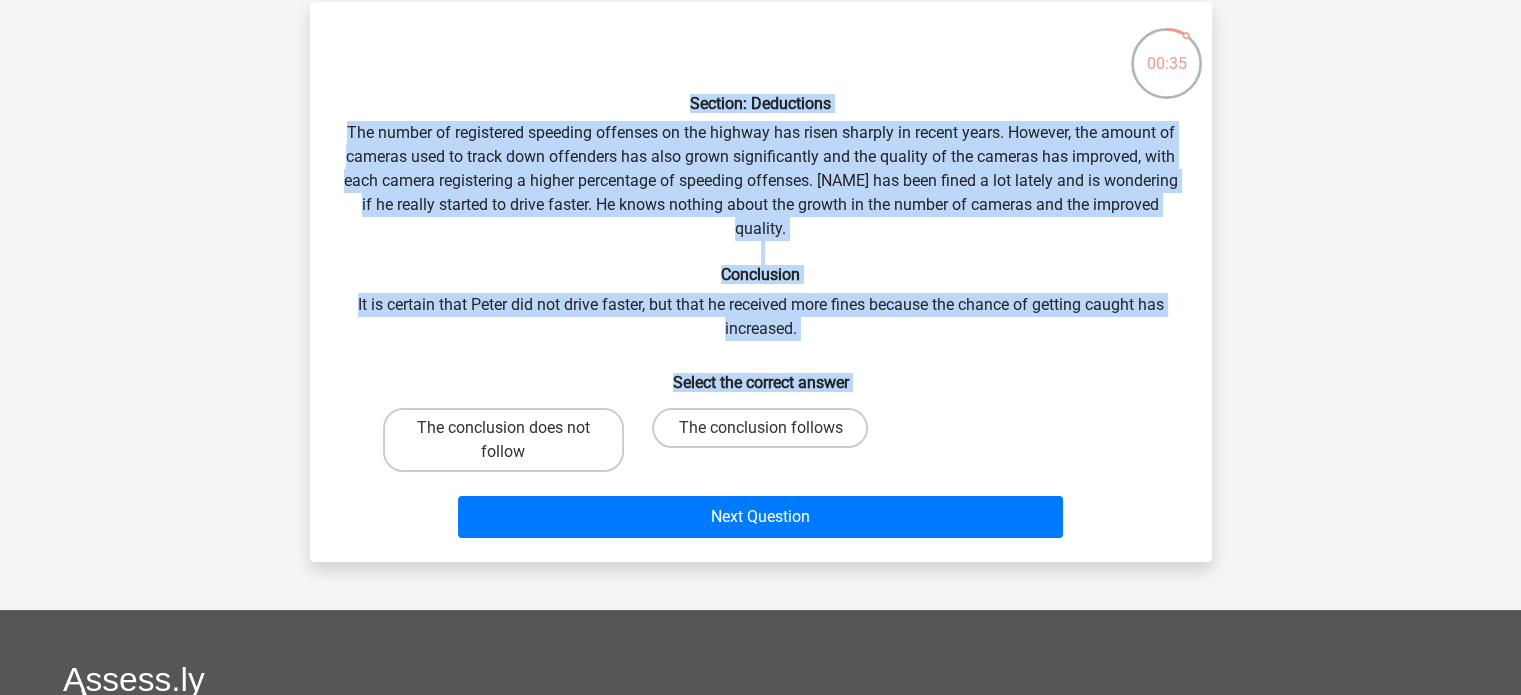 scroll, scrollTop: 119, scrollLeft: 0, axis: vertical 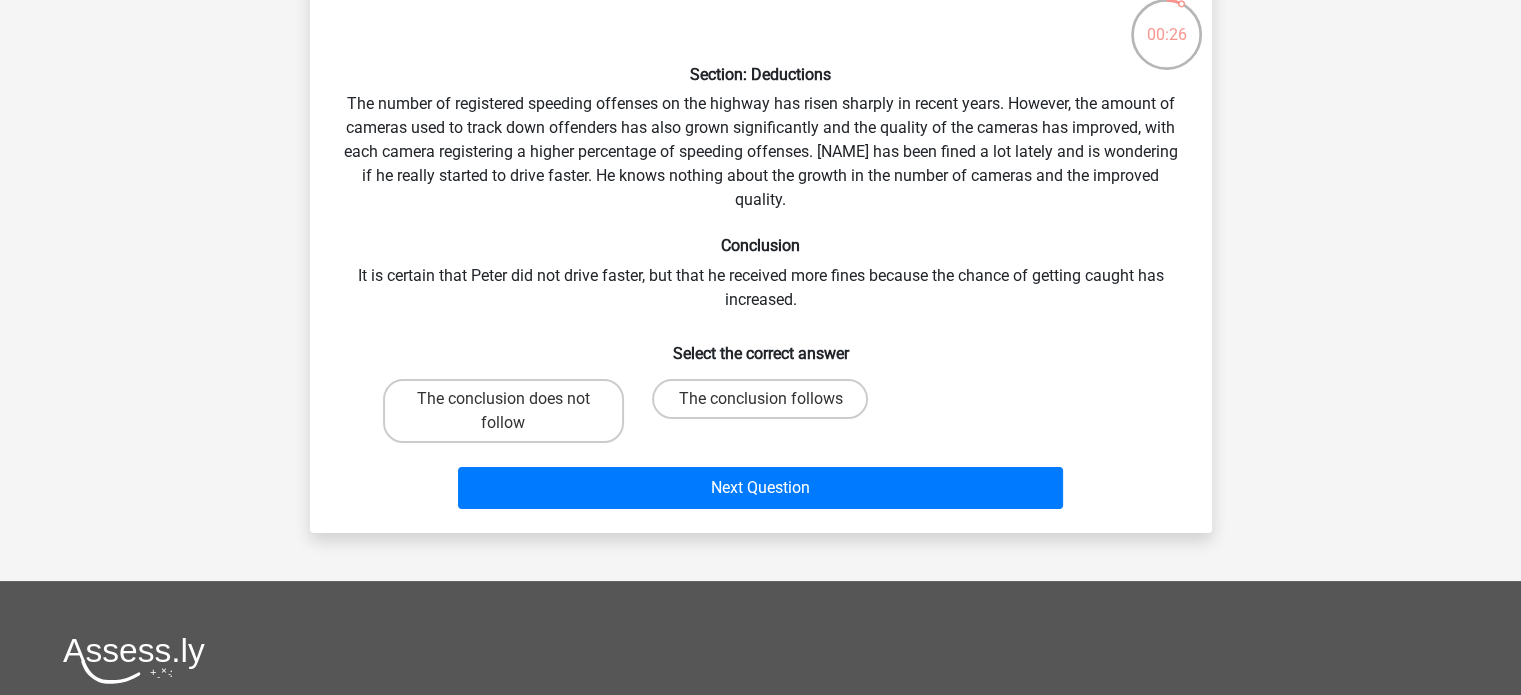 click on "Section: Deductions The number of registered speeding offenses on the highway has risen sharply in recent years. However, the amount of cameras used to track down offenders has also grown significantly and the quality of the cameras has improved, with each camera registering a higher percentage of speeding offenses. Peter has been fined a lot lately and is wondering if he really started to drive faster. He knows nothing about the growth in the number of cameras and the improved quality. Conclusion It is certain that Peter did not drive faster, but that he received more fines because the chance of getting caught has increased.
Select the correct answer" at bounding box center [761, 253] 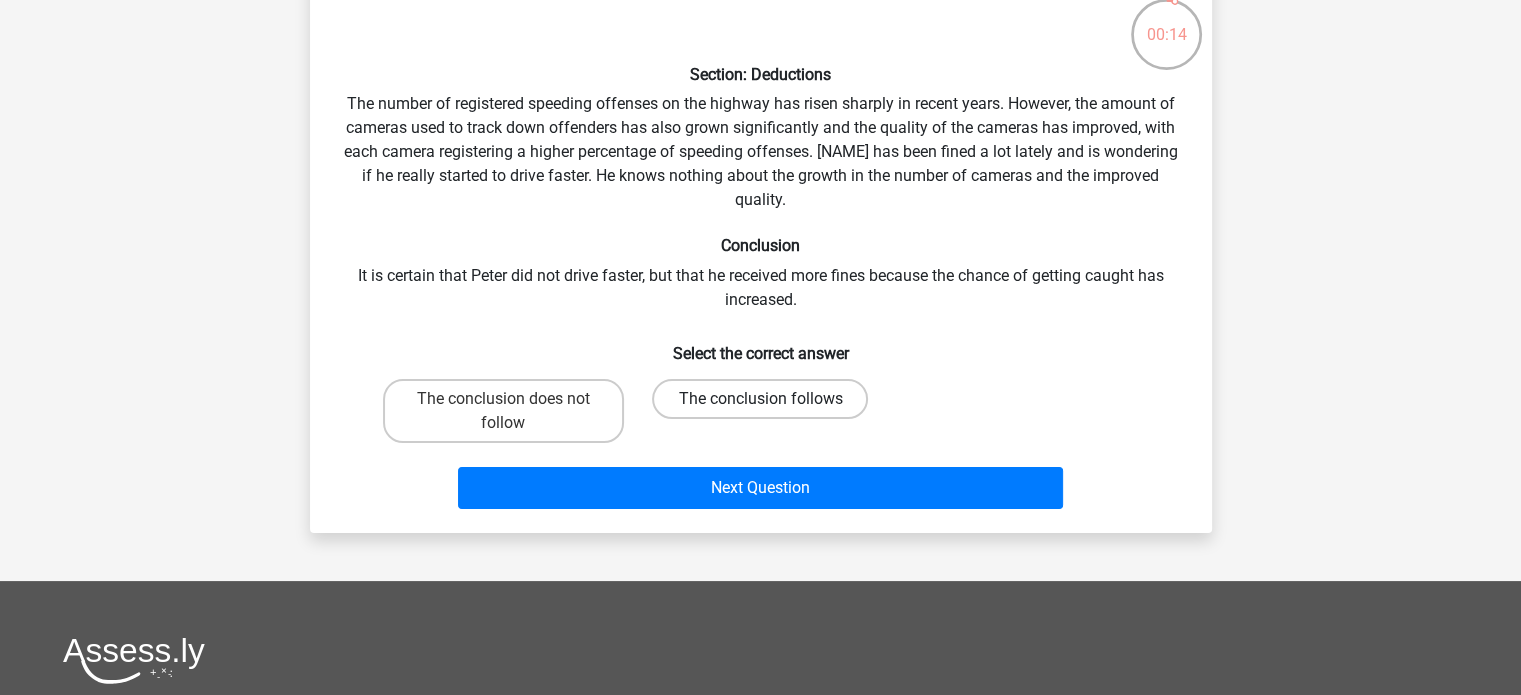 click on "The conclusion follows" at bounding box center (760, 399) 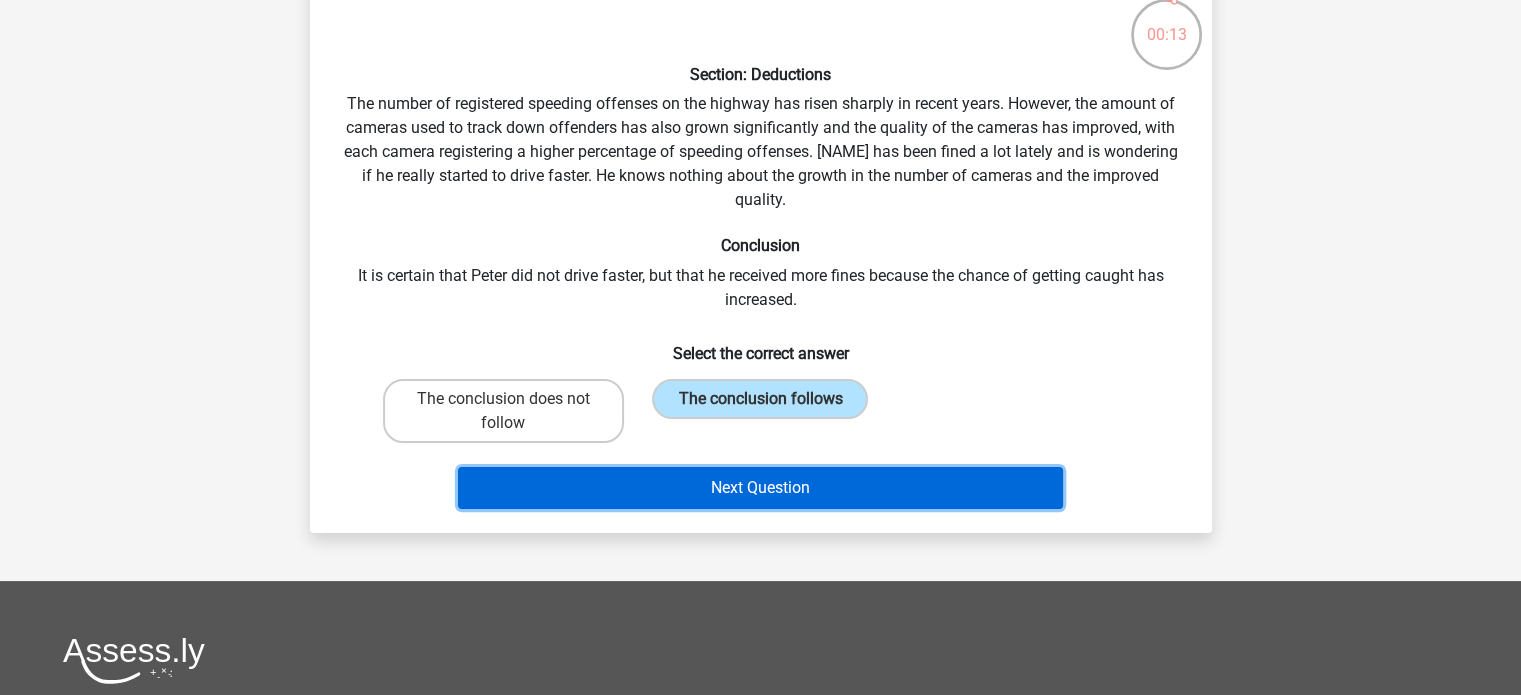 click on "Next Question" at bounding box center (760, 488) 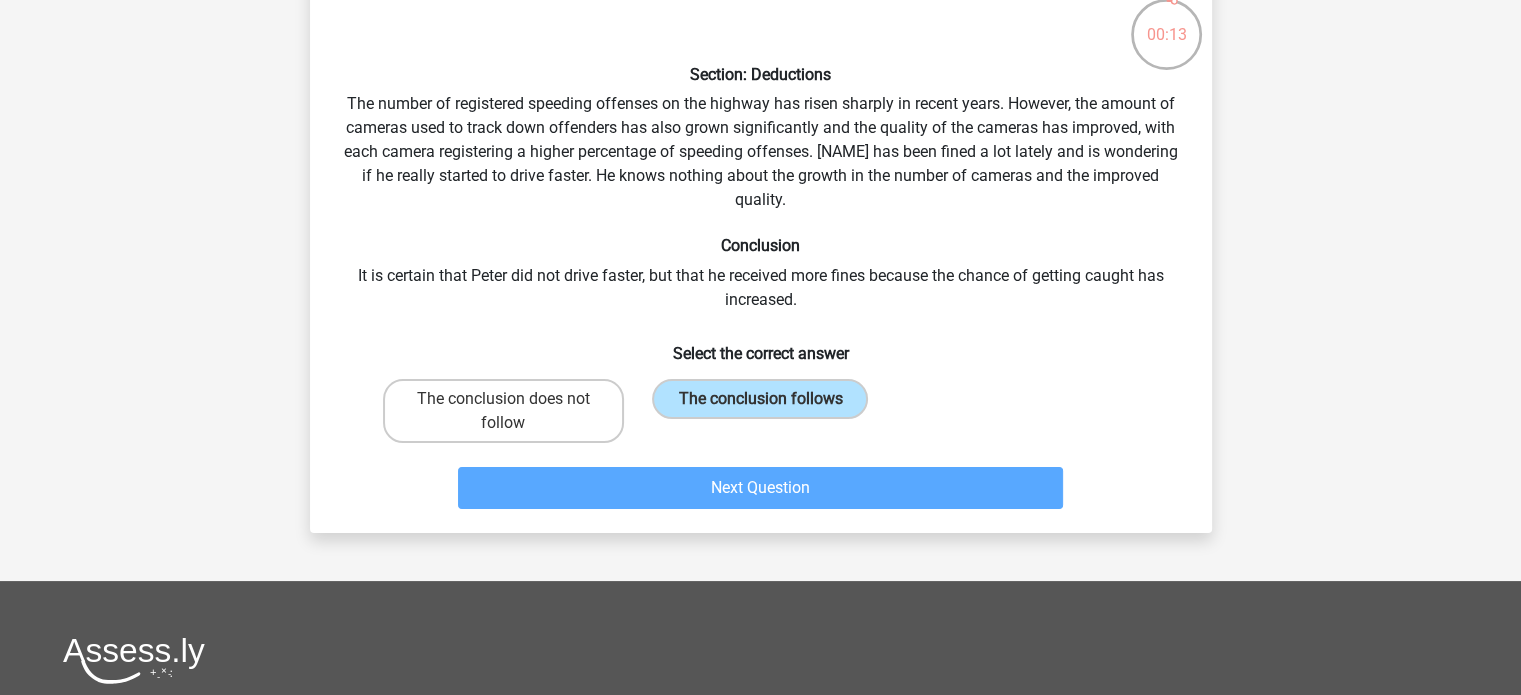 scroll, scrollTop: 92, scrollLeft: 0, axis: vertical 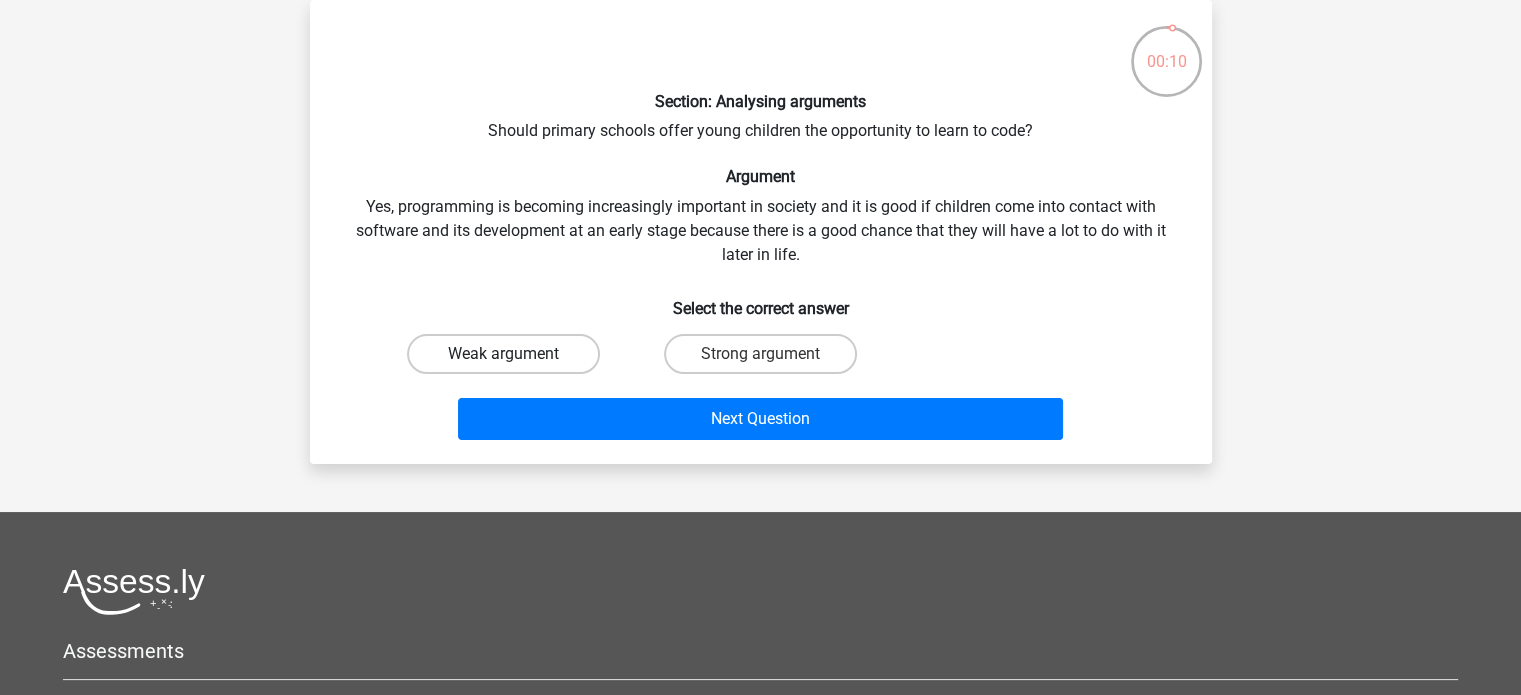 click on "Weak argument" at bounding box center (503, 354) 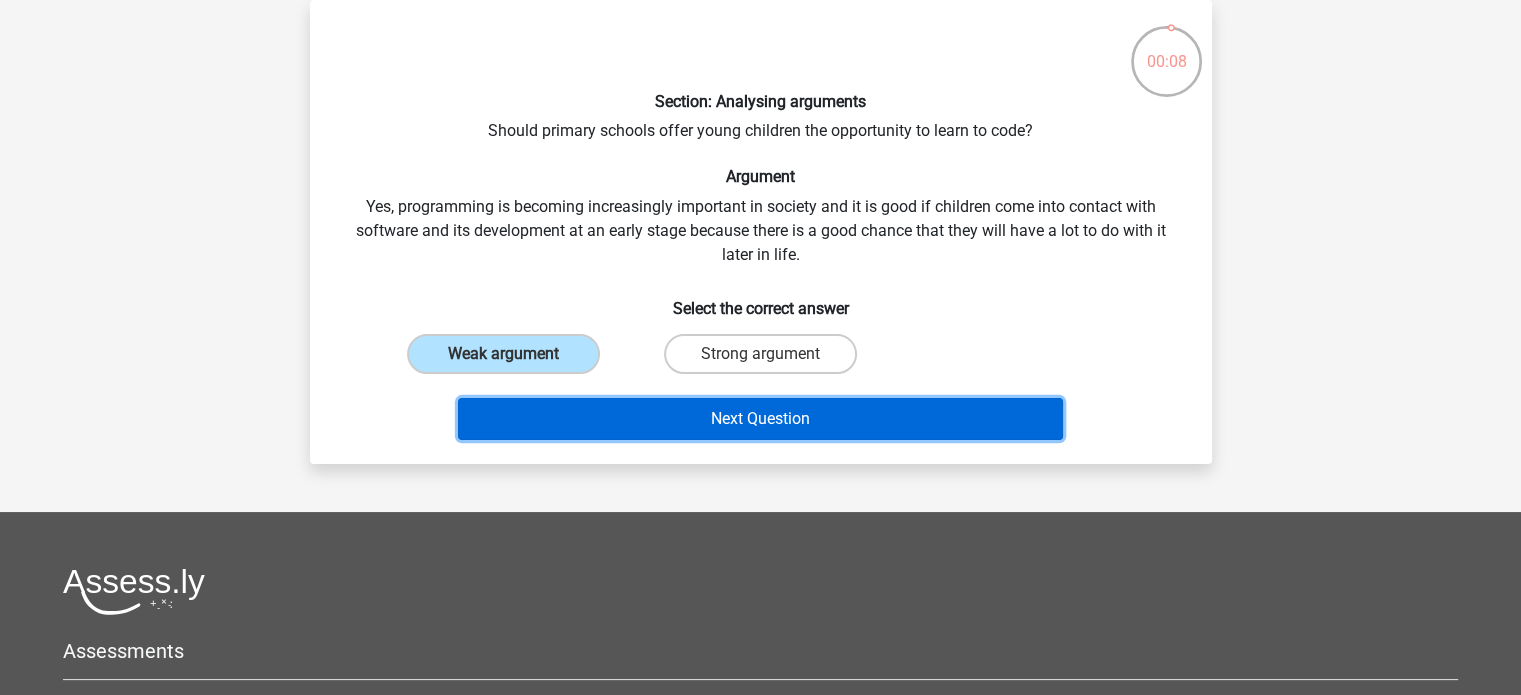 click on "Next Question" at bounding box center [760, 419] 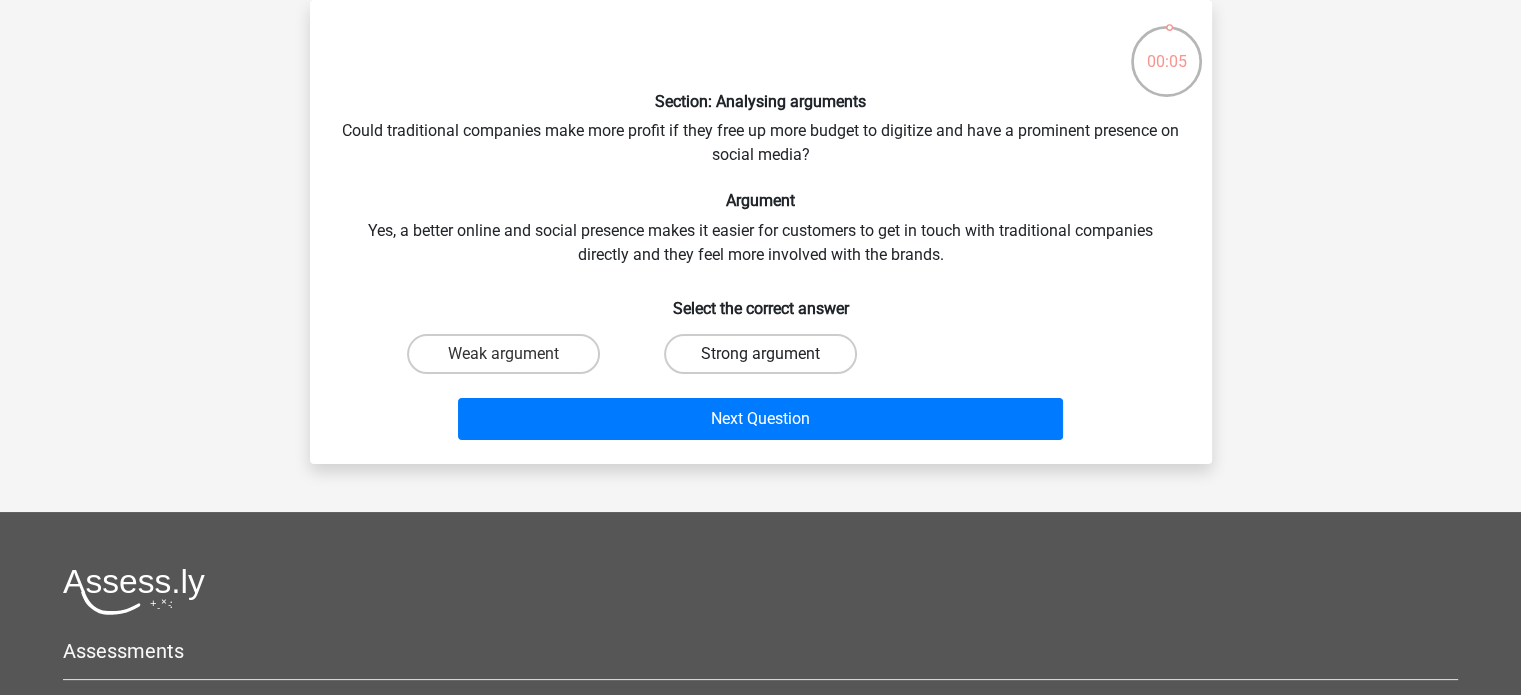 click on "Strong argument" at bounding box center [760, 354] 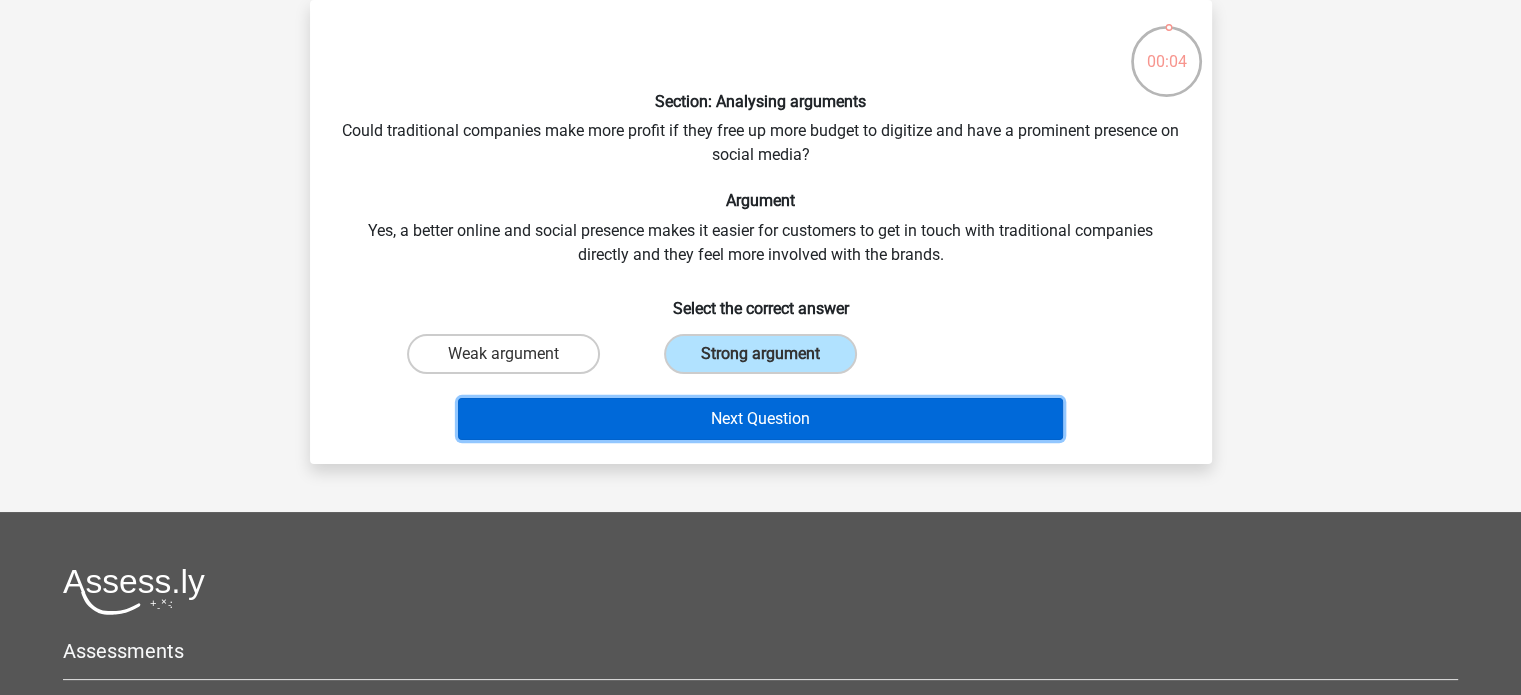click on "Next Question" at bounding box center [760, 419] 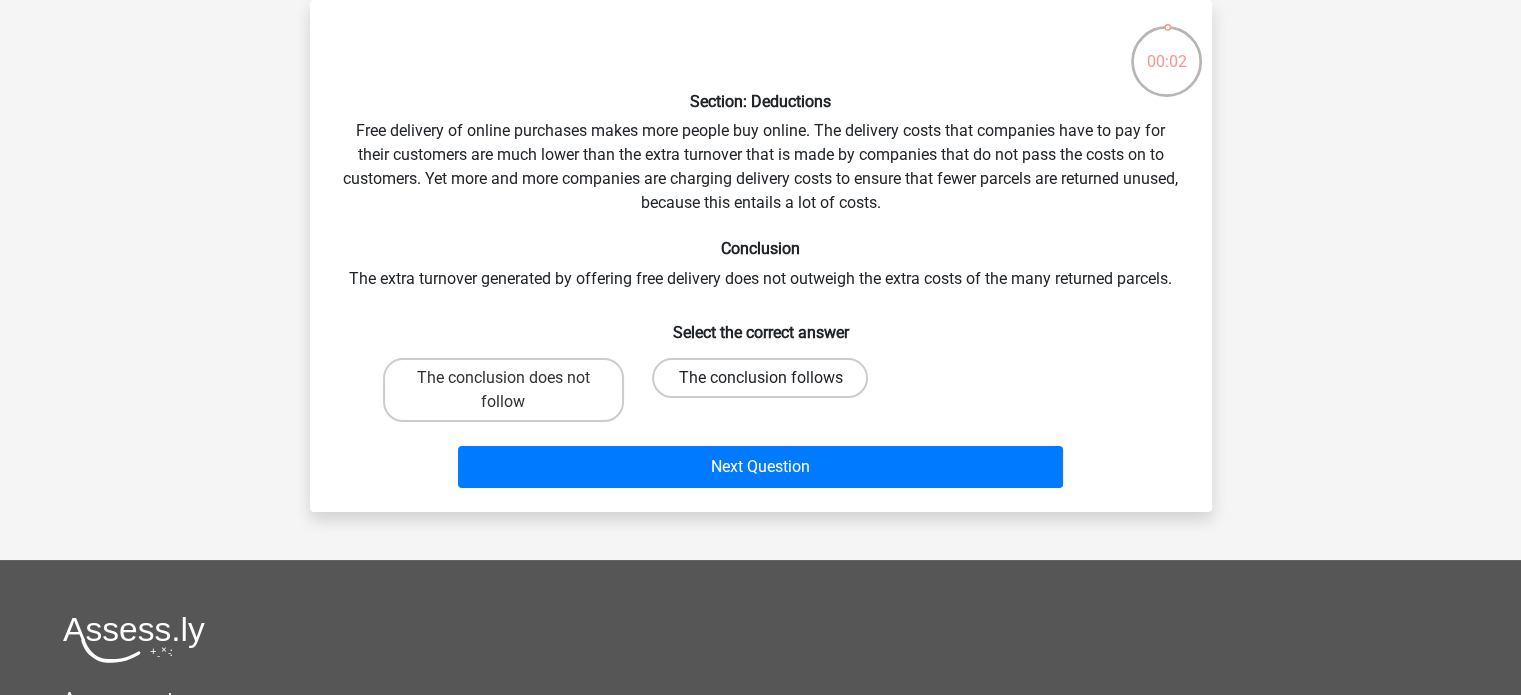 click on "The conclusion follows" at bounding box center (760, 378) 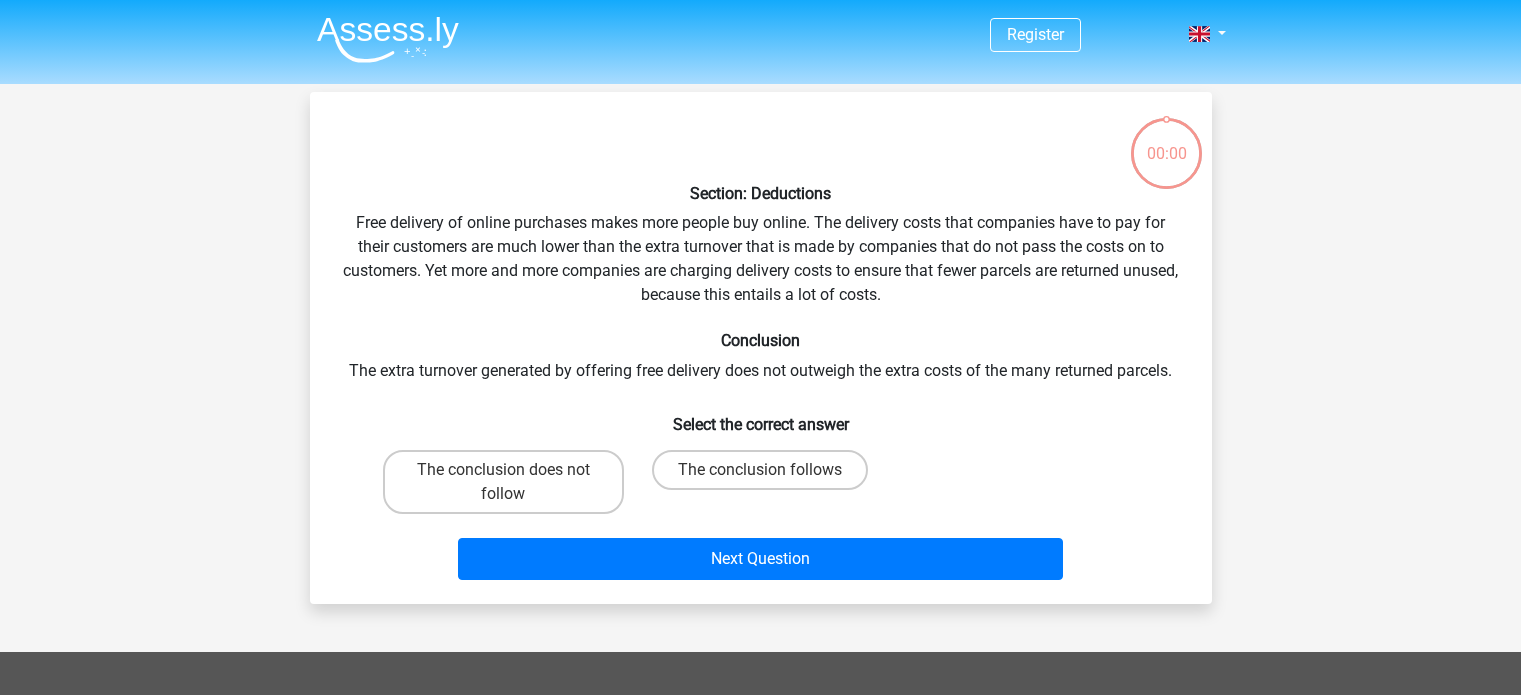 scroll, scrollTop: 92, scrollLeft: 0, axis: vertical 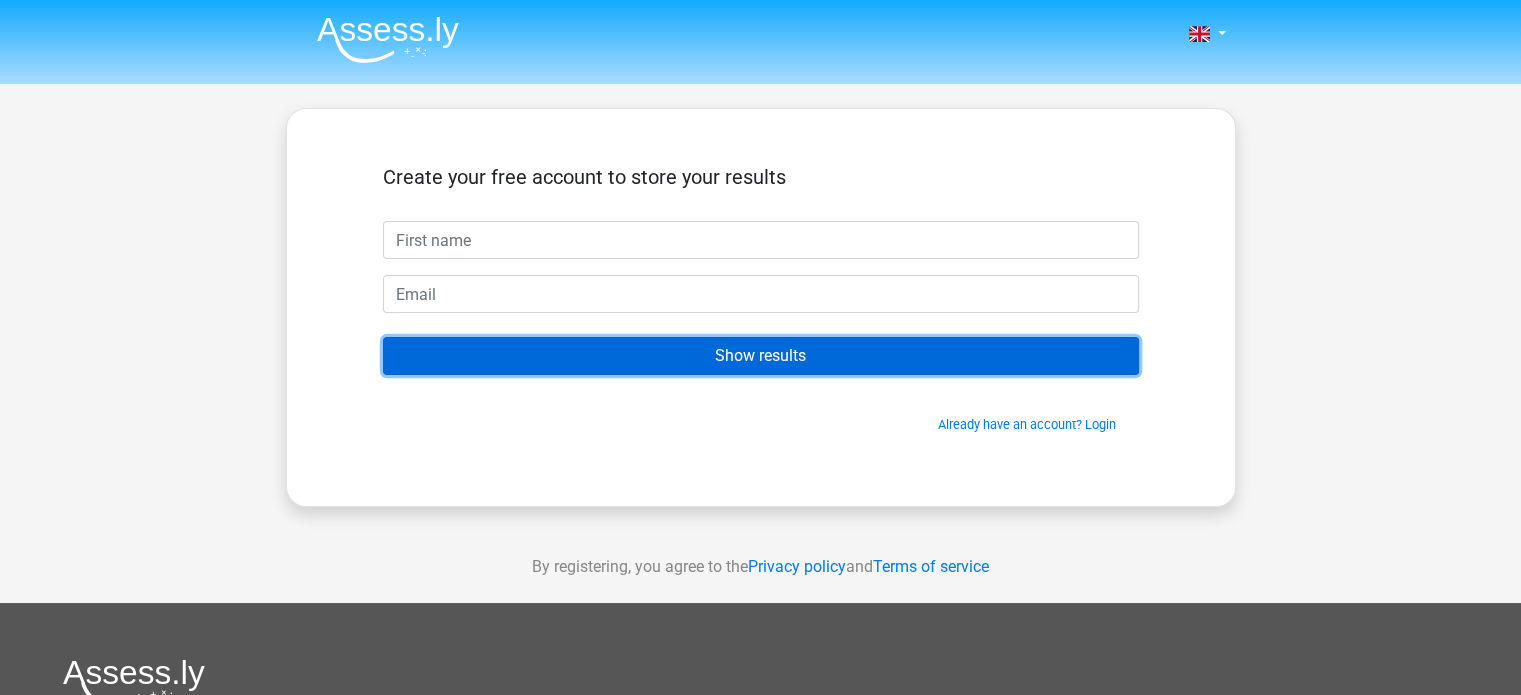 click on "Show results" at bounding box center (761, 356) 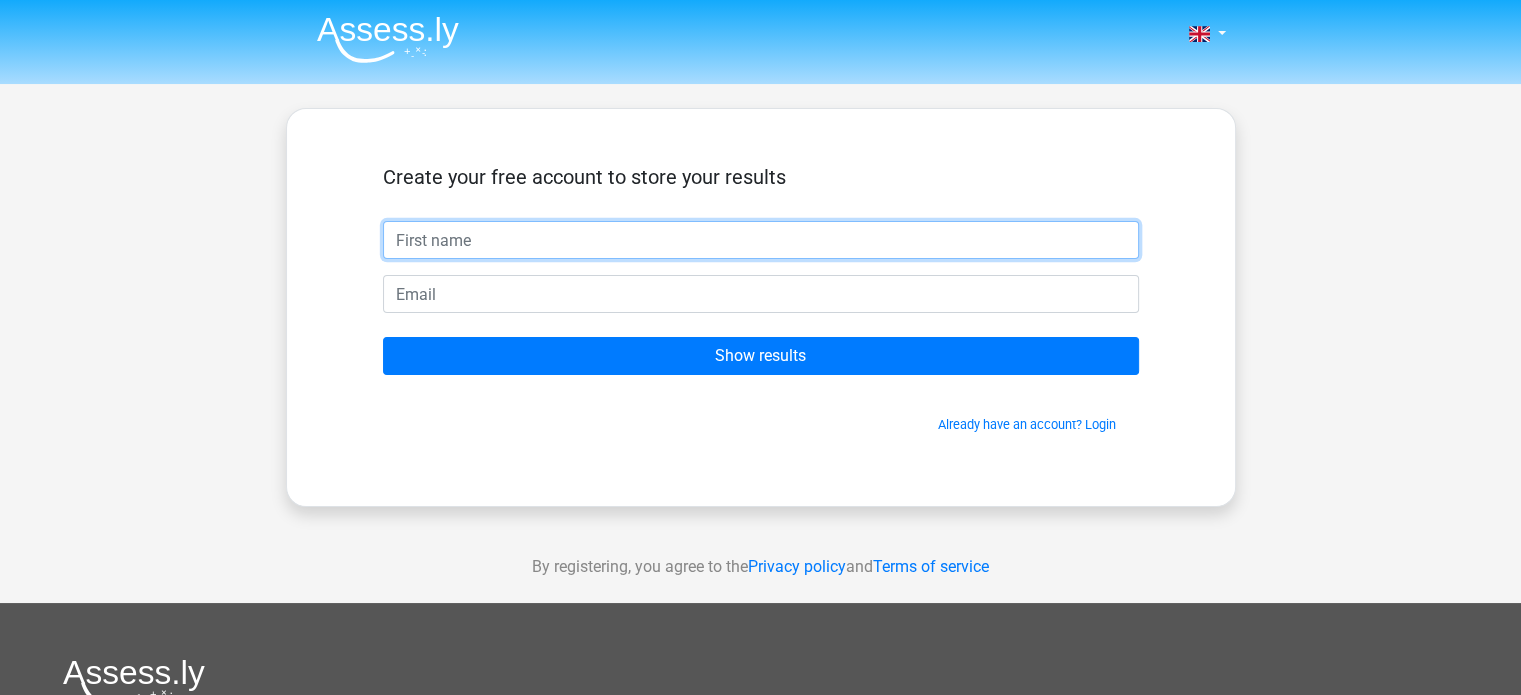 click at bounding box center [761, 240] 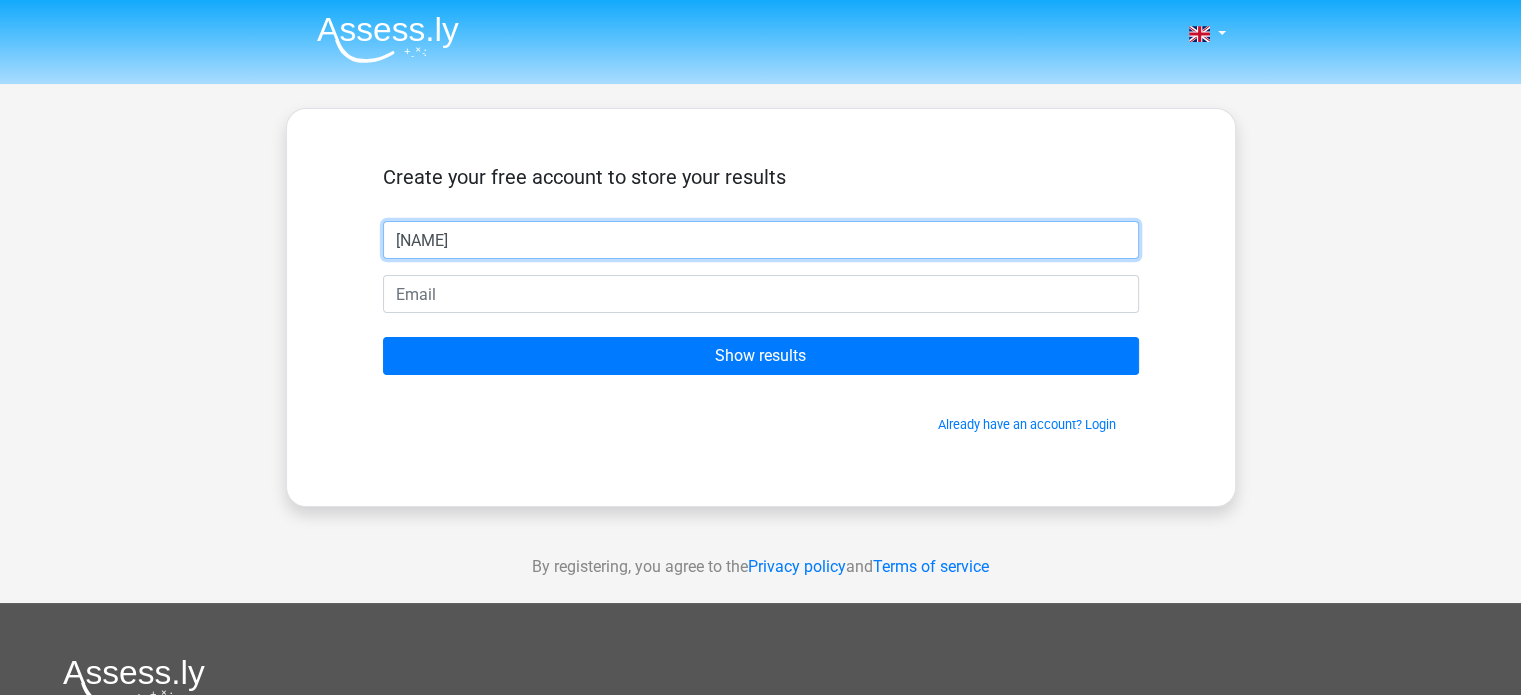 type on "[NAME]" 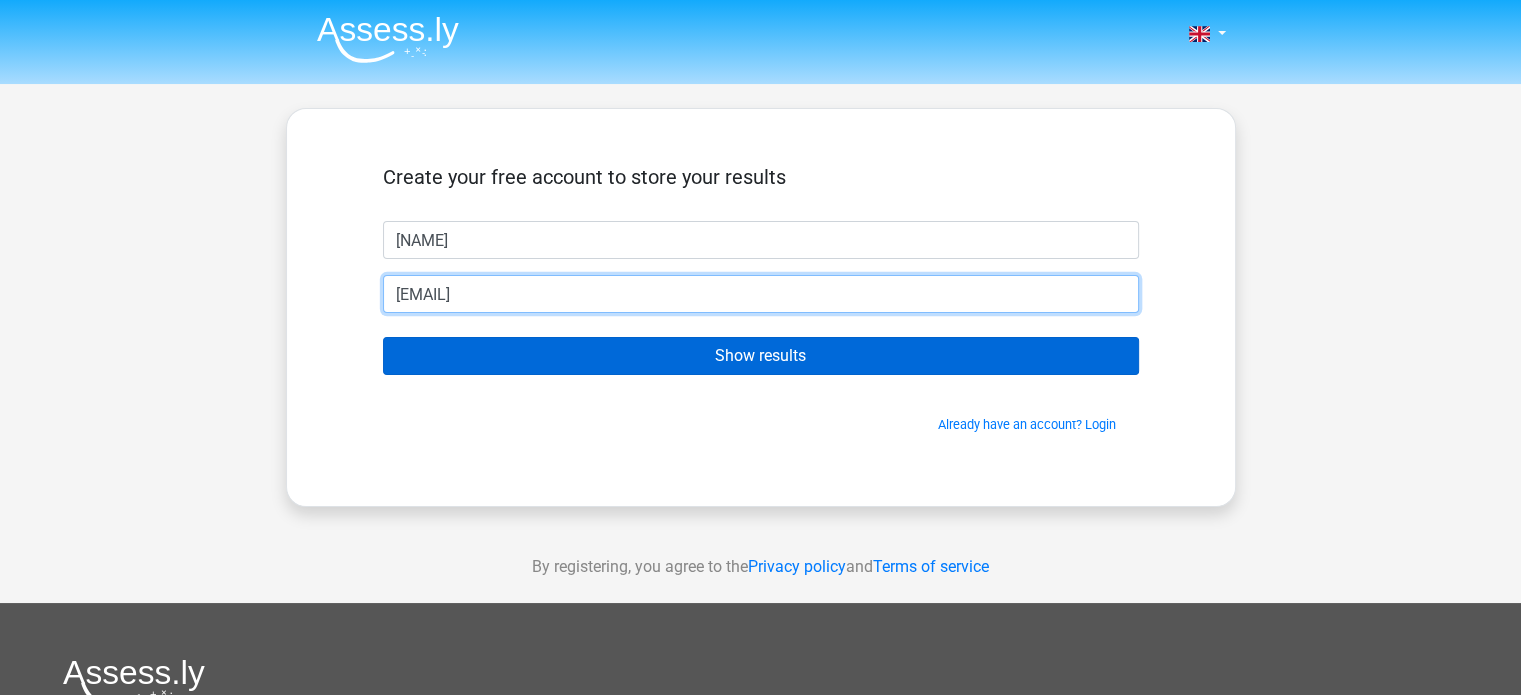type on "[EMAIL]" 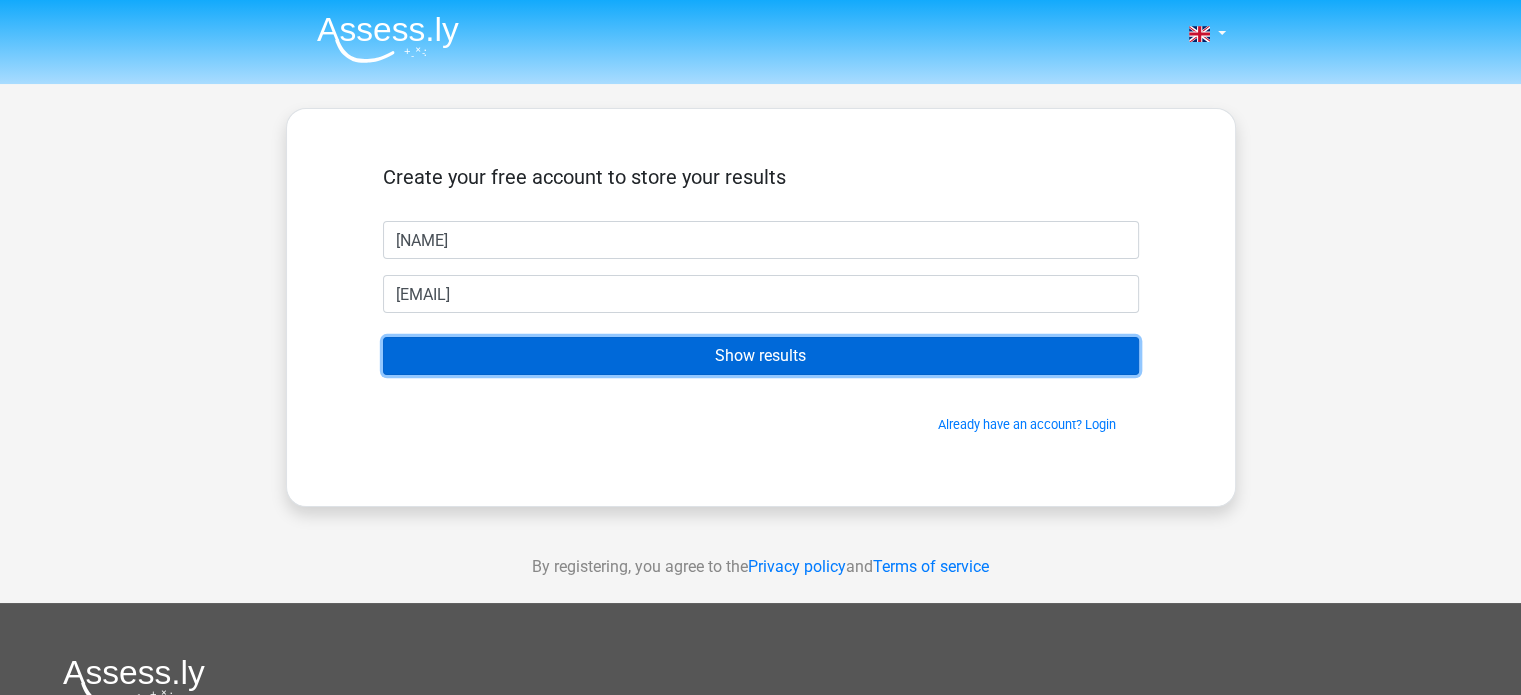 click on "Show results" at bounding box center [761, 356] 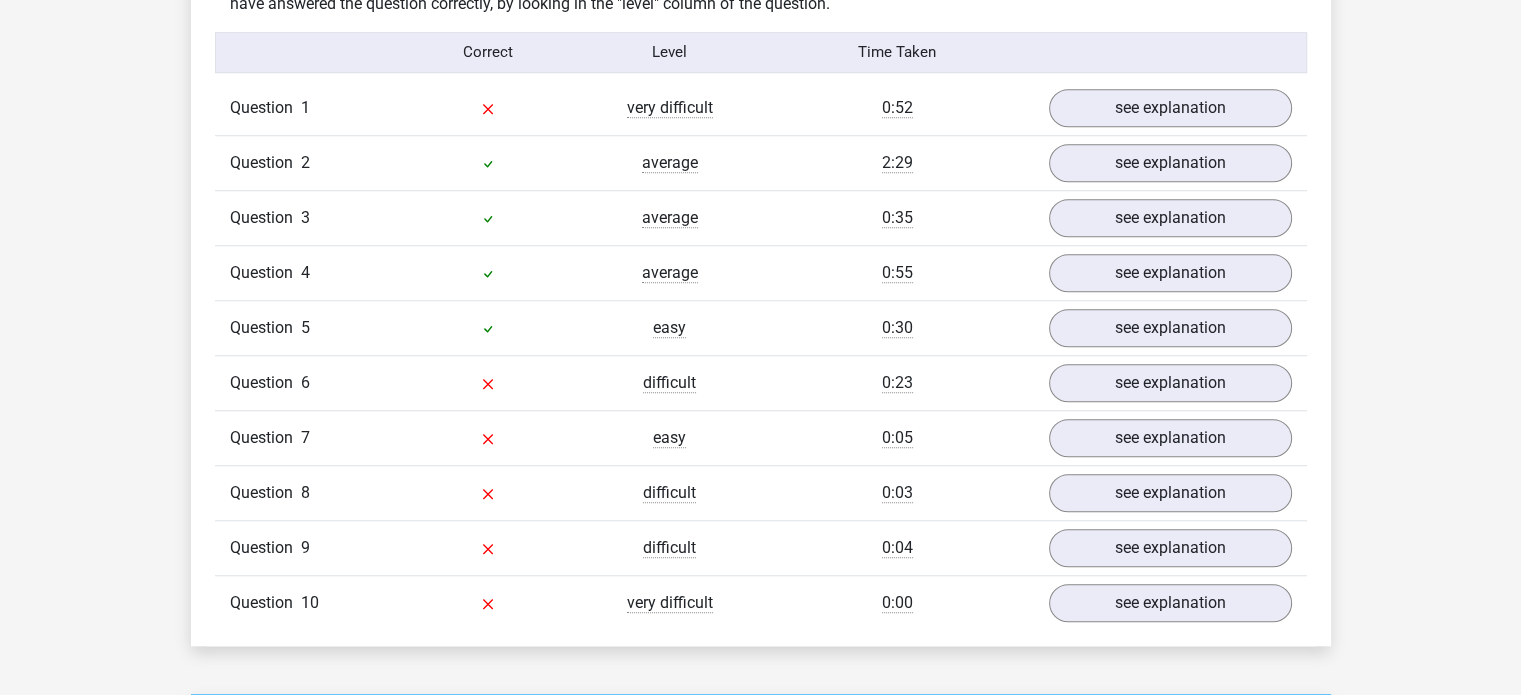 scroll, scrollTop: 1600, scrollLeft: 0, axis: vertical 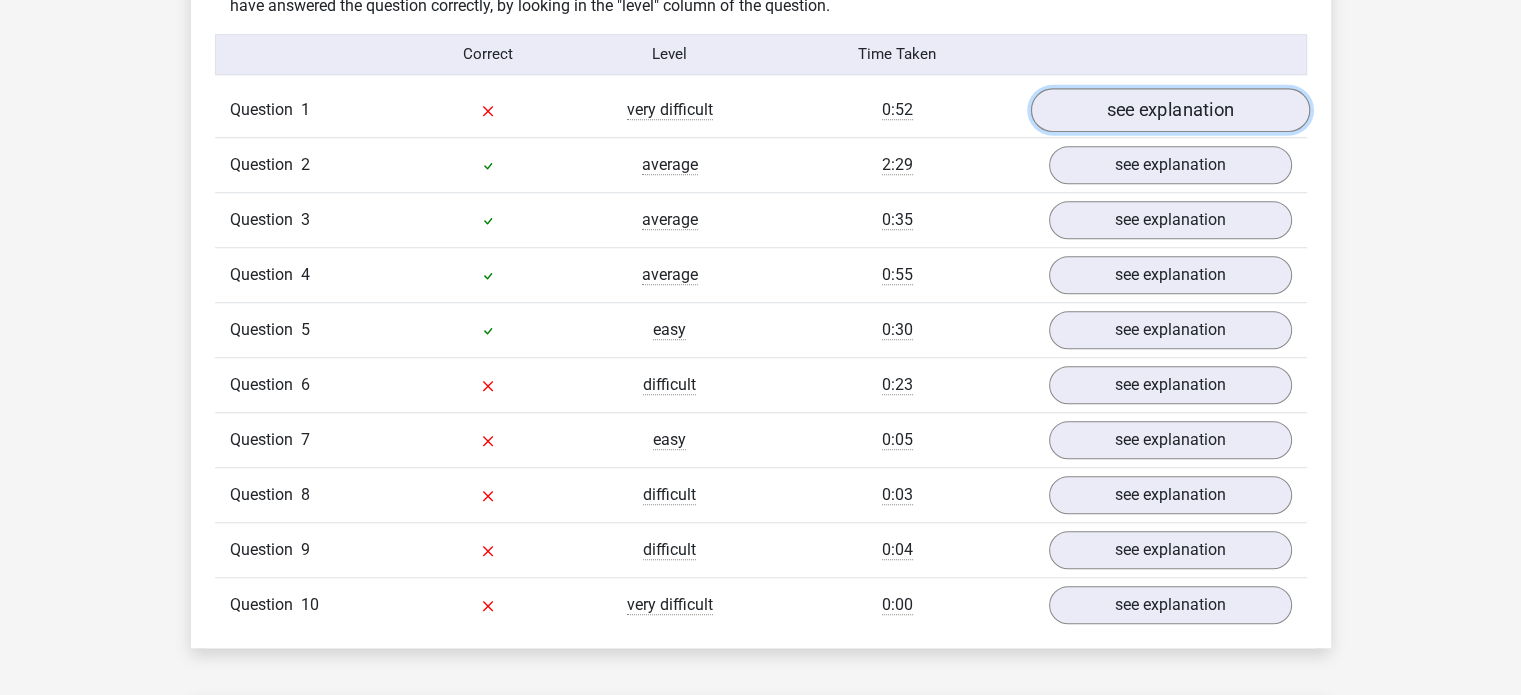 click on "see explanation" at bounding box center (1169, 110) 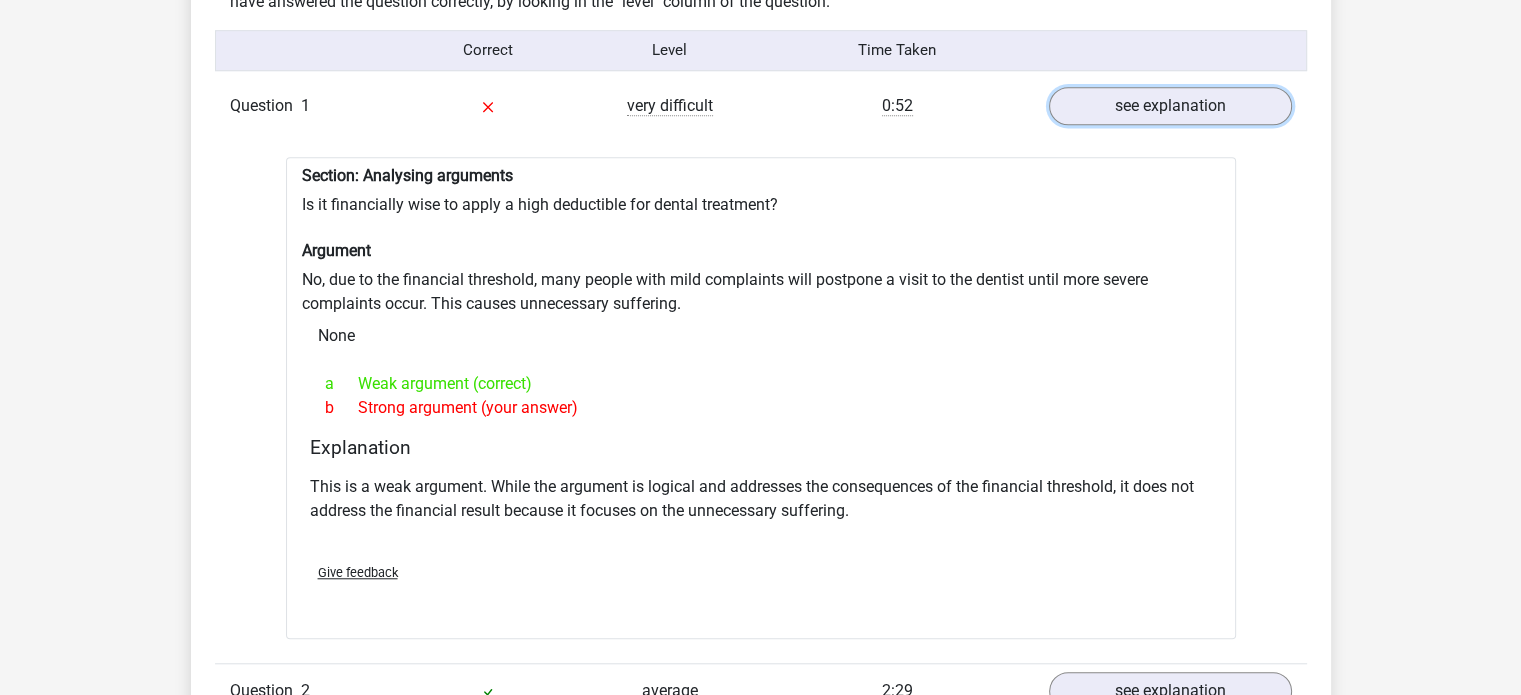scroll, scrollTop: 1612, scrollLeft: 0, axis: vertical 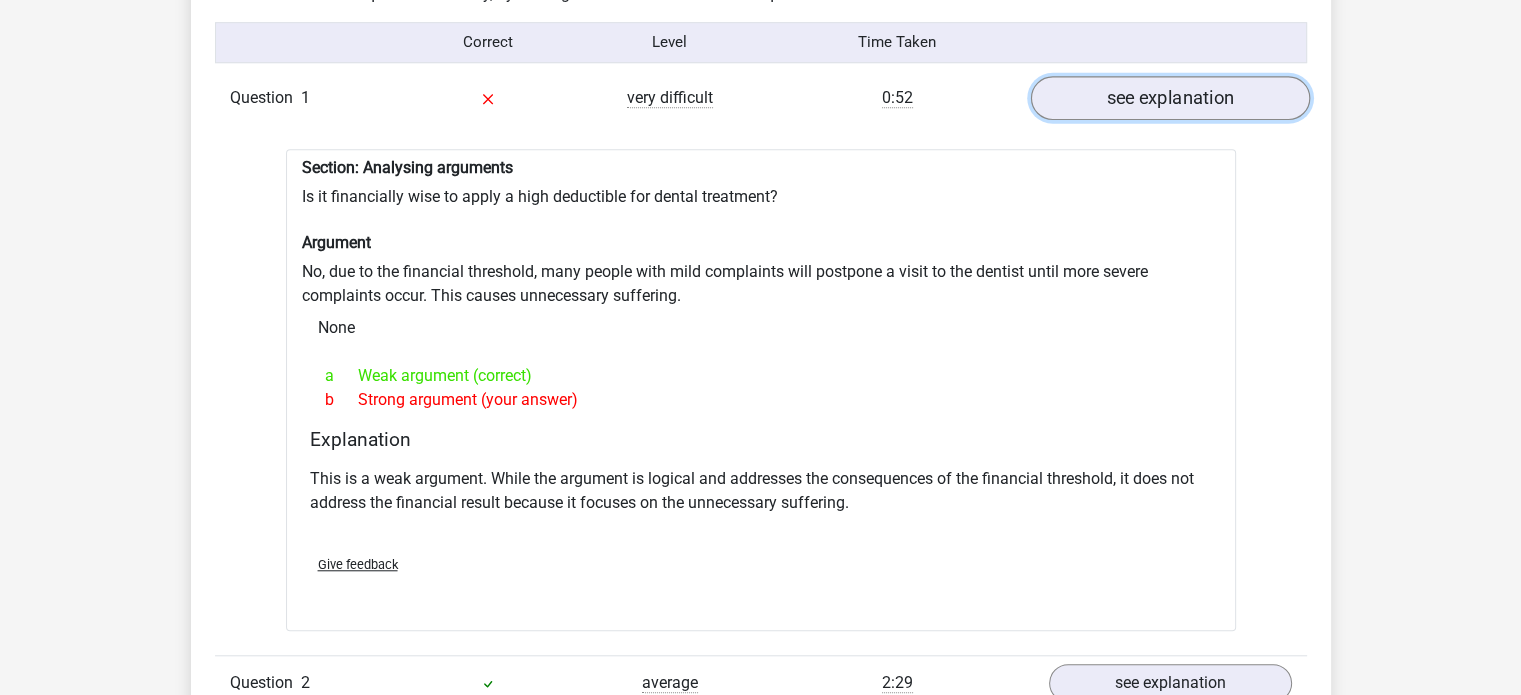 click on "see explanation" at bounding box center [1169, 98] 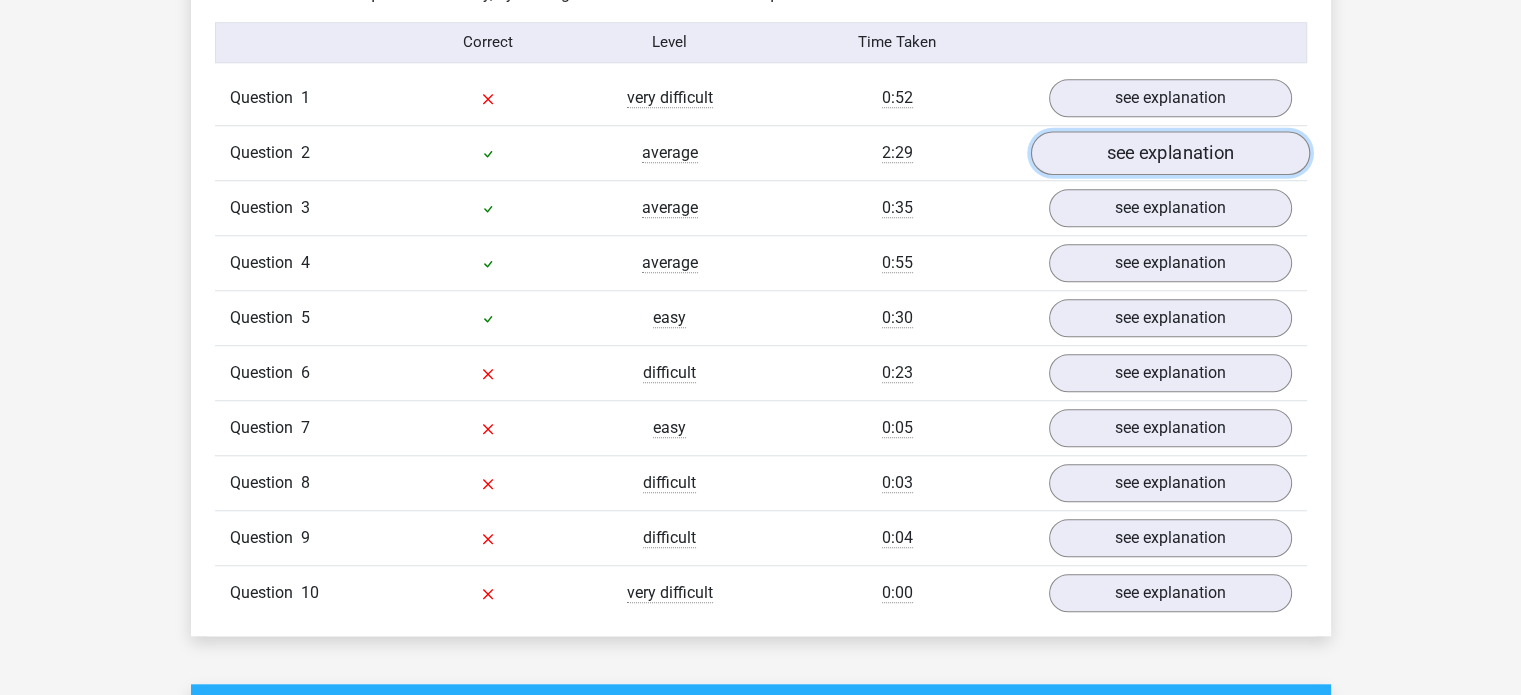 click on "see explanation" at bounding box center (1169, 153) 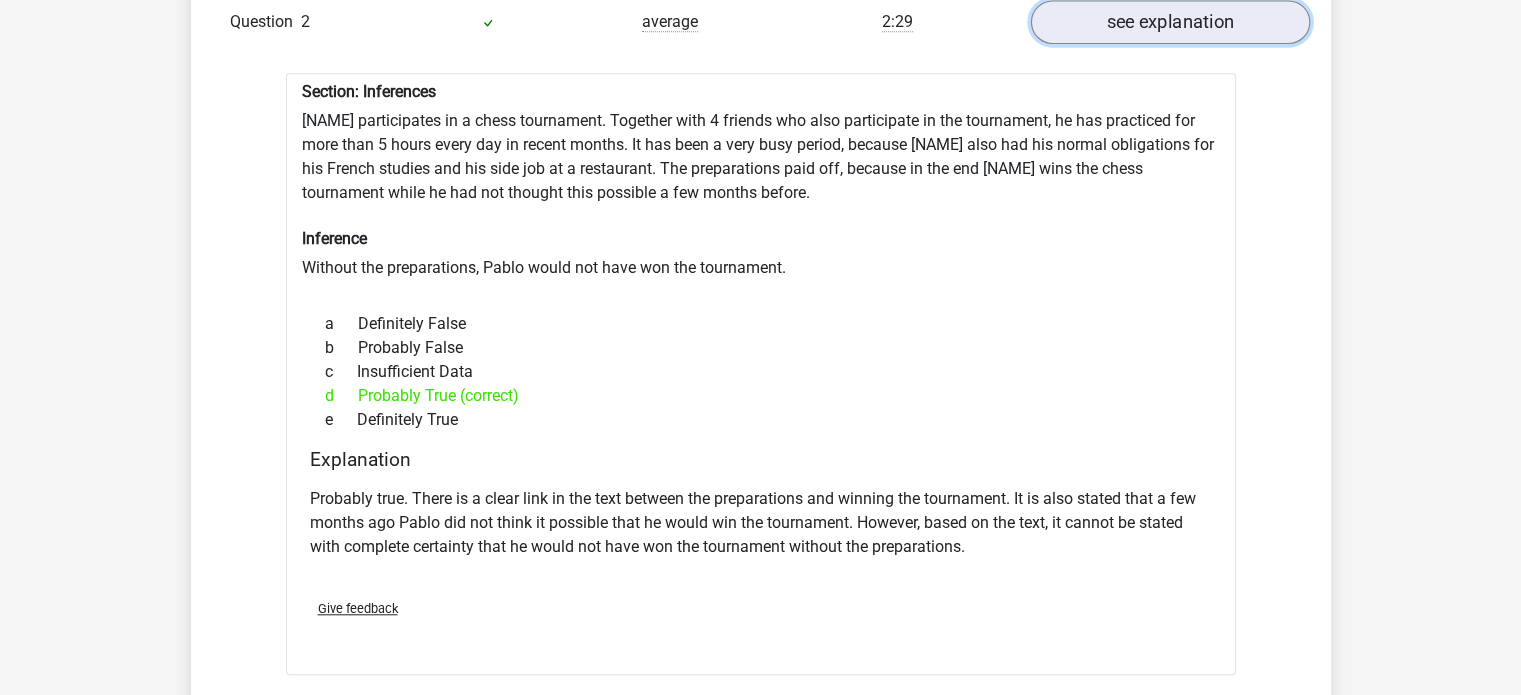 scroll, scrollTop: 1744, scrollLeft: 0, axis: vertical 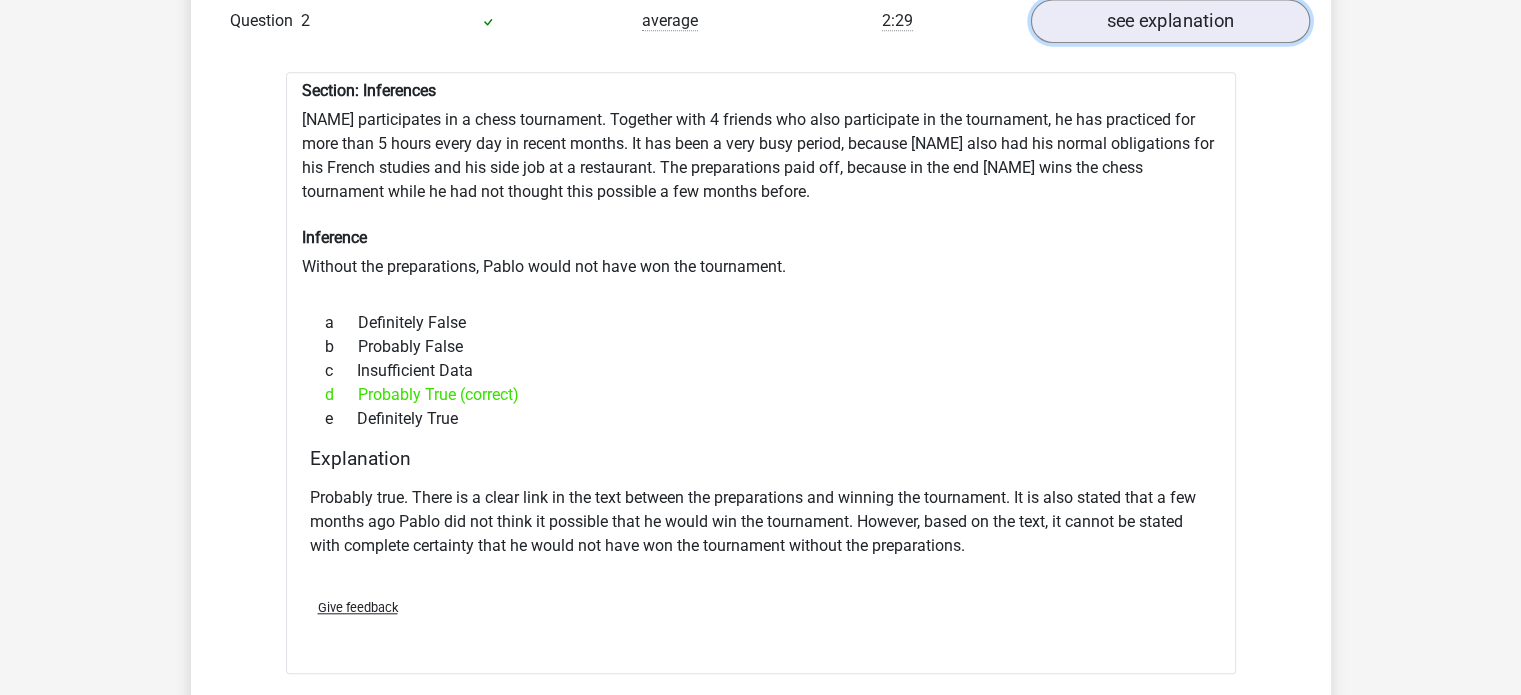 click on "see explanation" at bounding box center [1169, 21] 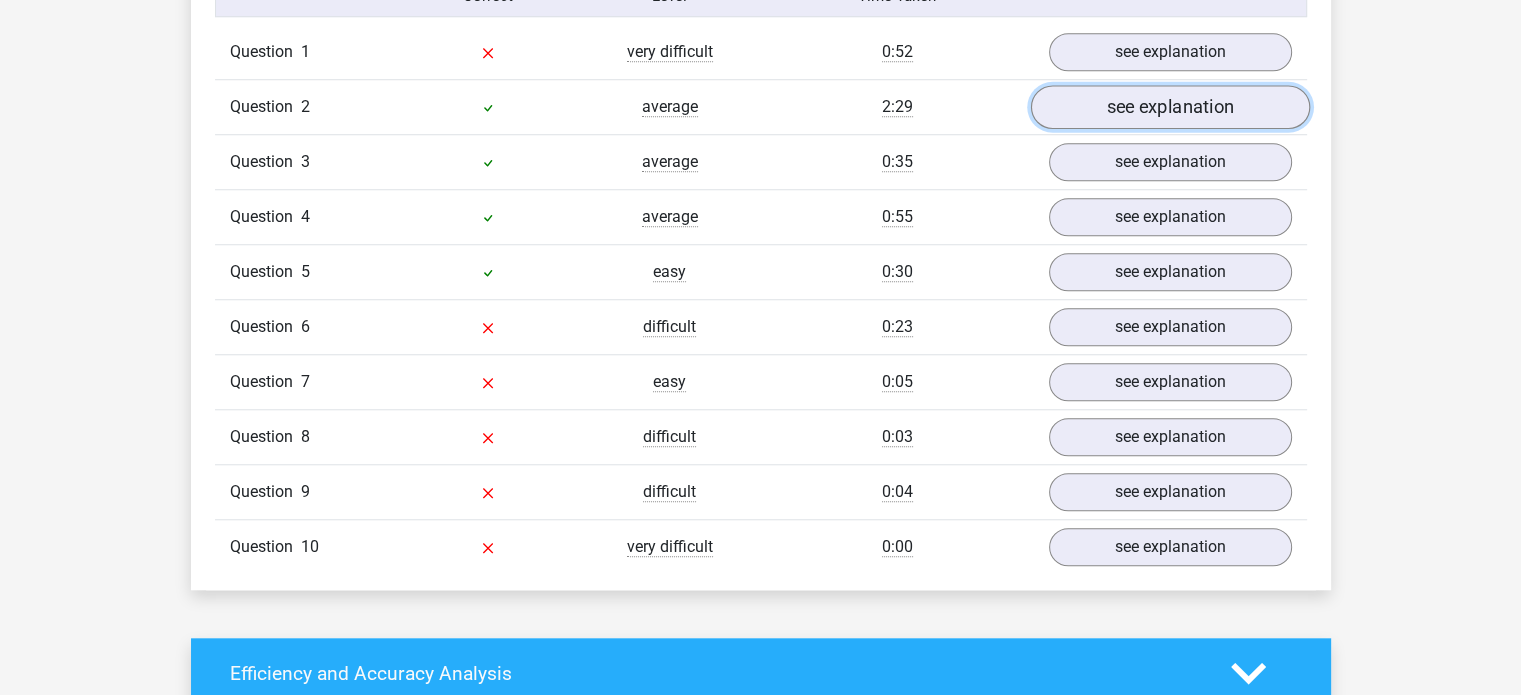 scroll, scrollTop: 1643, scrollLeft: 0, axis: vertical 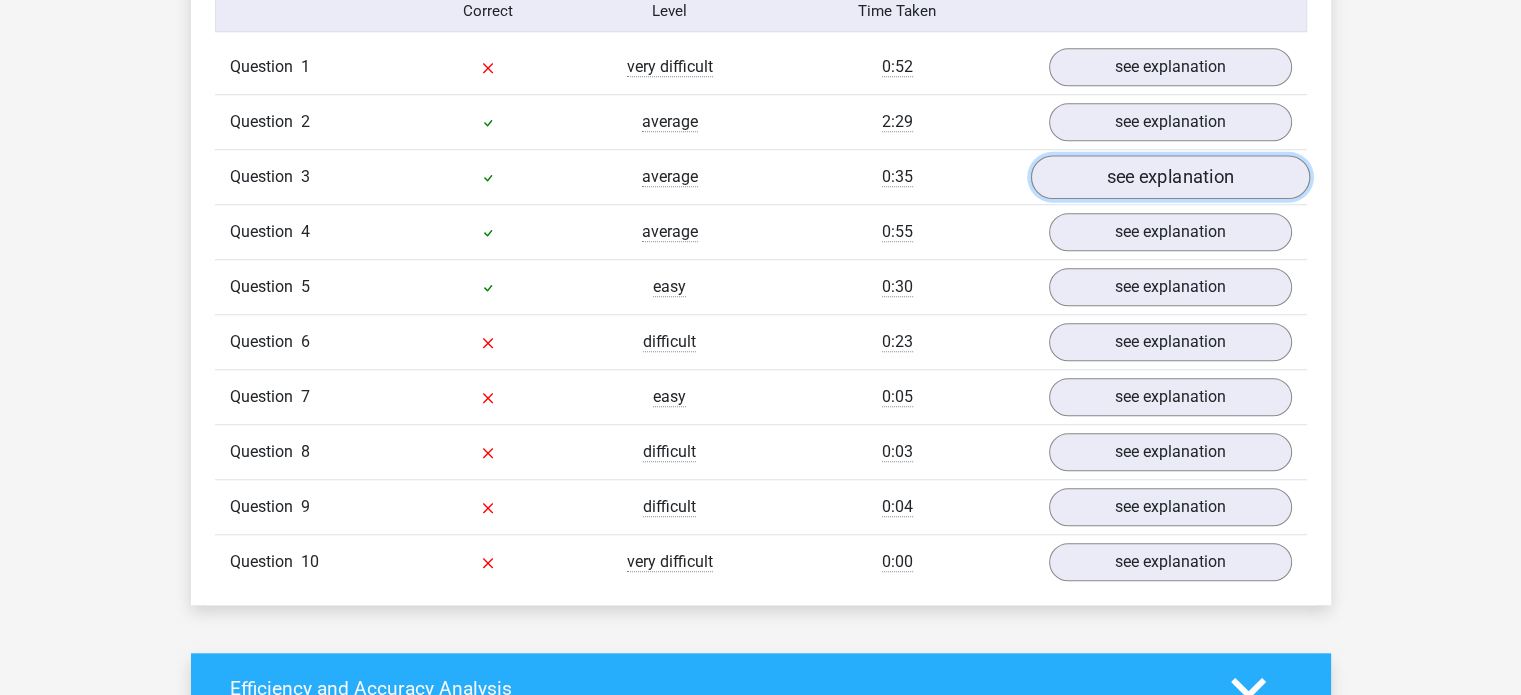 click on "see explanation" at bounding box center (1169, 177) 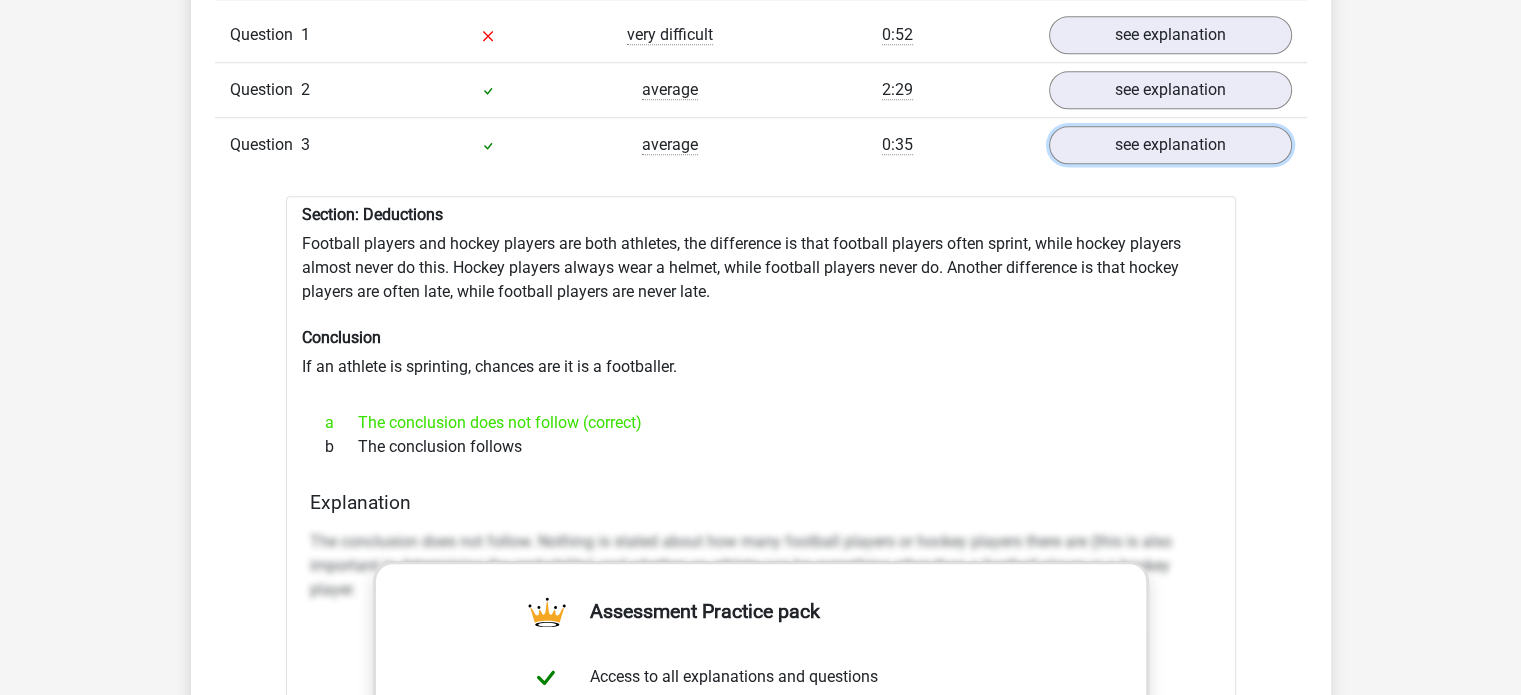 scroll, scrollTop: 1676, scrollLeft: 0, axis: vertical 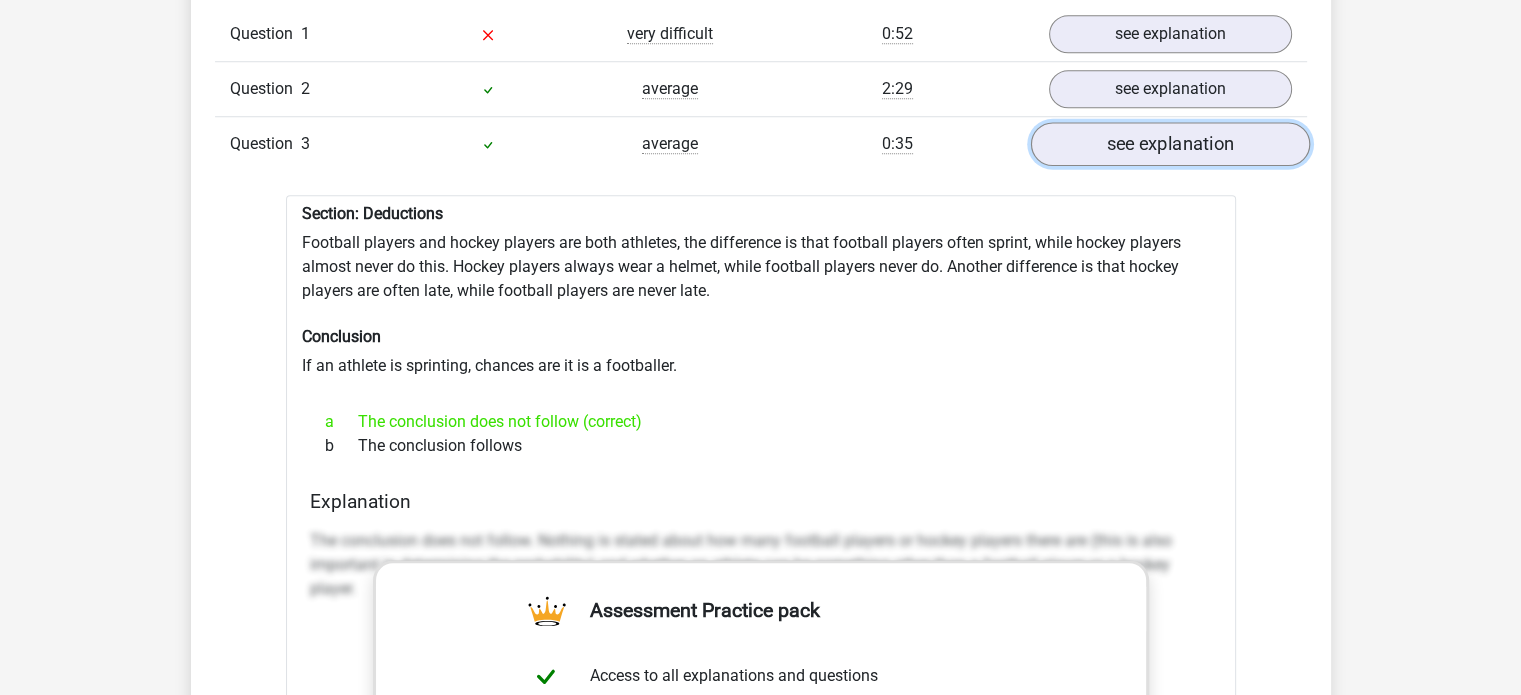 click on "see explanation" at bounding box center [1169, 144] 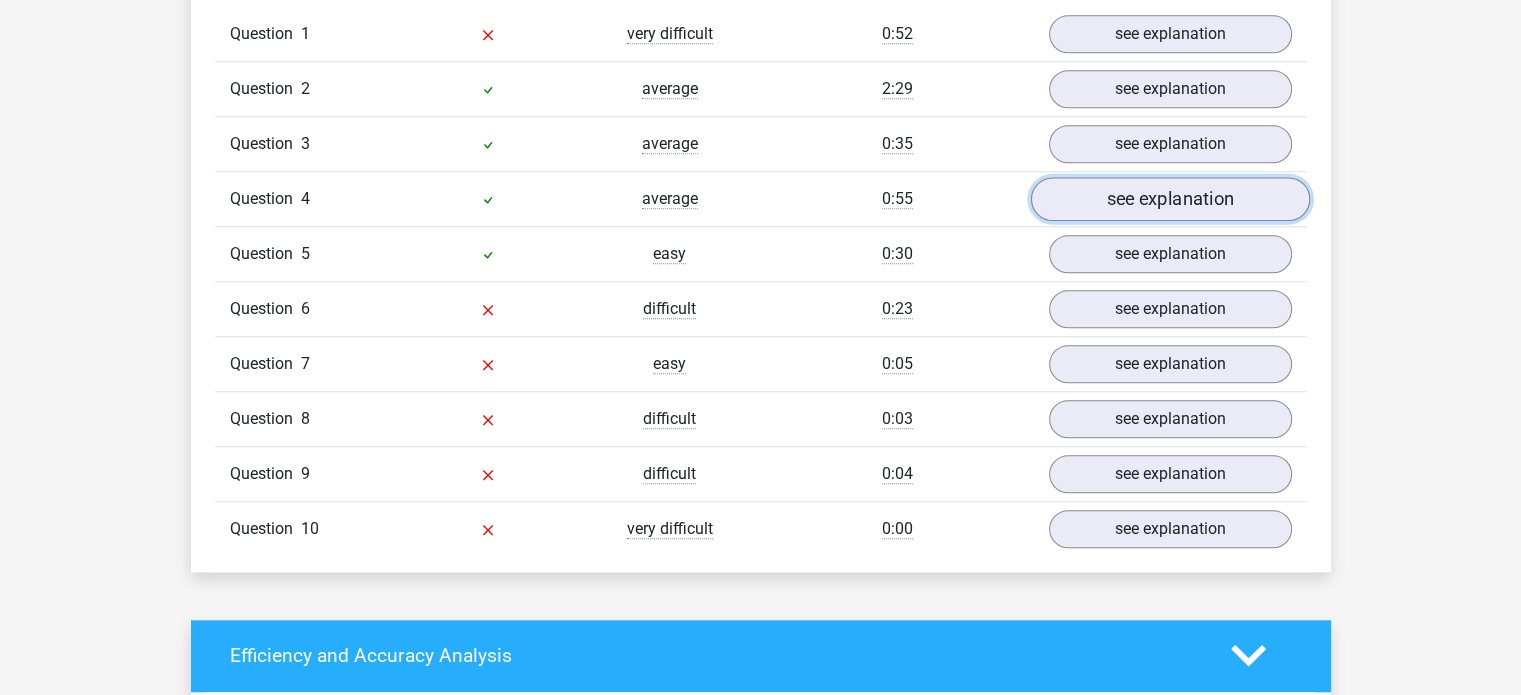 click on "see explanation" at bounding box center (1169, 199) 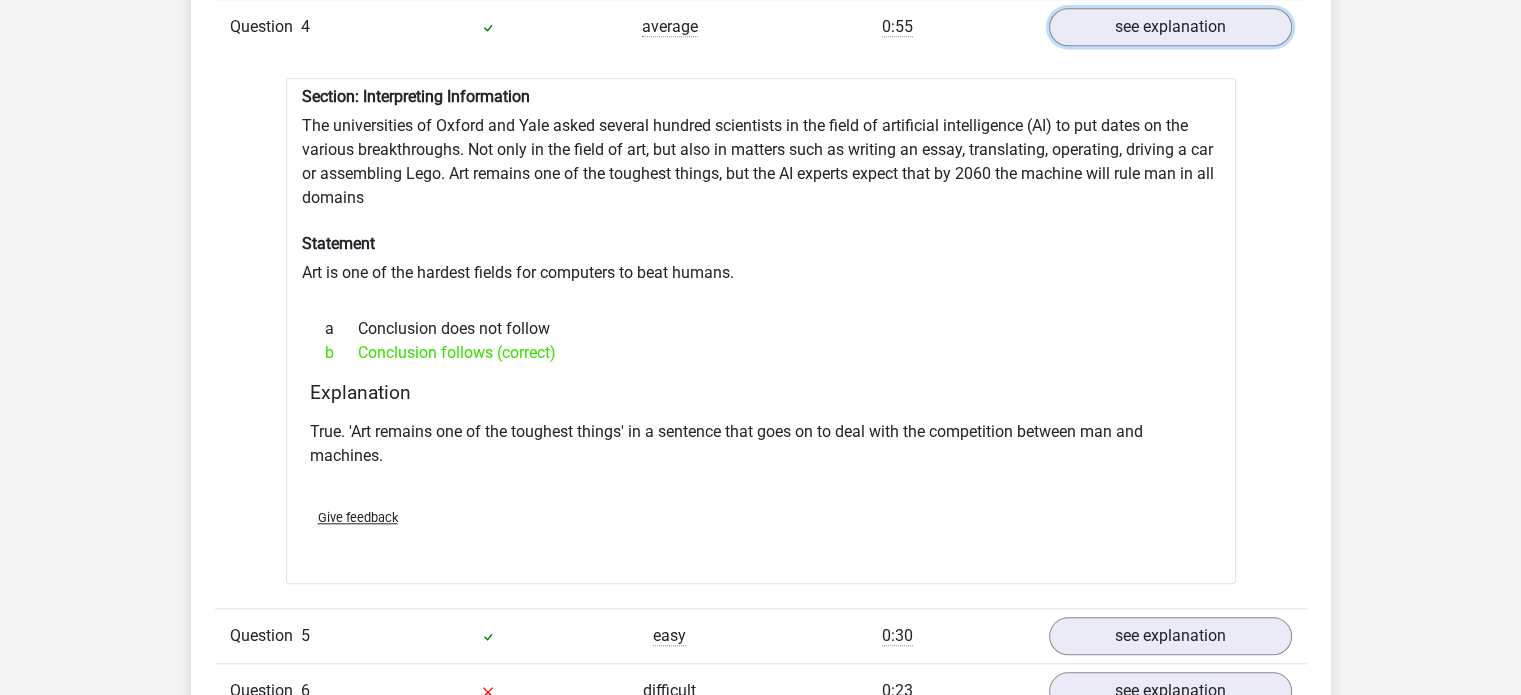 scroll, scrollTop: 1712, scrollLeft: 0, axis: vertical 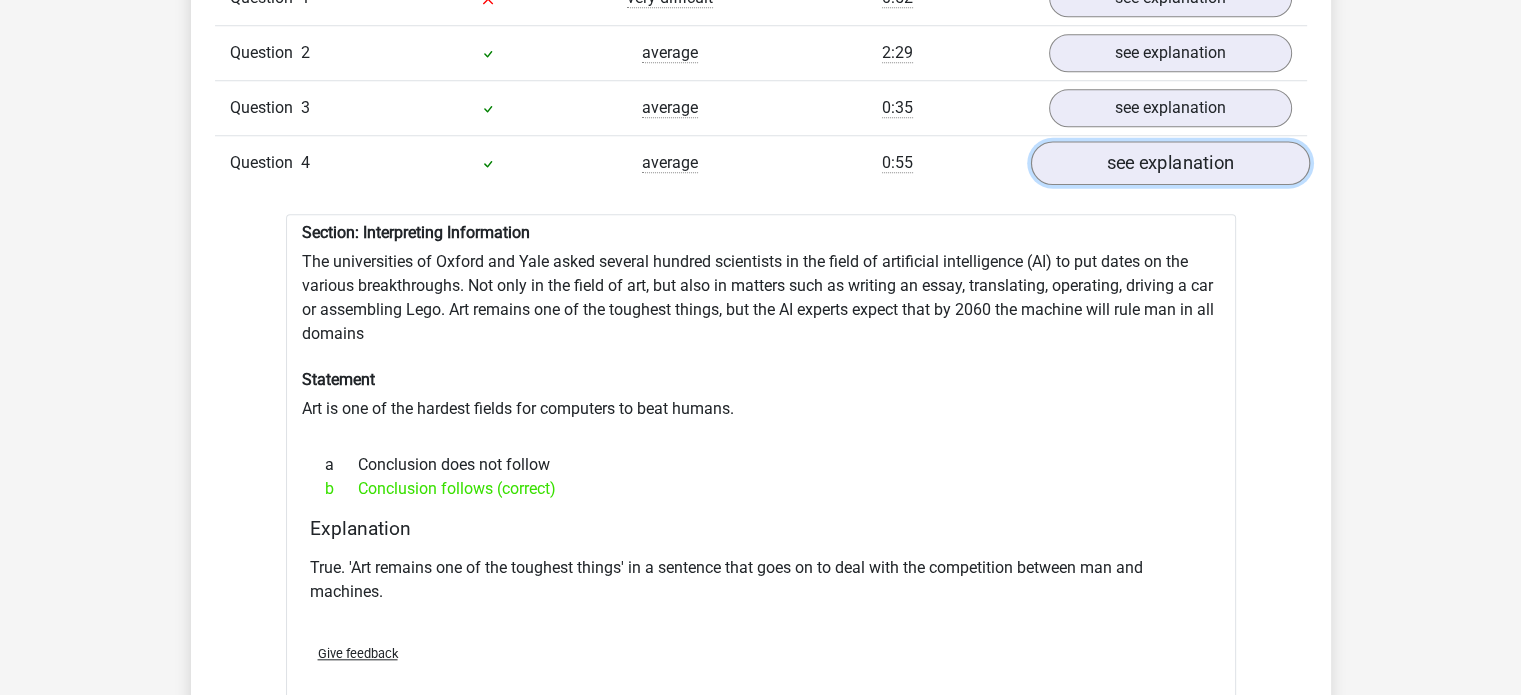 click on "see explanation" at bounding box center [1169, 163] 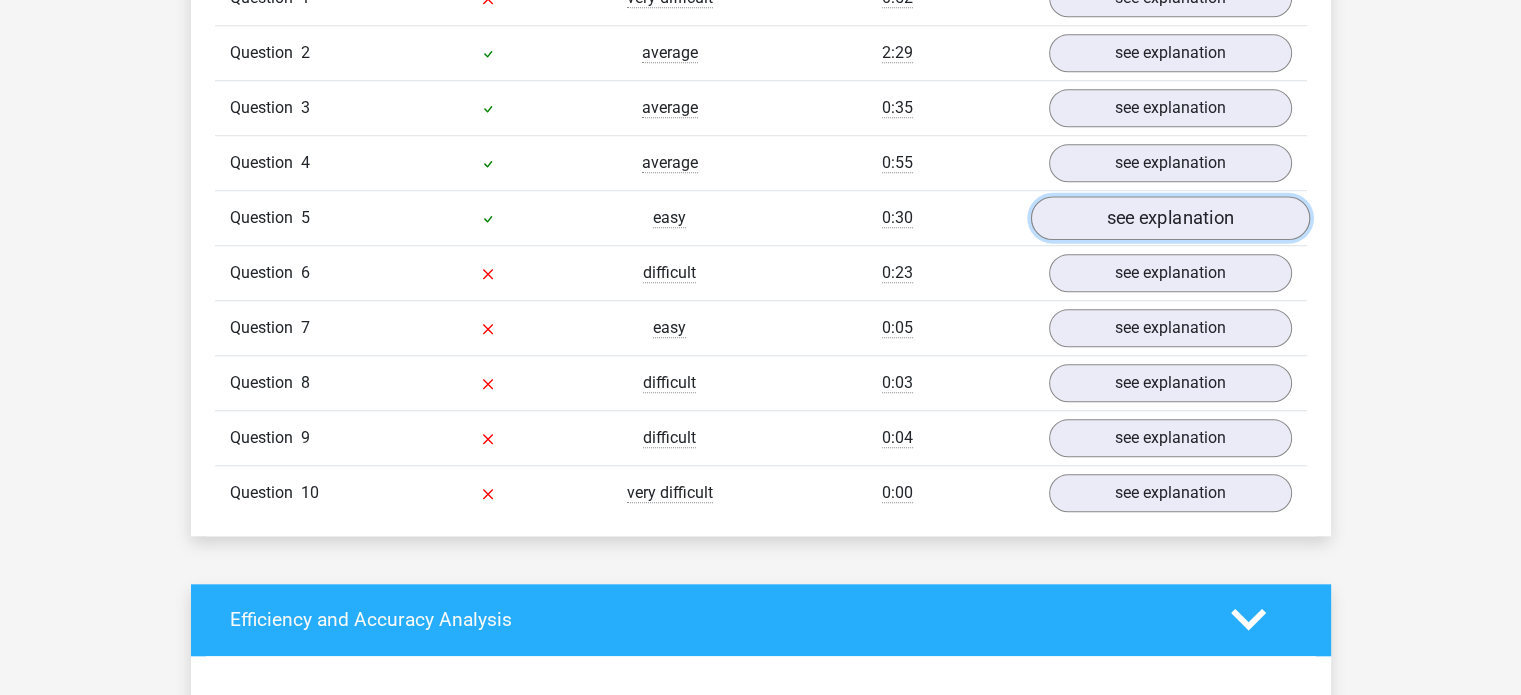 click on "see explanation" at bounding box center [1169, 218] 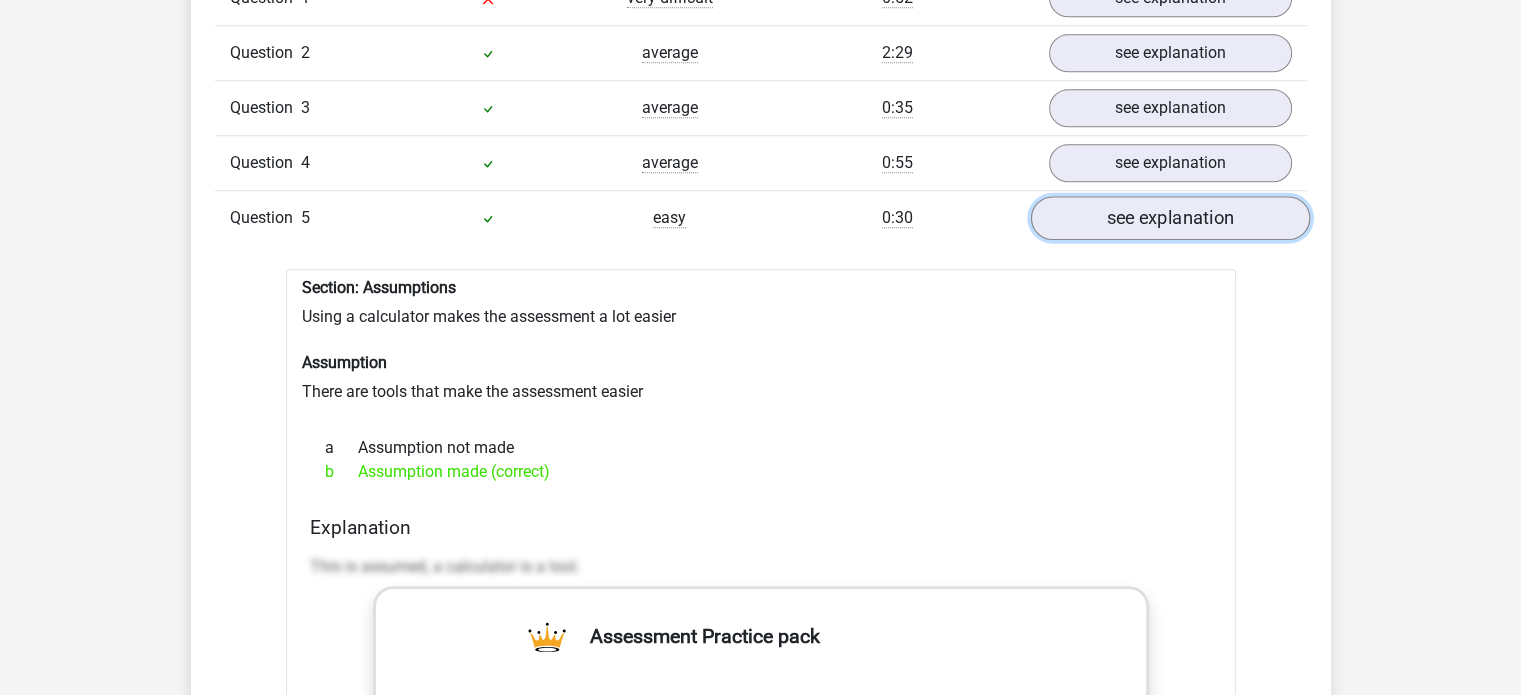 click on "see explanation" at bounding box center (1169, 218) 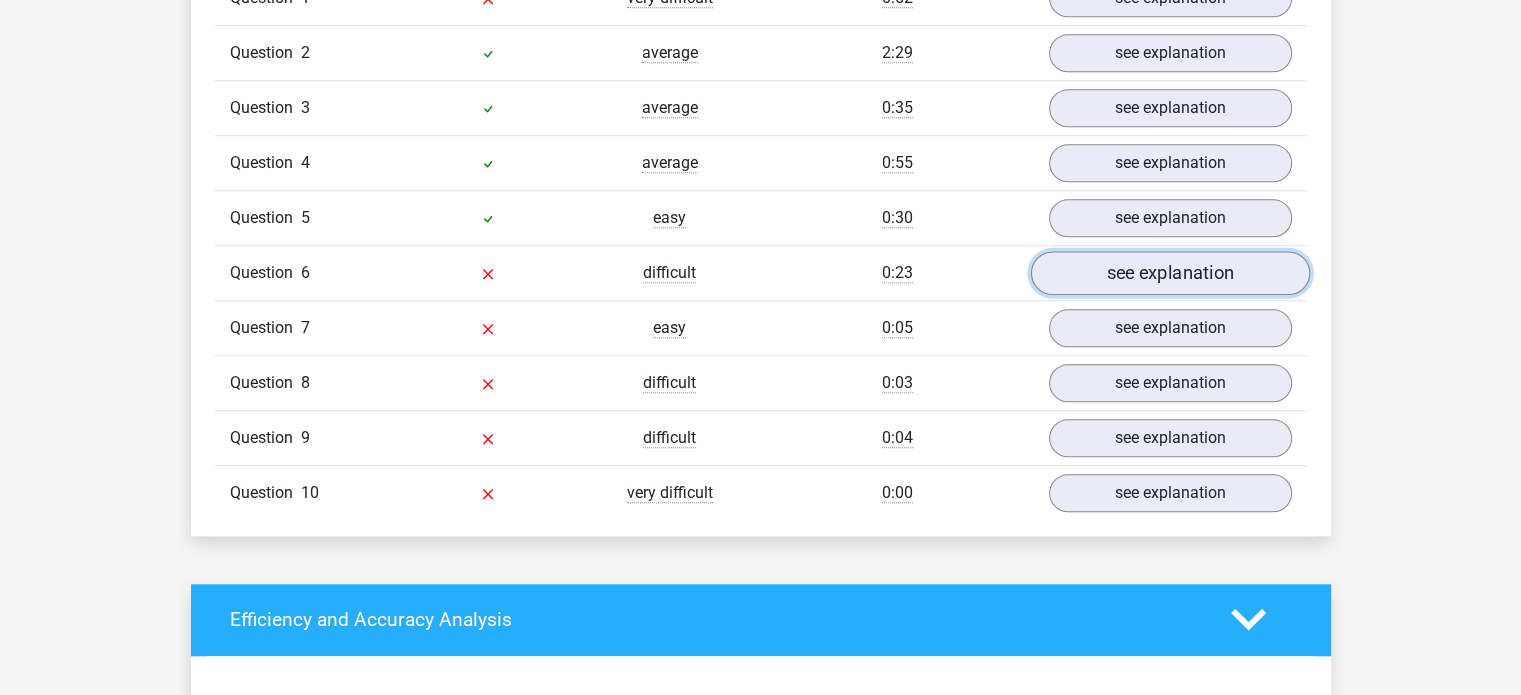 click on "see explanation" at bounding box center (1169, 273) 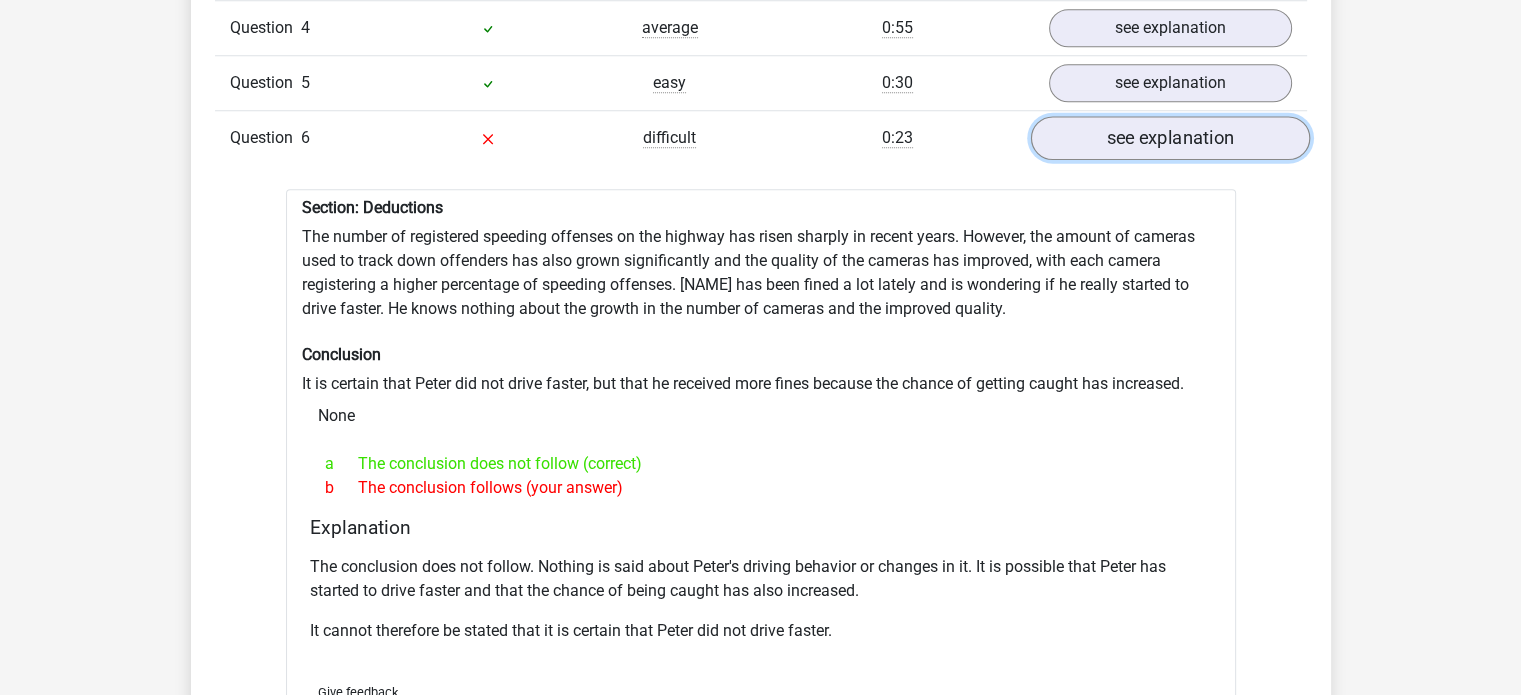 scroll, scrollTop: 1848, scrollLeft: 0, axis: vertical 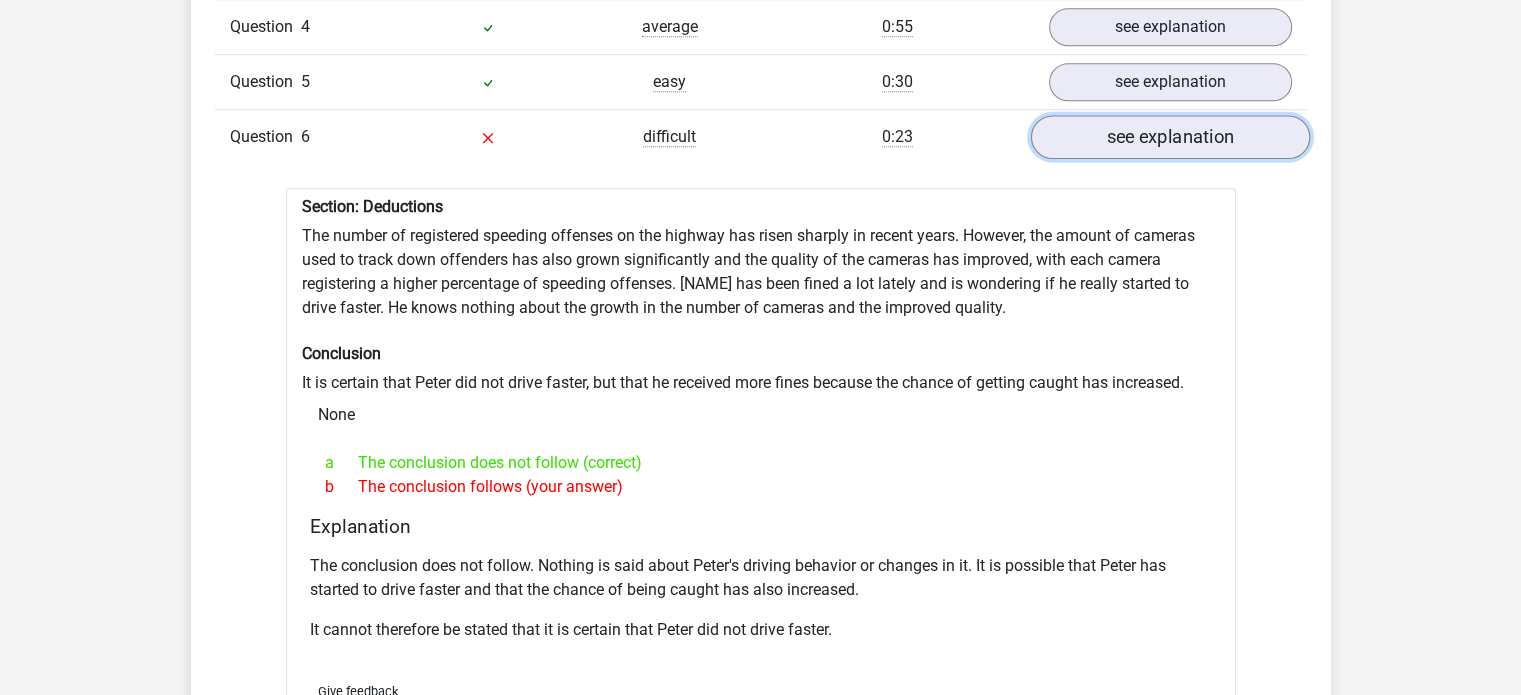 click on "see explanation" at bounding box center (1169, 137) 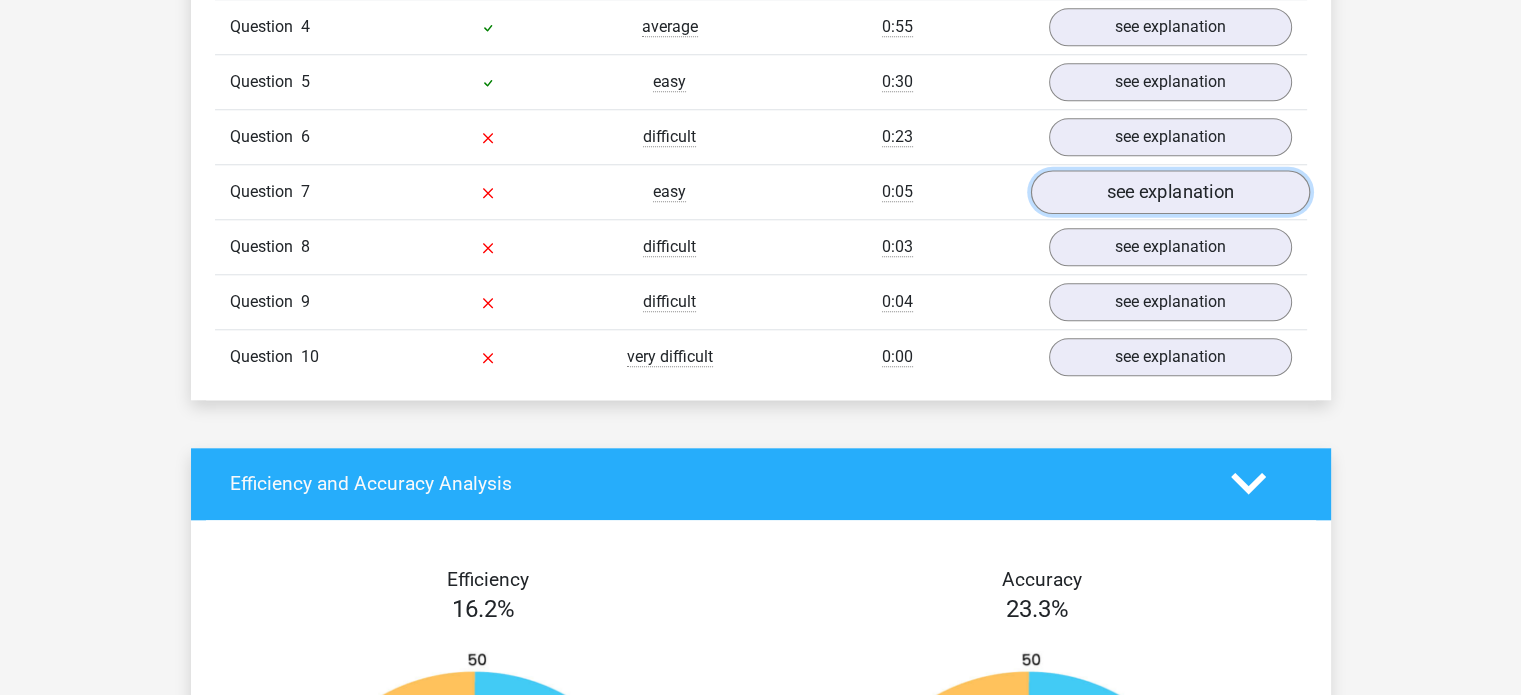 click on "see explanation" at bounding box center [1169, 192] 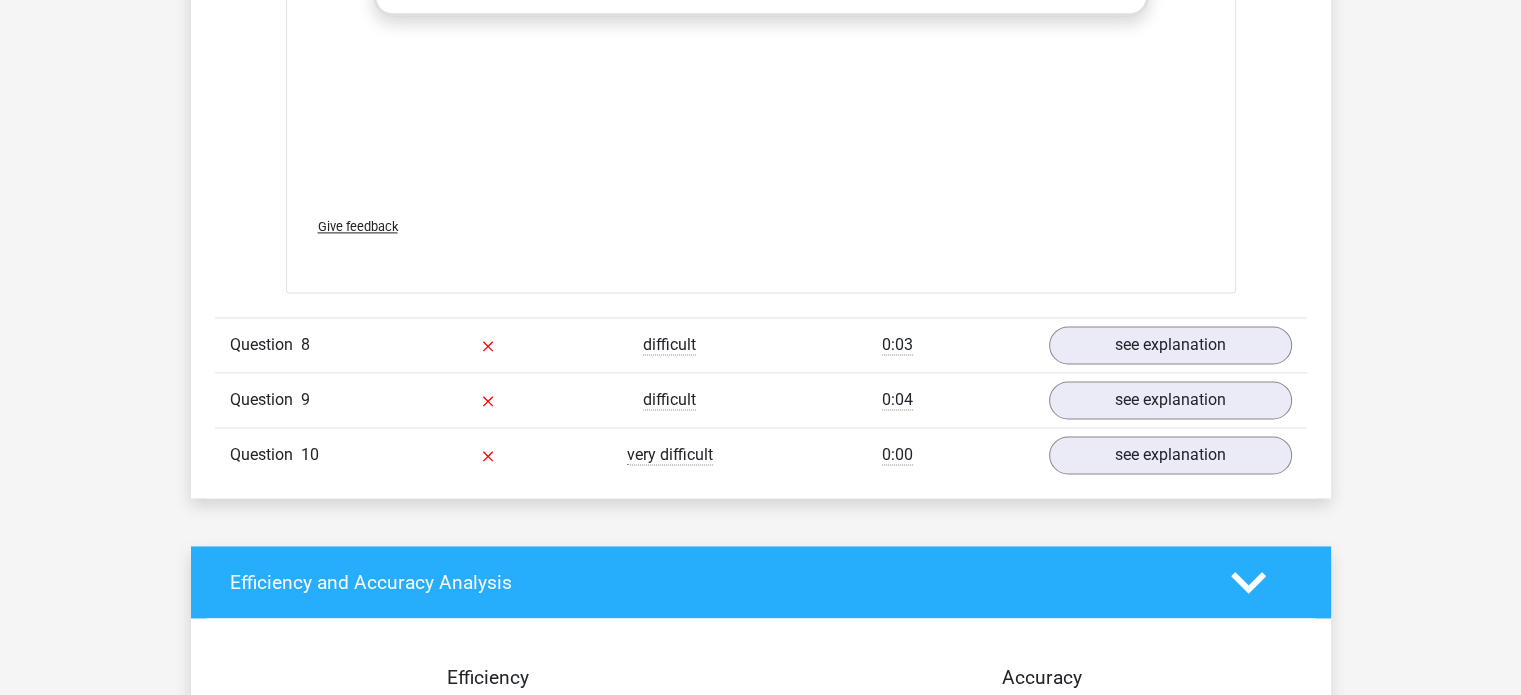 scroll, scrollTop: 2792, scrollLeft: 0, axis: vertical 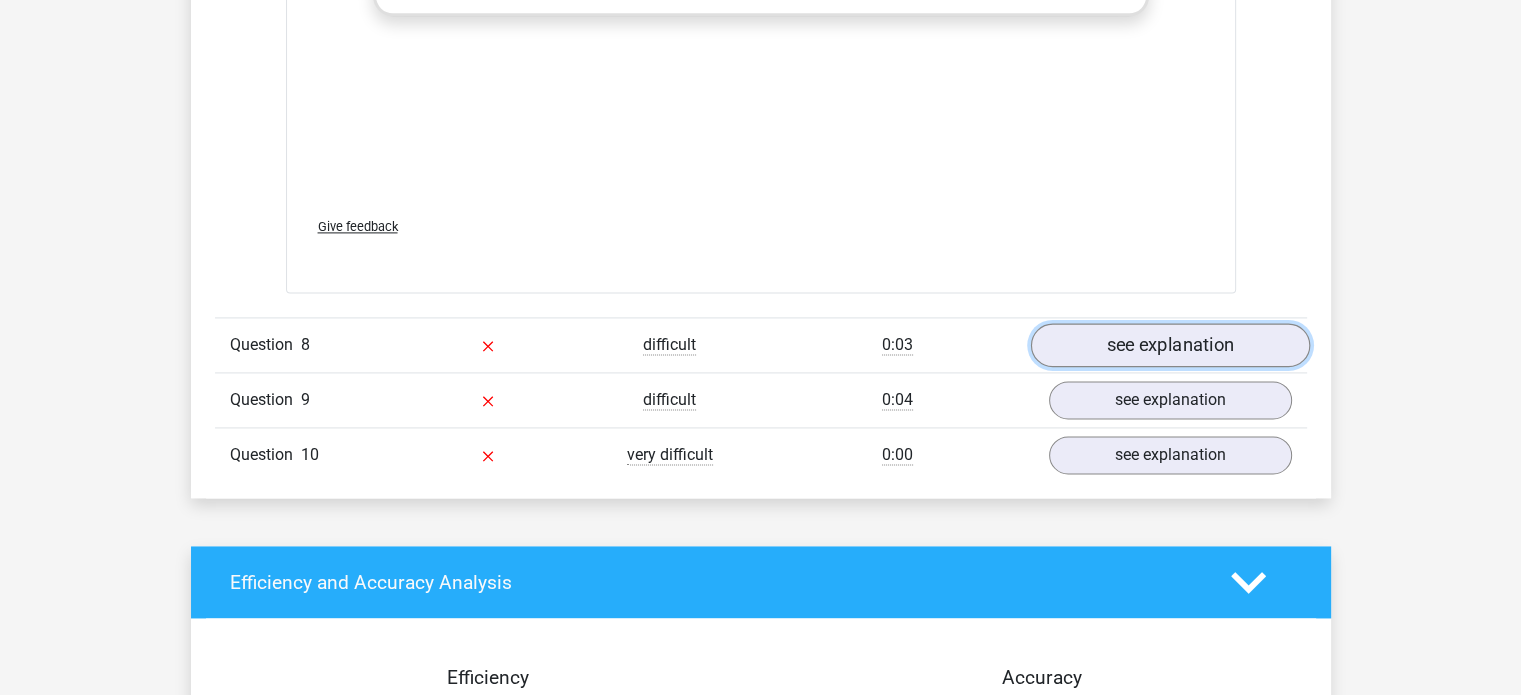 click on "see explanation" at bounding box center (1169, 346) 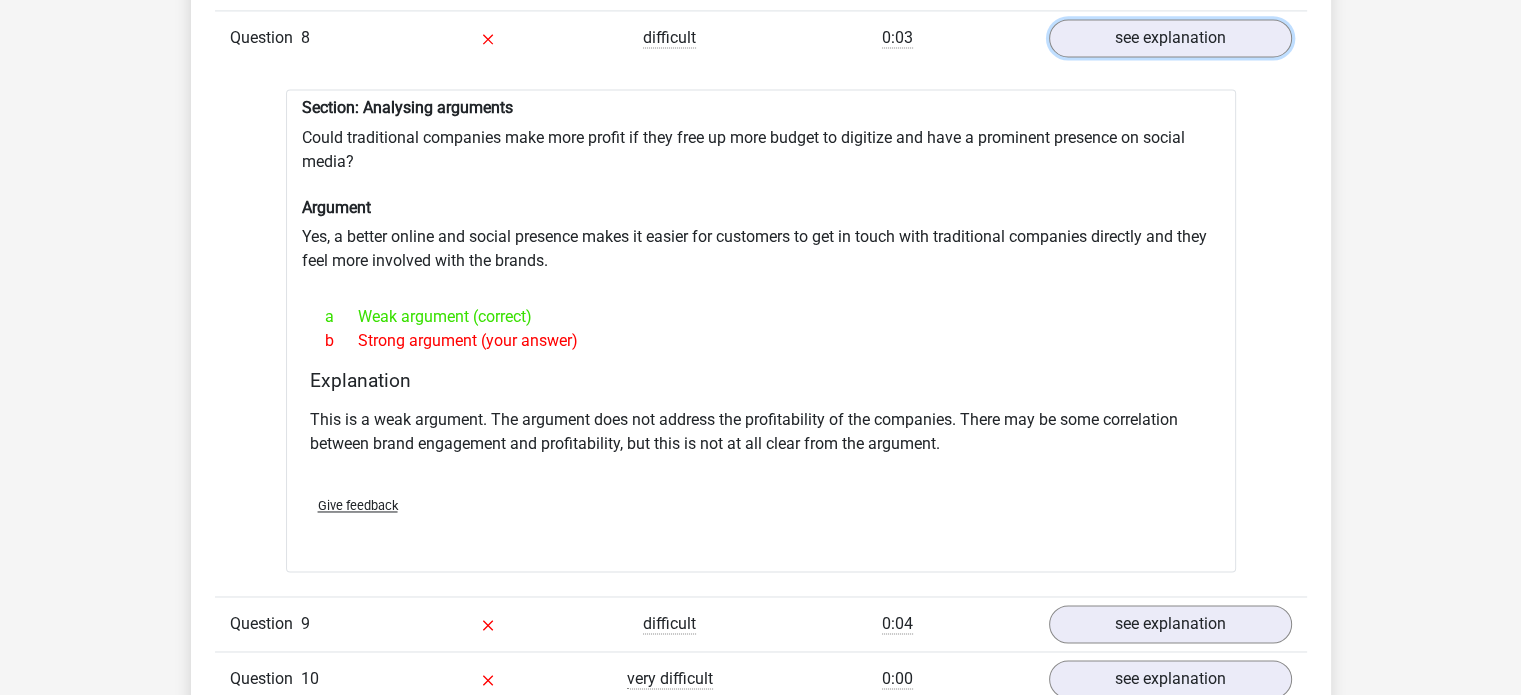 scroll, scrollTop: 3160, scrollLeft: 0, axis: vertical 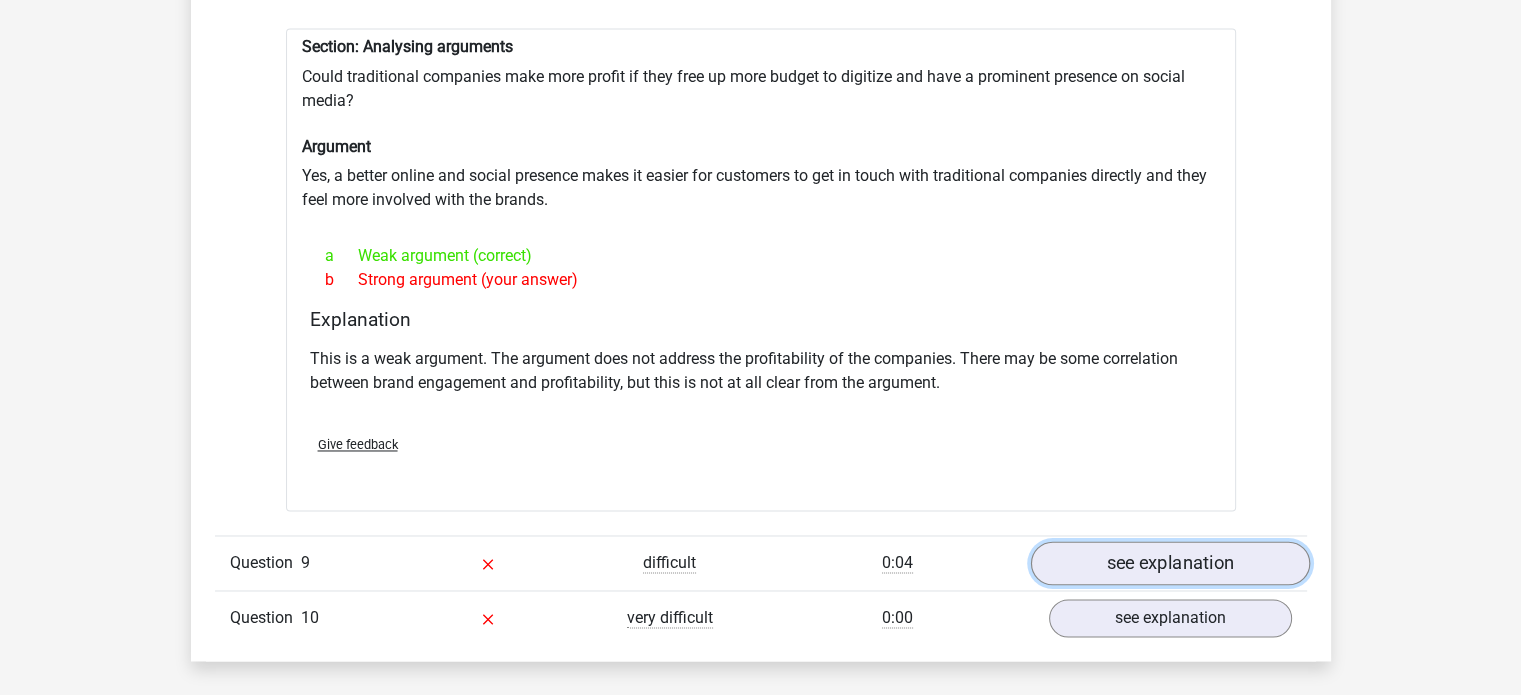 click on "see explanation" at bounding box center [1169, 563] 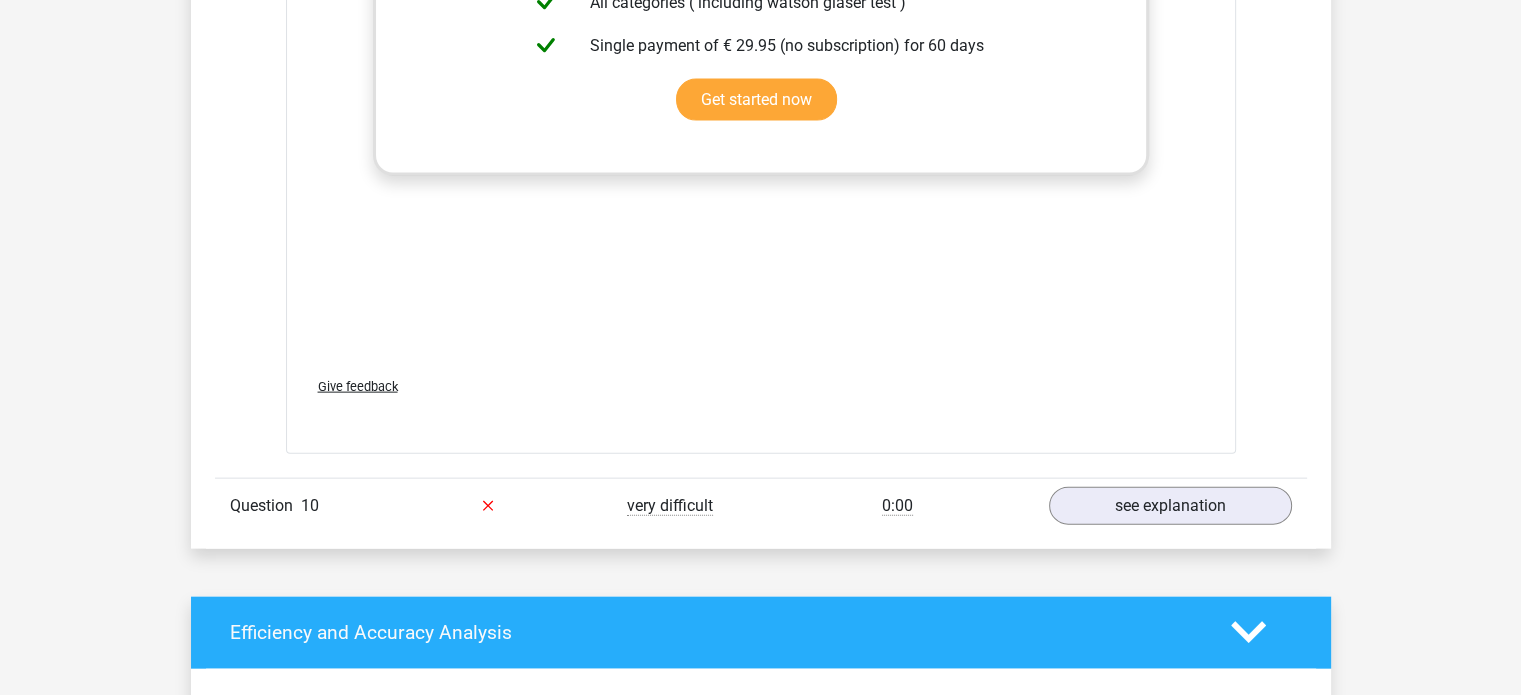 scroll, scrollTop: 4396, scrollLeft: 0, axis: vertical 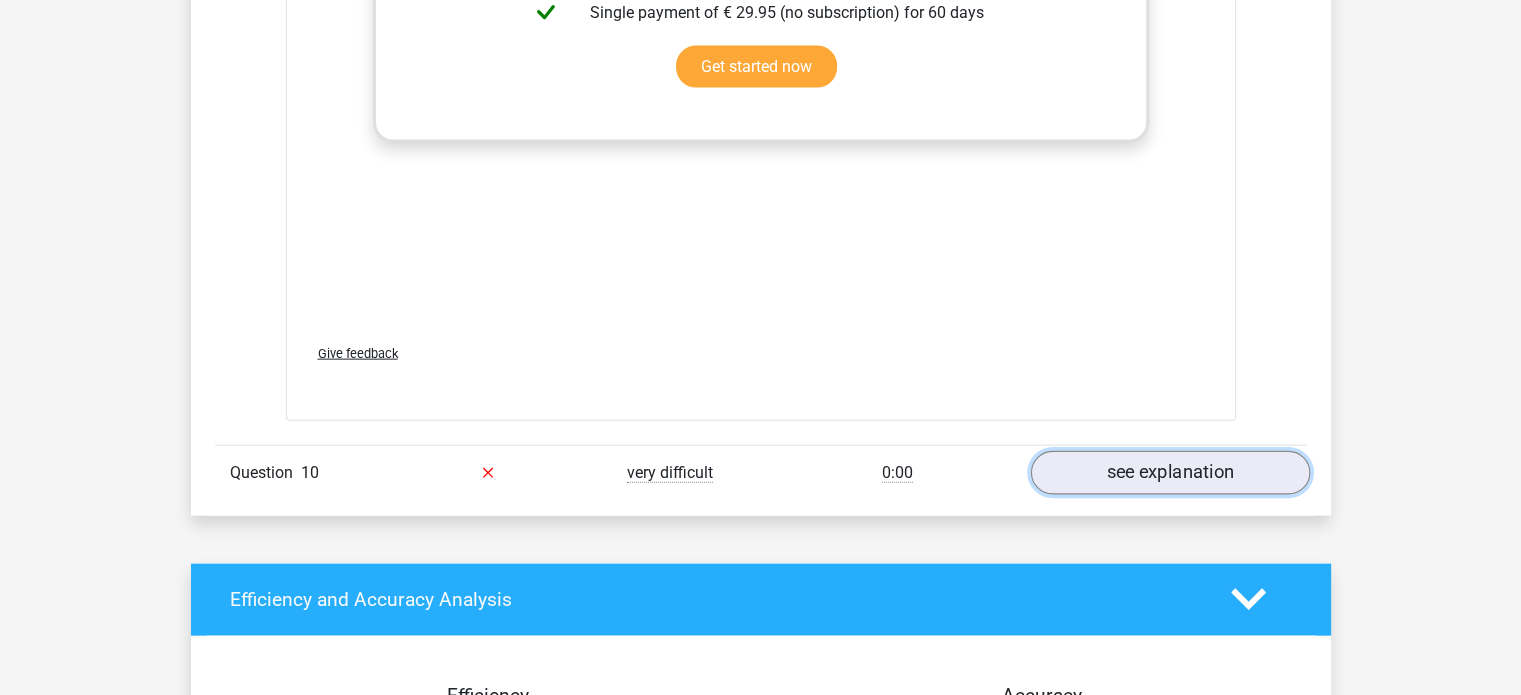 click on "see explanation" at bounding box center (1169, 473) 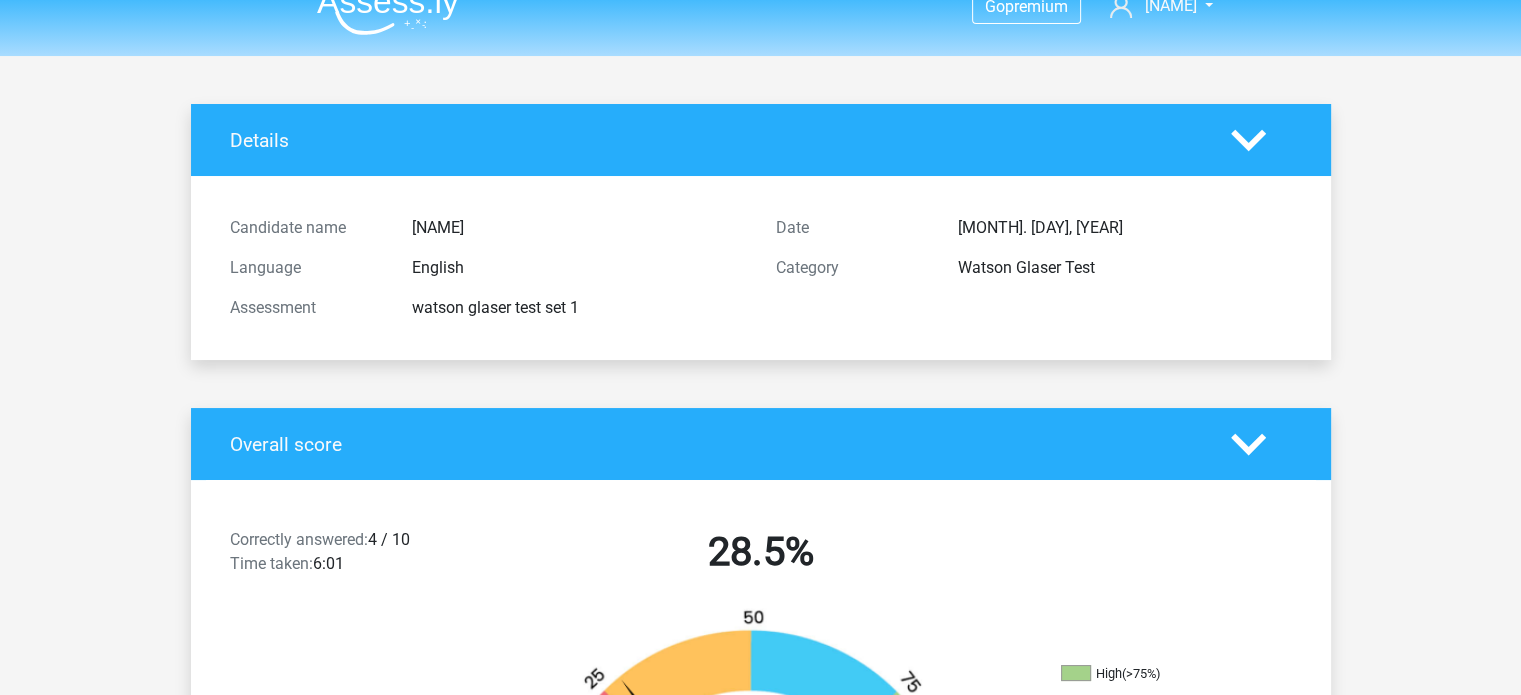 scroll, scrollTop: 0, scrollLeft: 0, axis: both 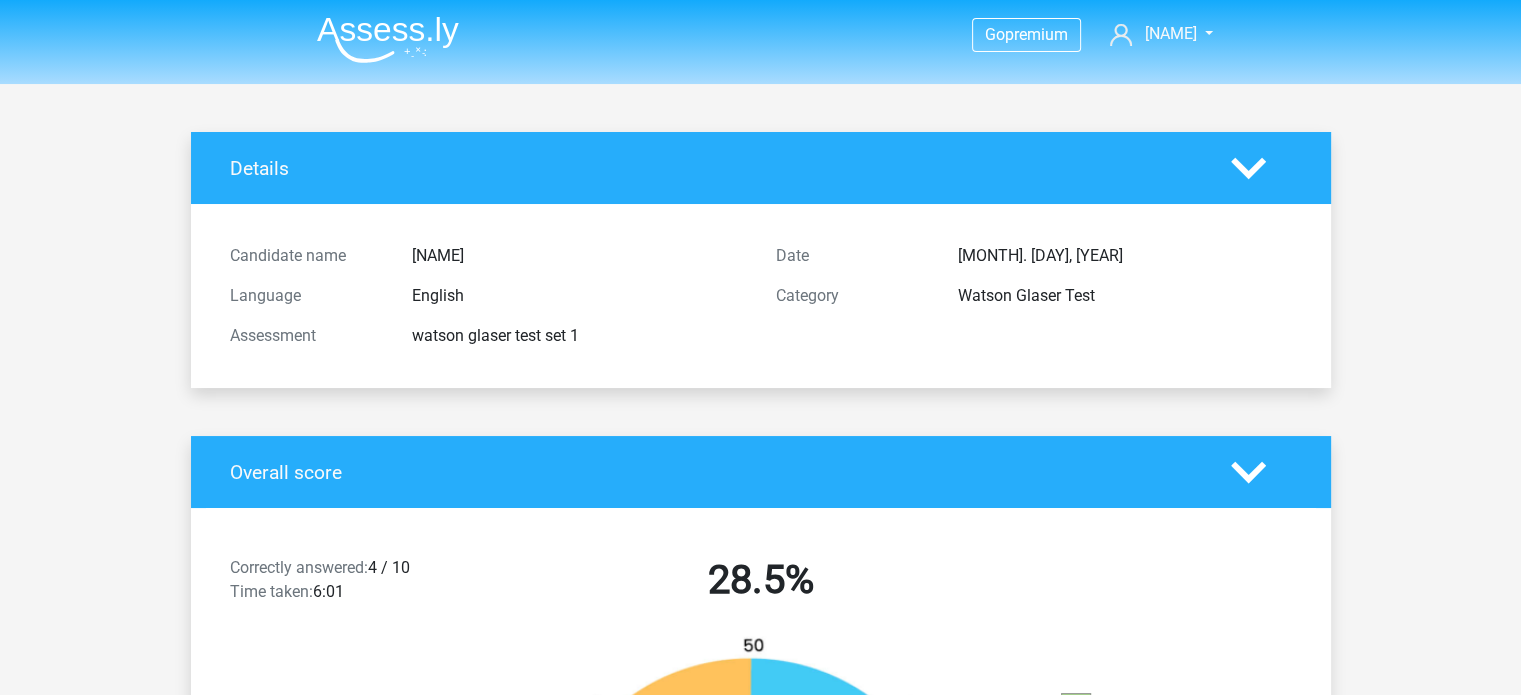 click 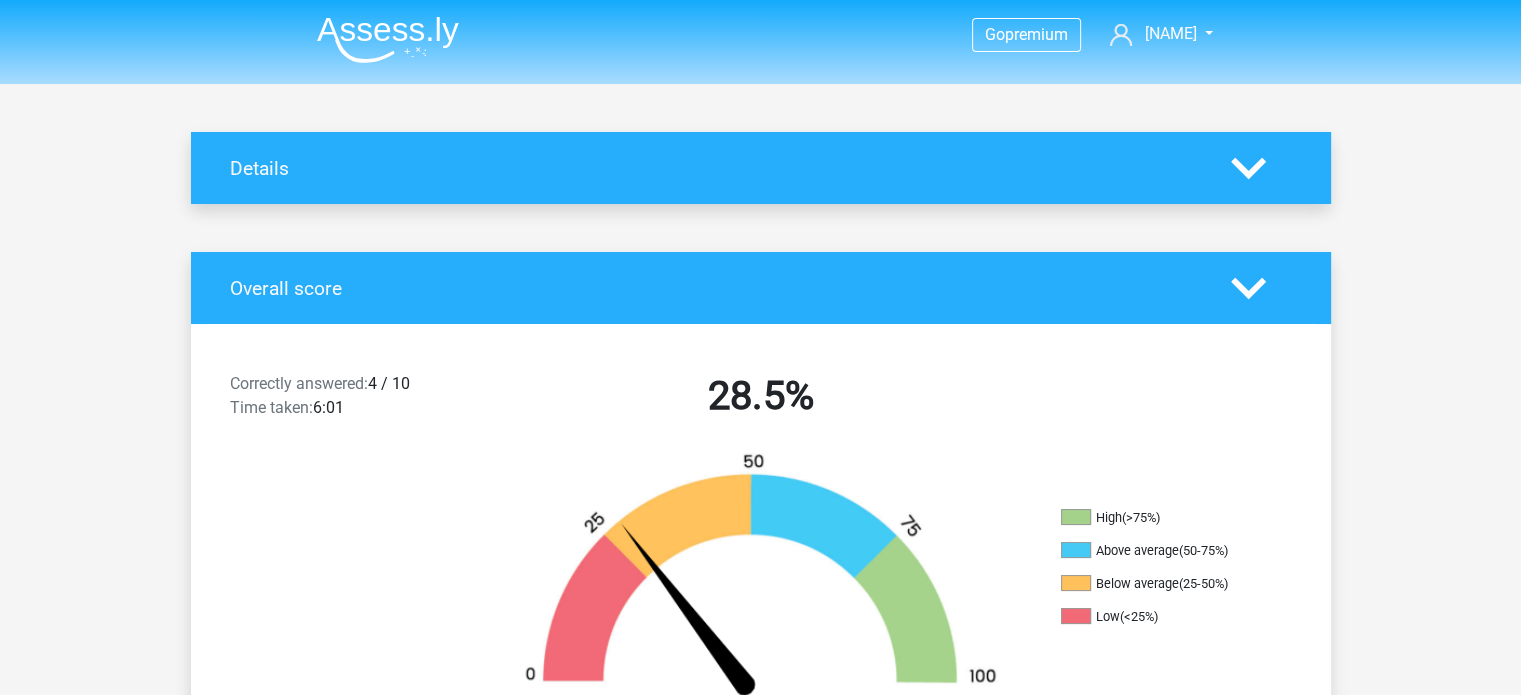 click 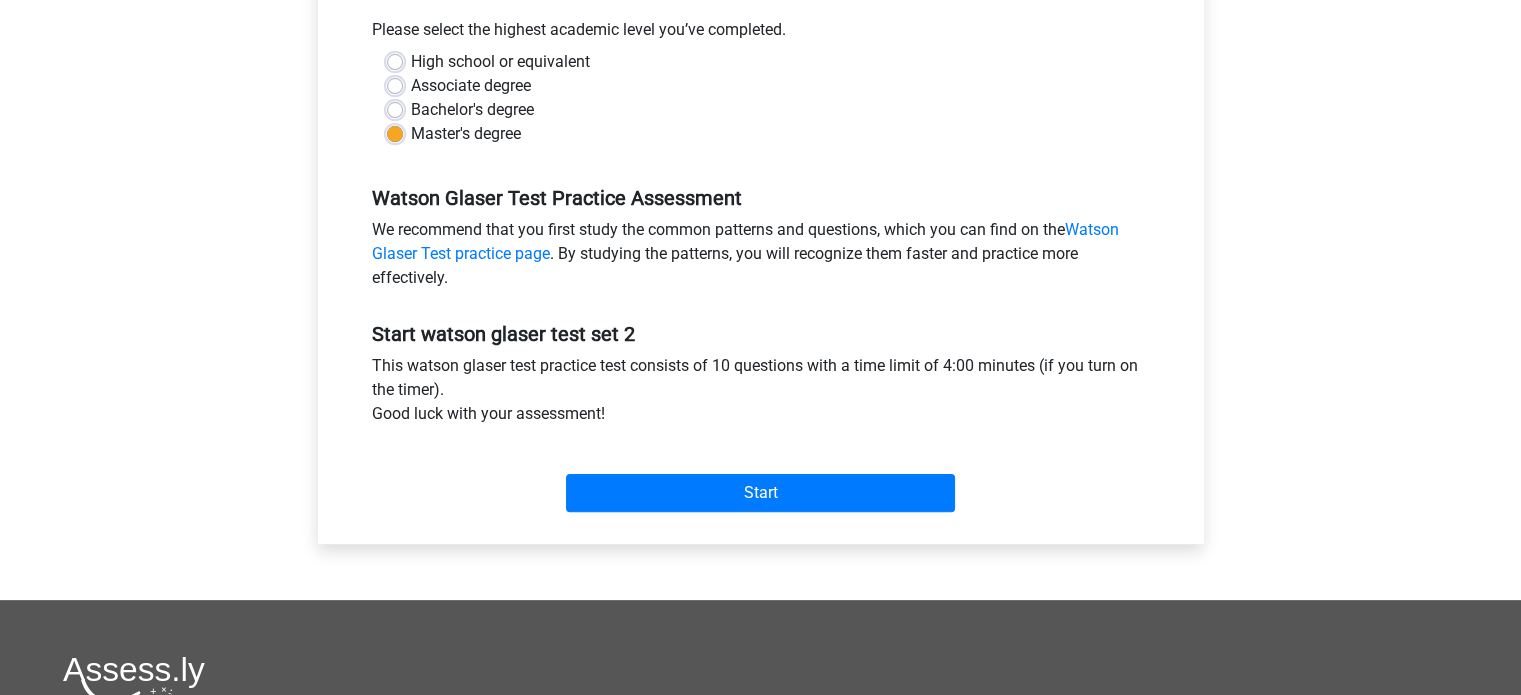 scroll, scrollTop: 456, scrollLeft: 0, axis: vertical 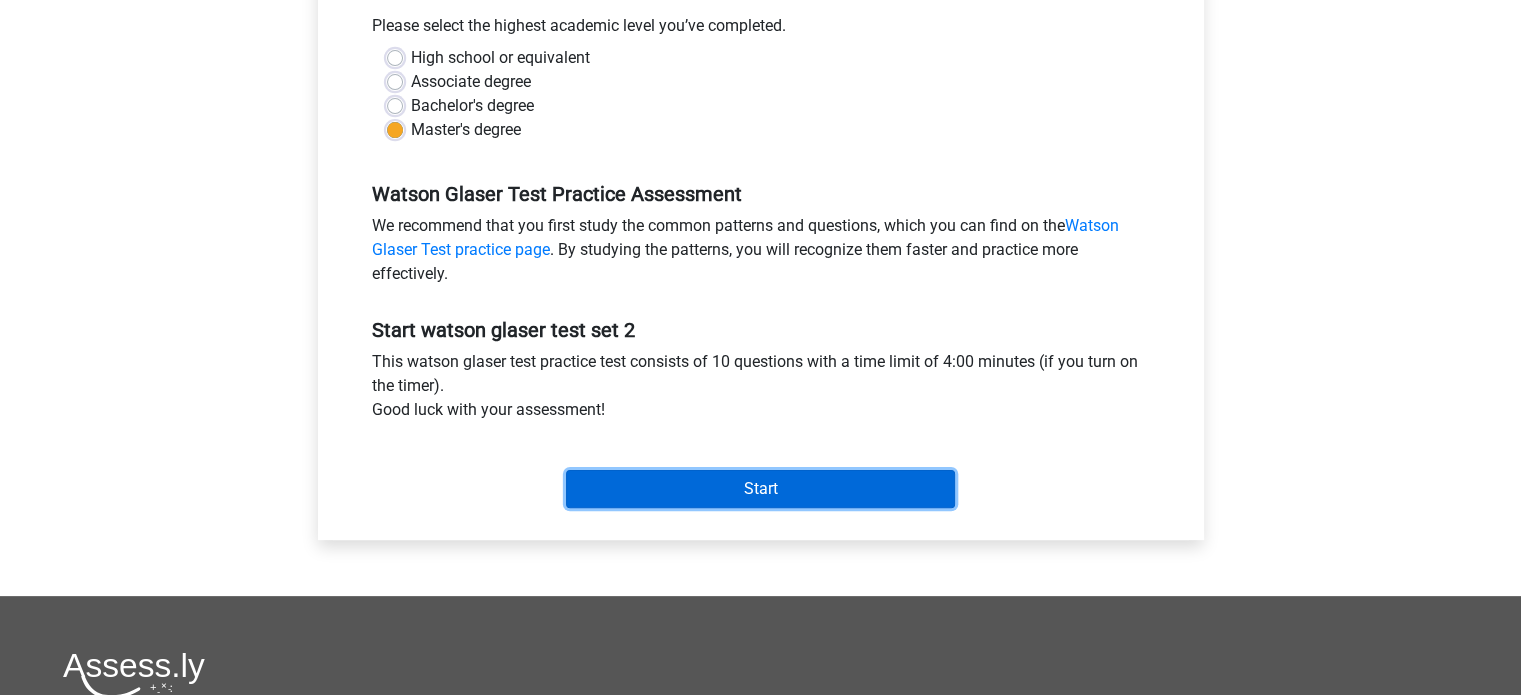 click on "Start" at bounding box center [760, 489] 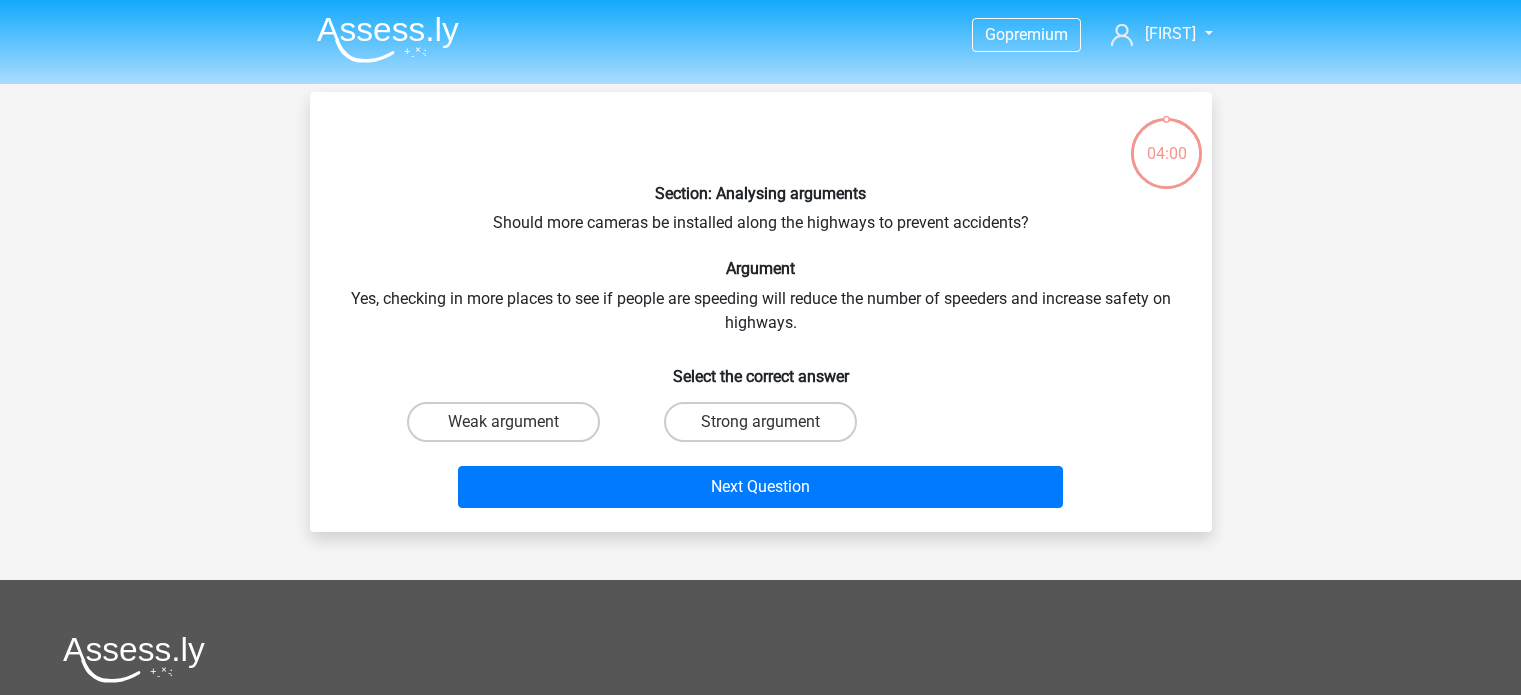 scroll, scrollTop: 0, scrollLeft: 0, axis: both 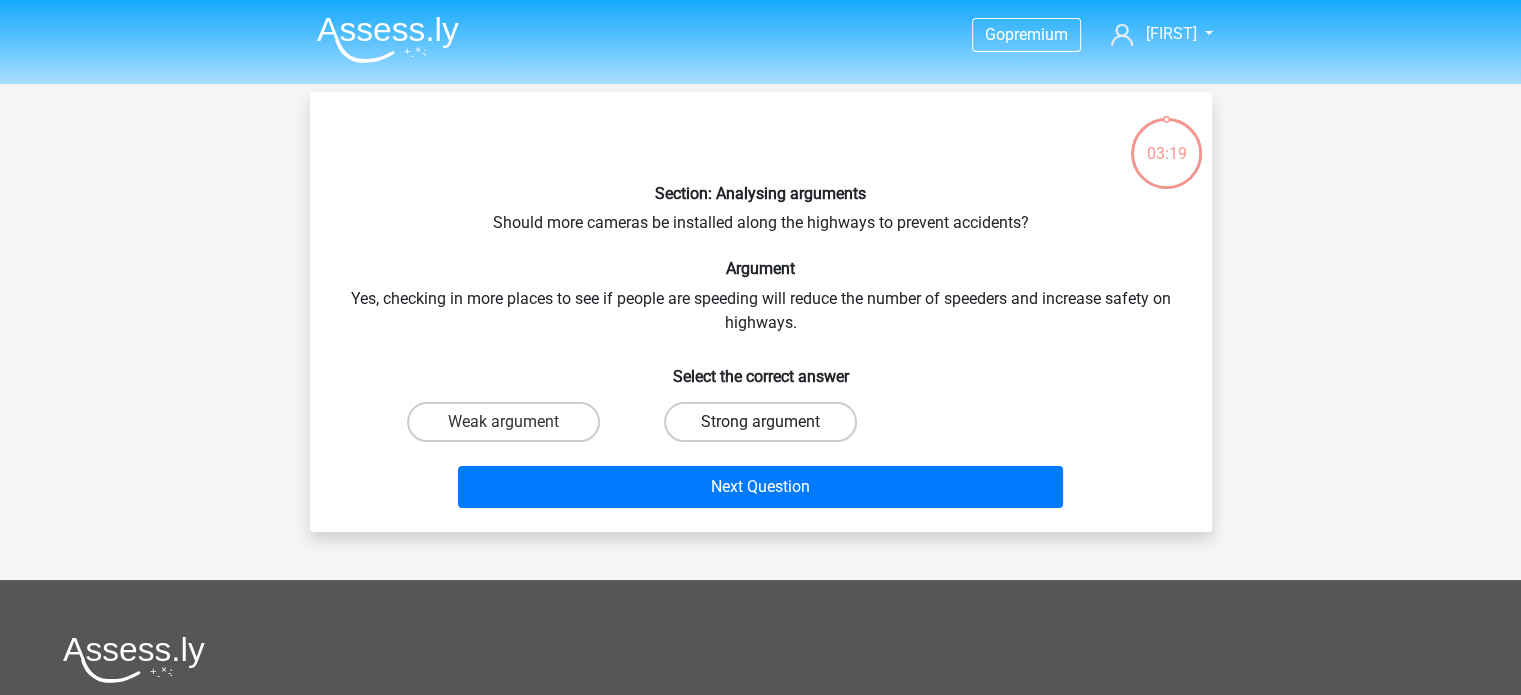 click on "Strong argument" at bounding box center (760, 422) 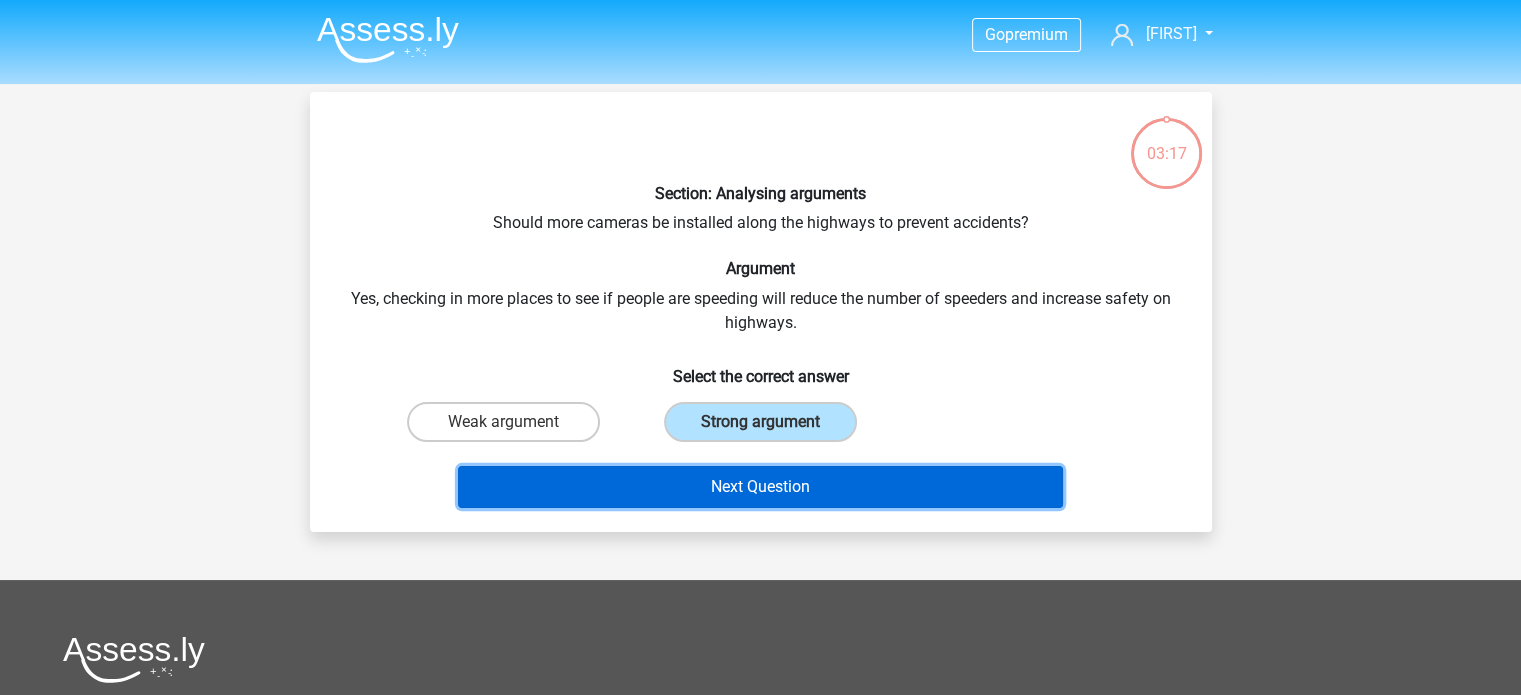 click on "Next Question" at bounding box center [760, 487] 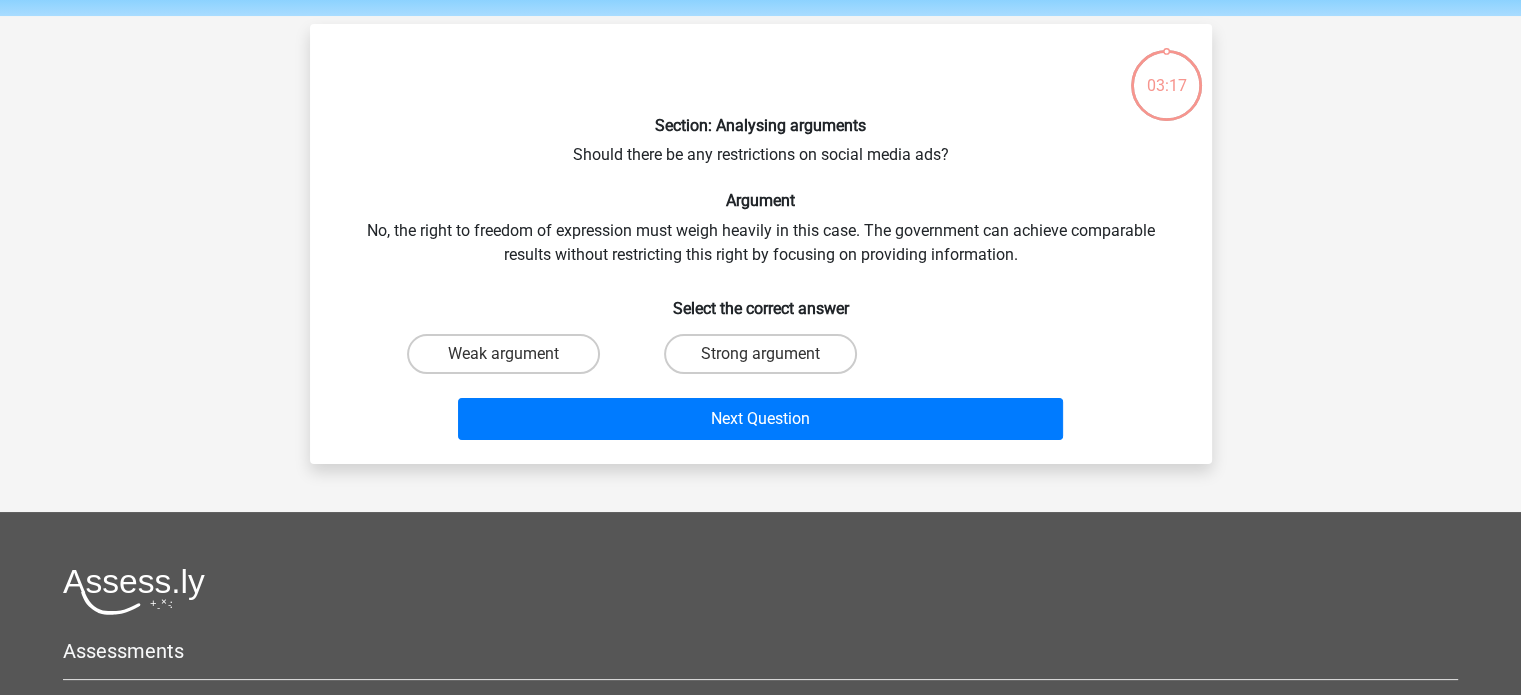 scroll, scrollTop: 92, scrollLeft: 0, axis: vertical 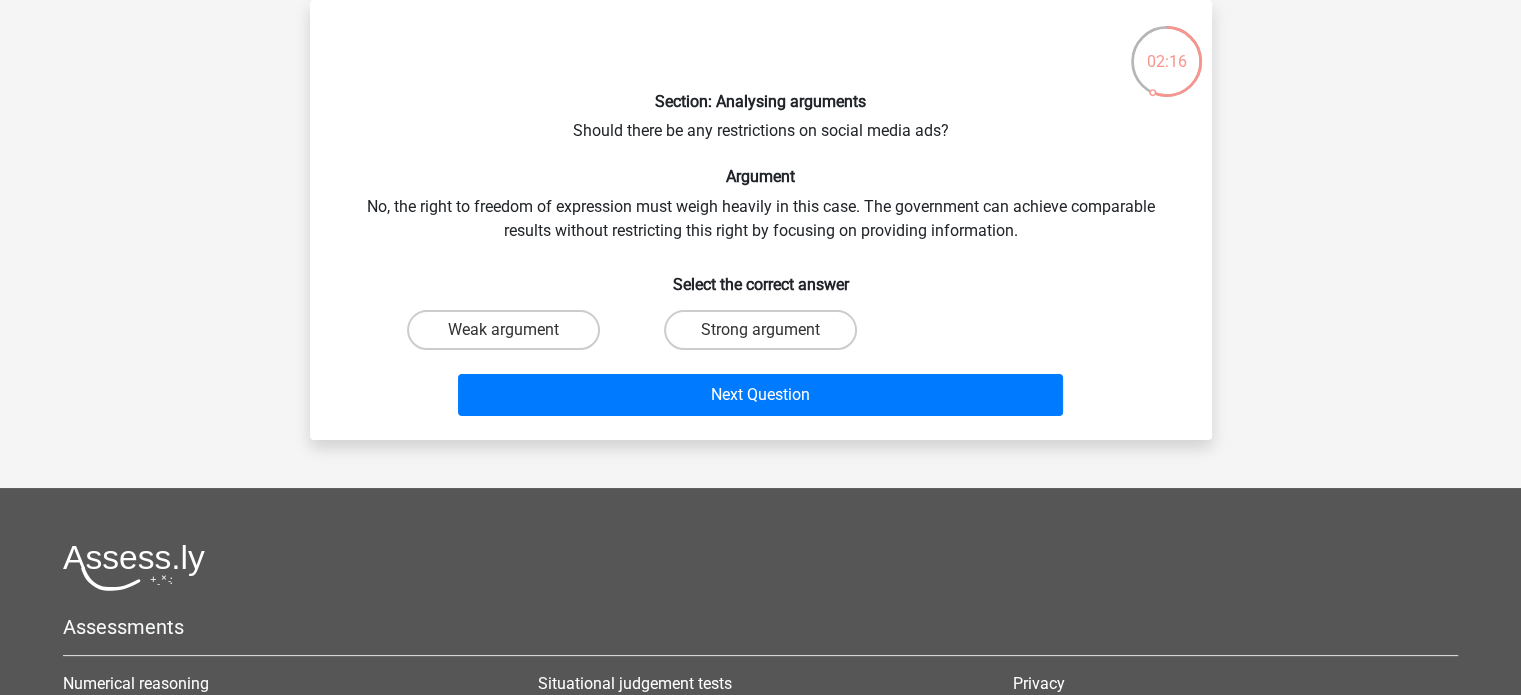 click on "Weak argument" at bounding box center [509, 336] 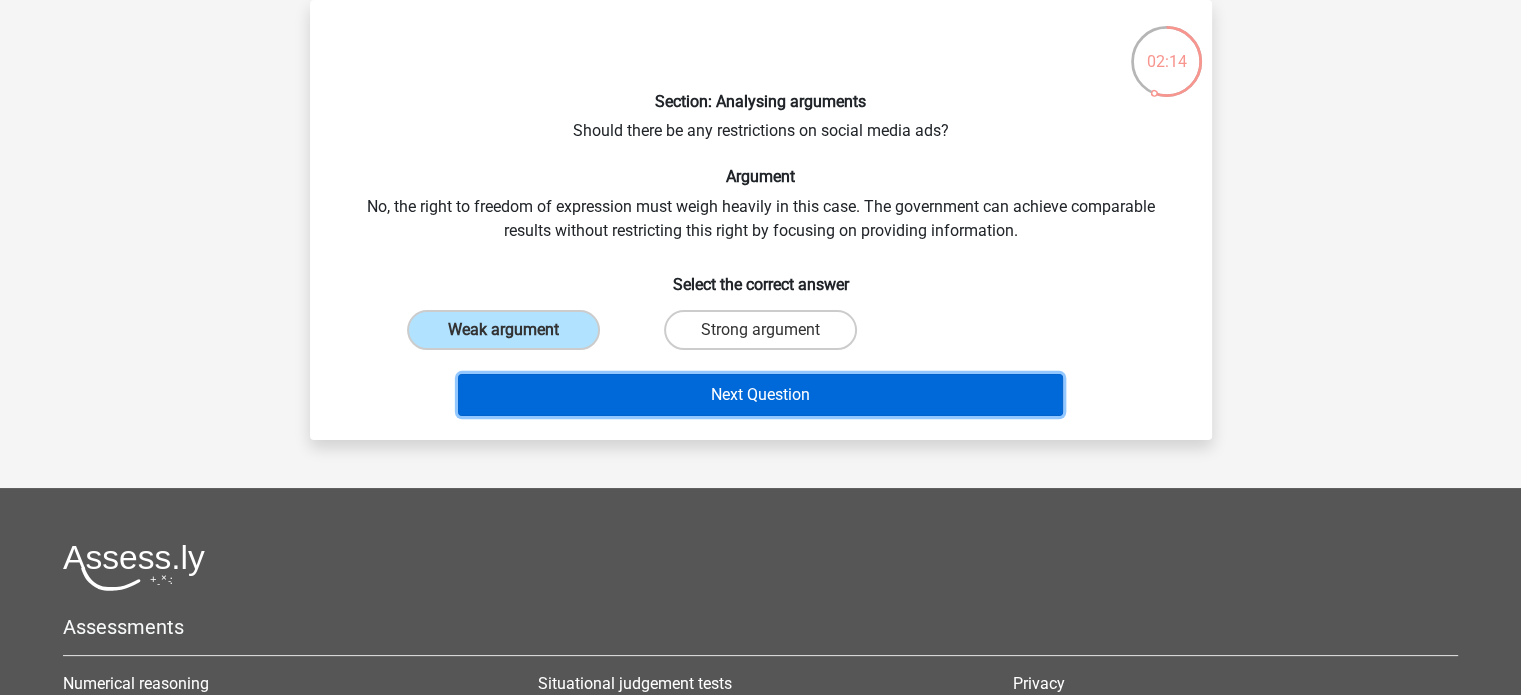 click on "Next Question" at bounding box center [760, 395] 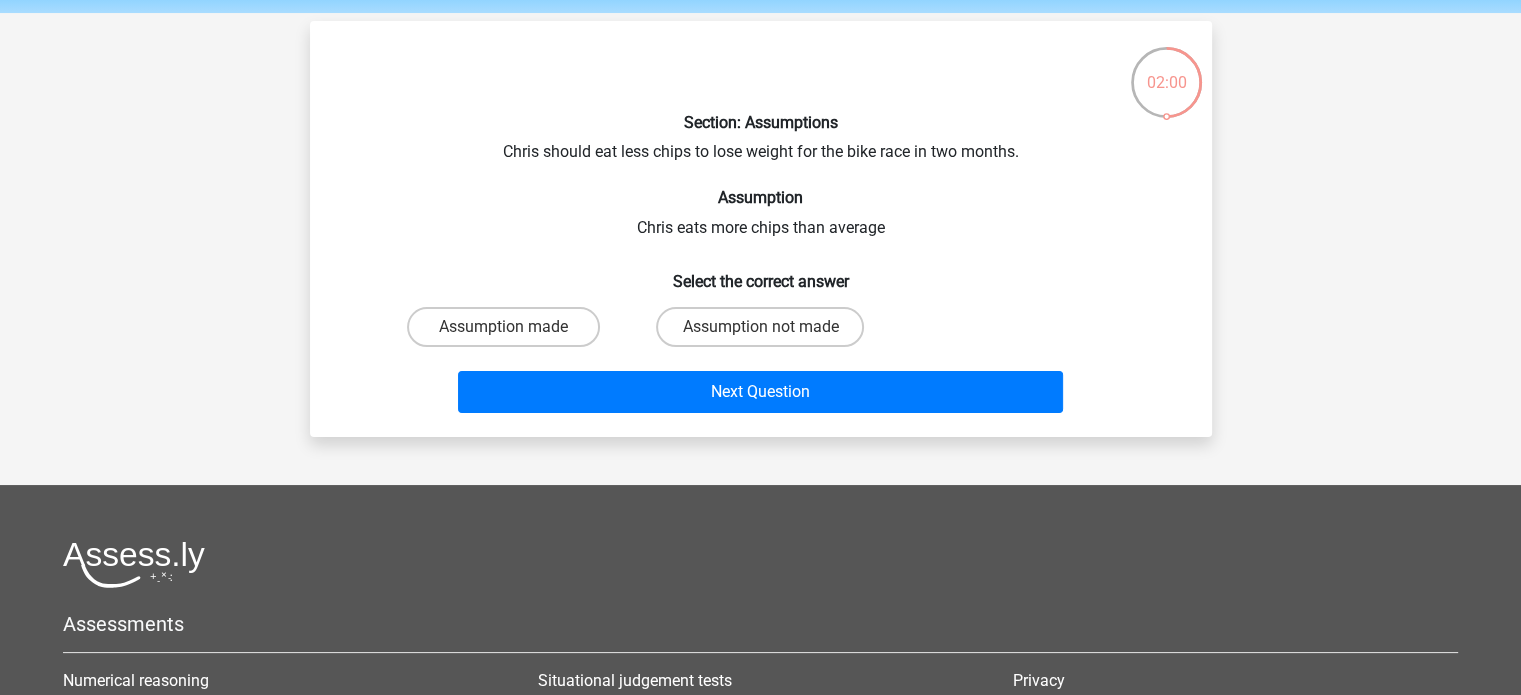 scroll, scrollTop: 80, scrollLeft: 0, axis: vertical 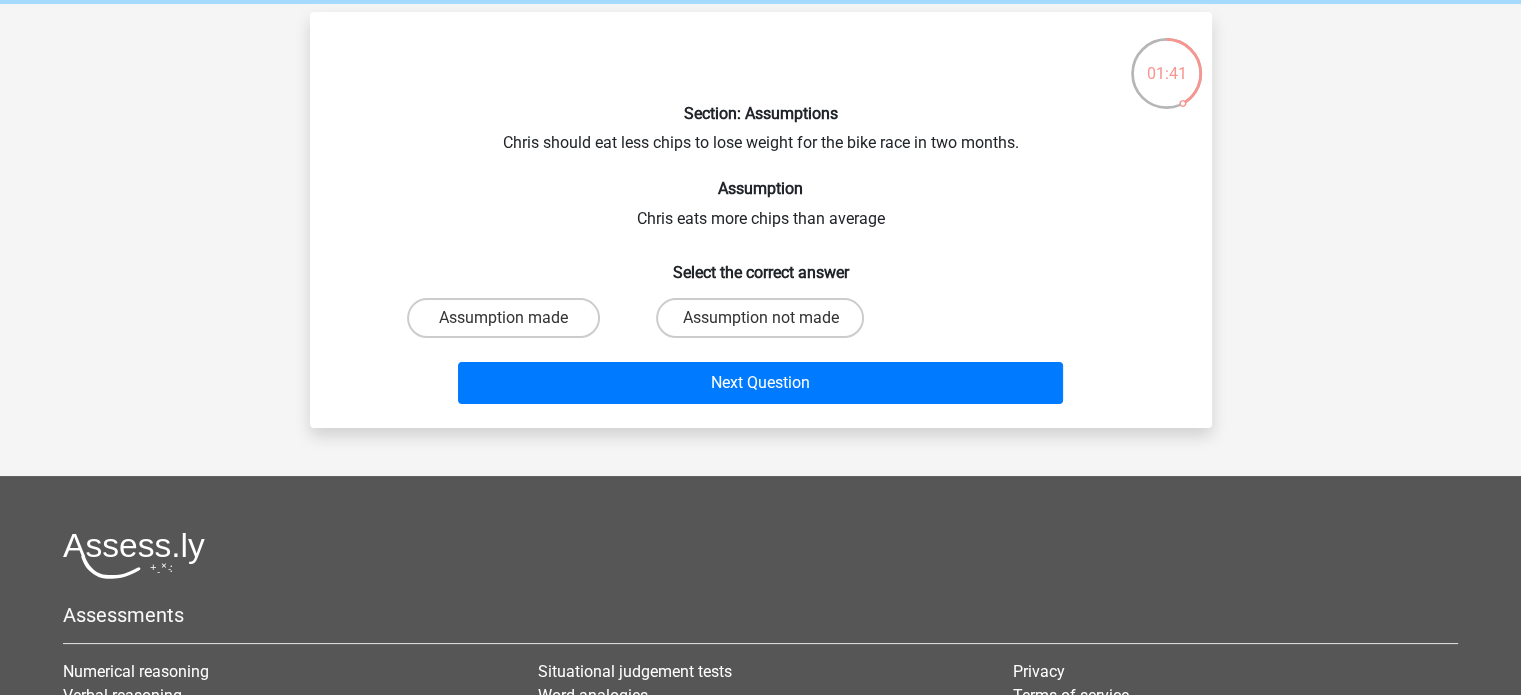 click on "Assumption not made" at bounding box center (766, 324) 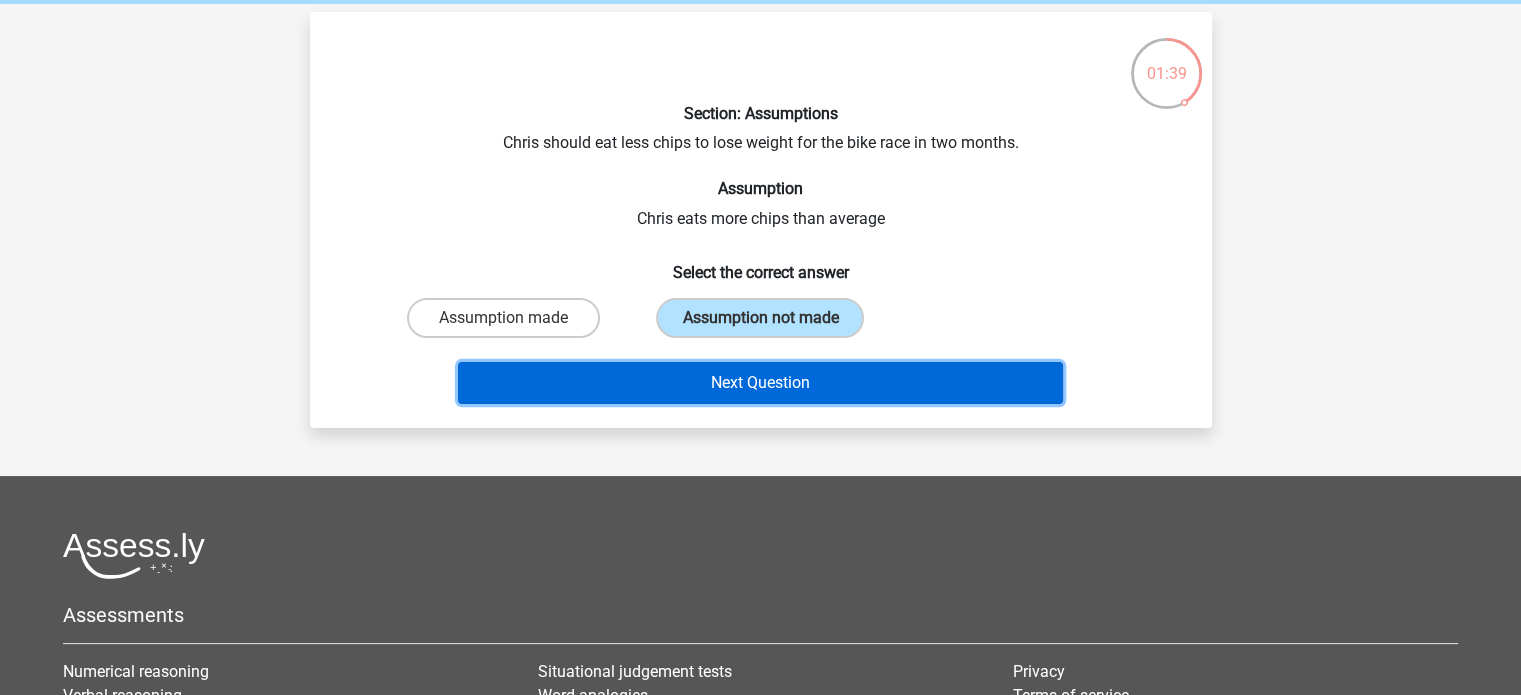 click on "Next Question" at bounding box center (760, 383) 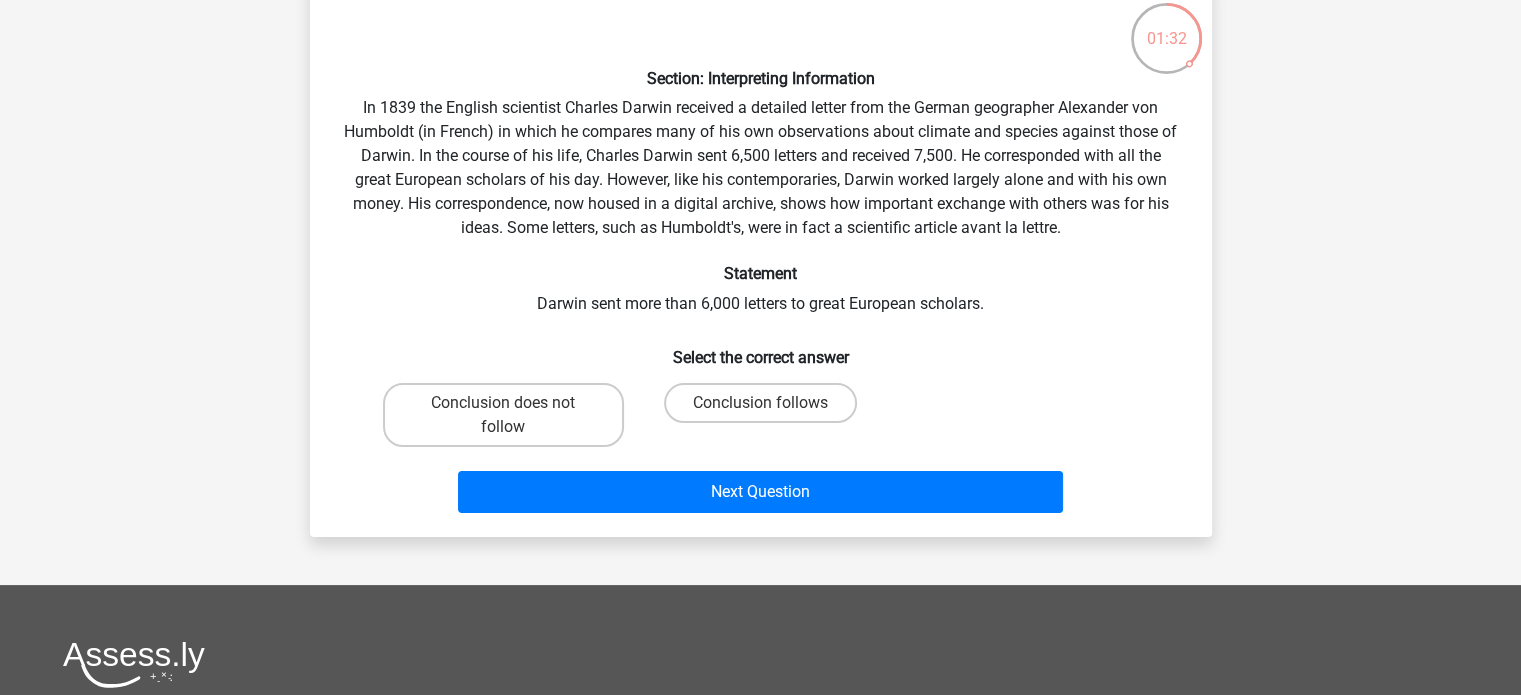 scroll, scrollTop: 114, scrollLeft: 0, axis: vertical 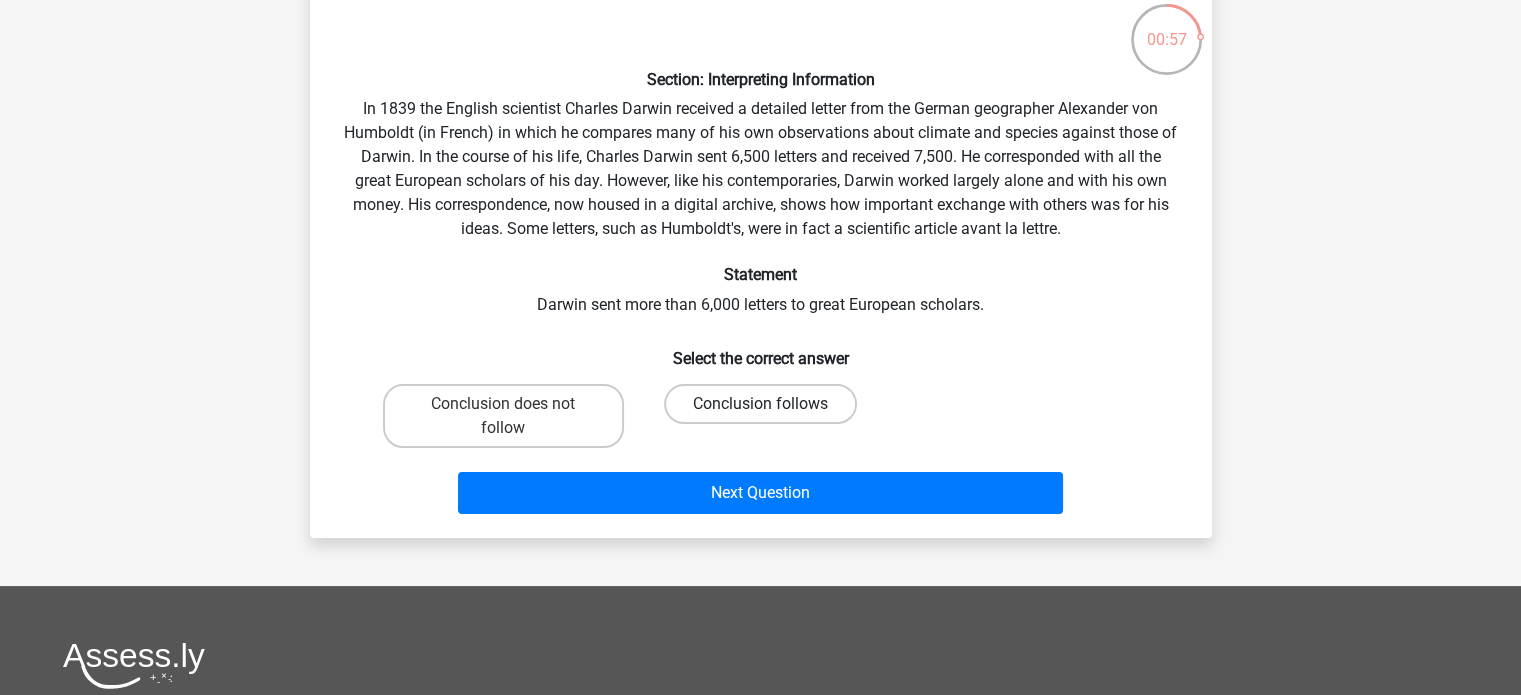 click on "Conclusion follows" at bounding box center (760, 404) 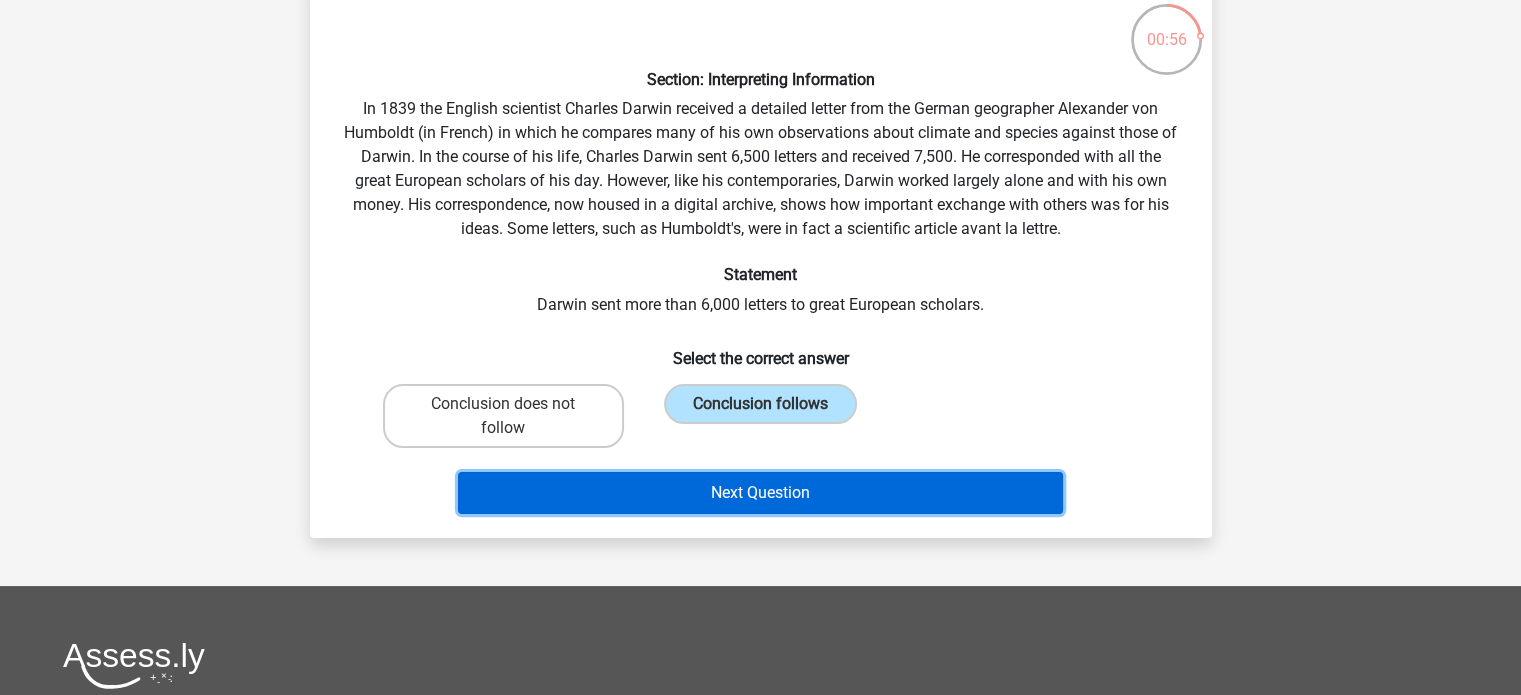 click on "Next Question" at bounding box center (760, 493) 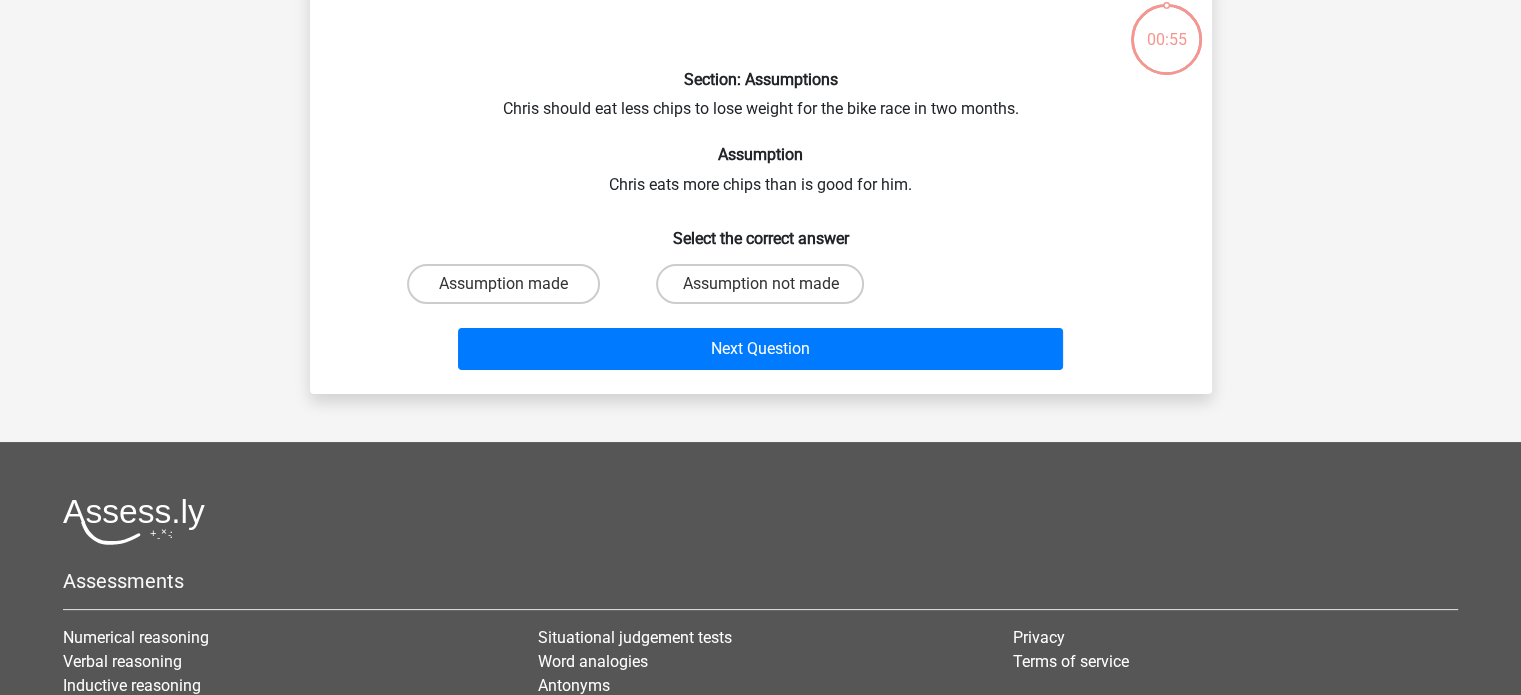 scroll, scrollTop: 92, scrollLeft: 0, axis: vertical 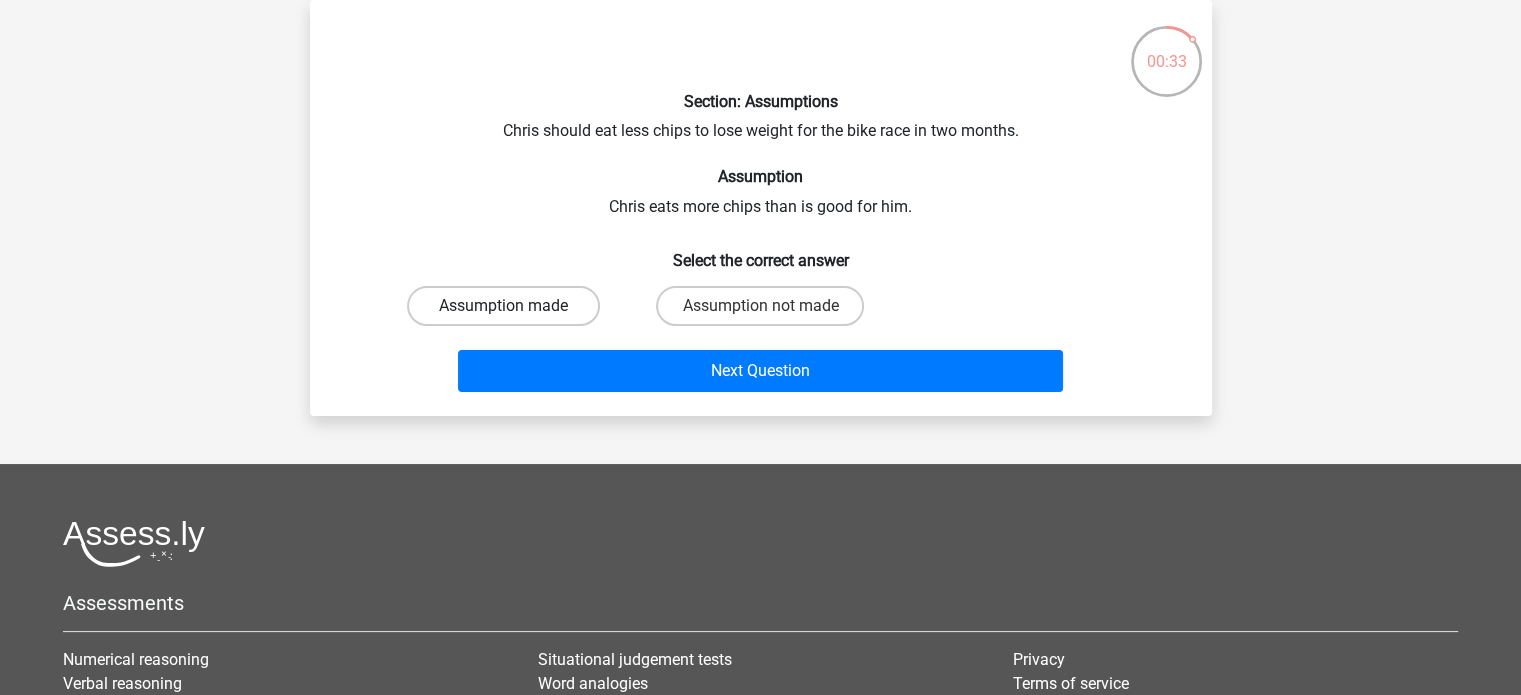 click on "Assumption made" at bounding box center (503, 306) 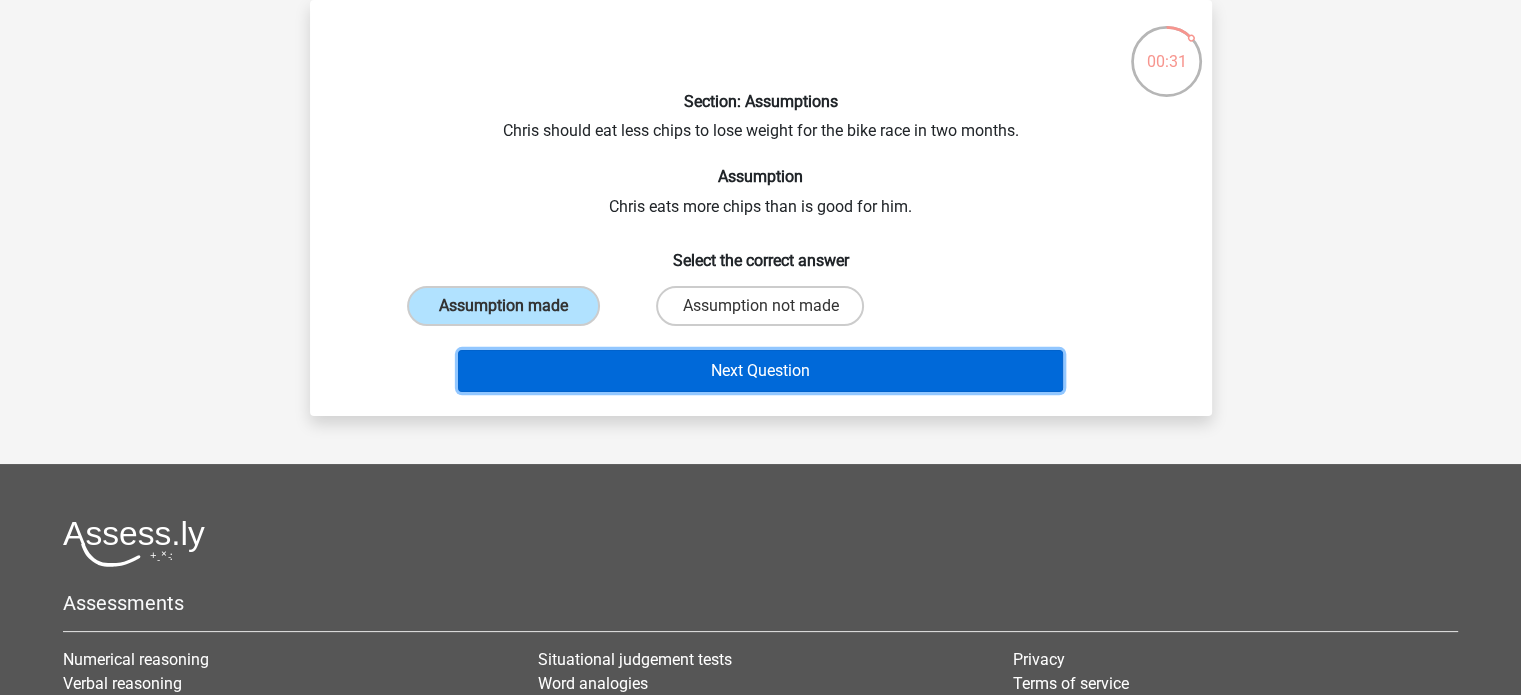click on "Next Question" at bounding box center [760, 371] 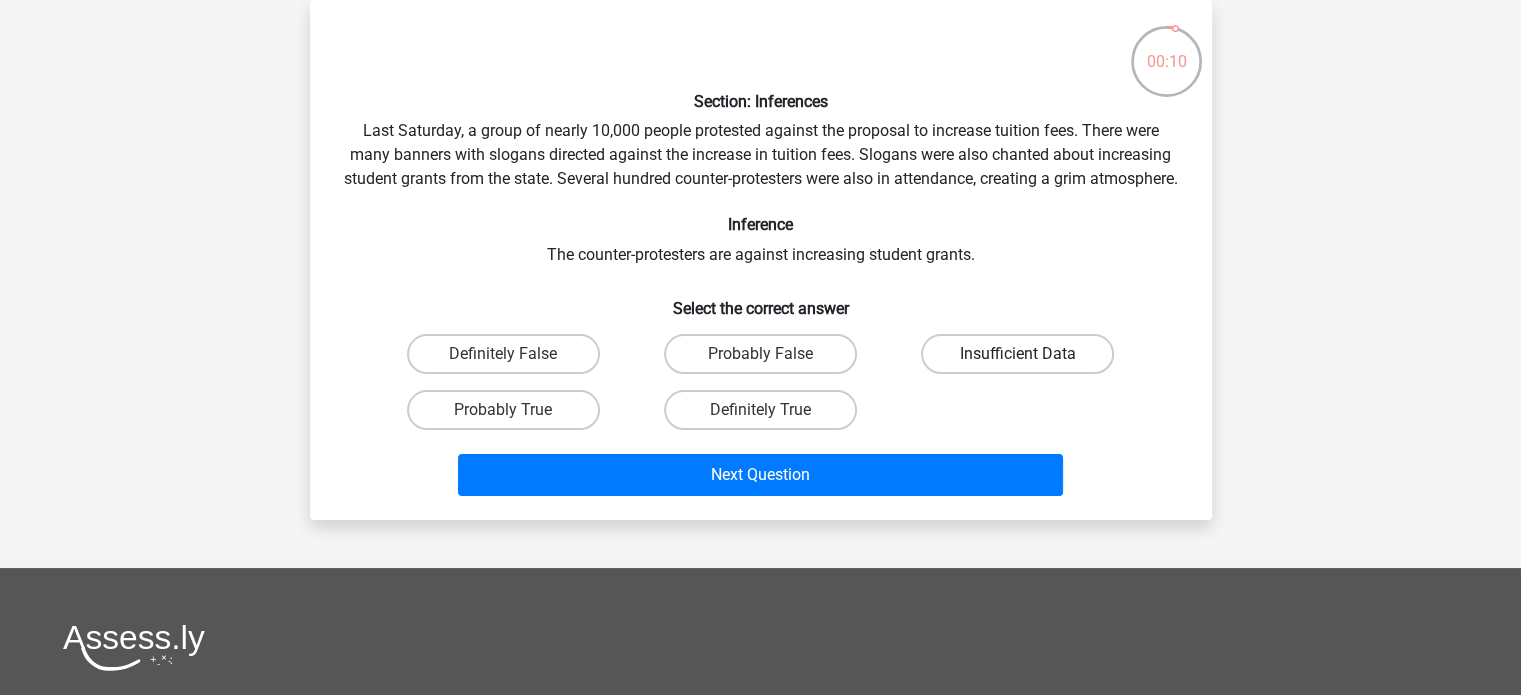 click on "Insufficient Data" at bounding box center (1017, 354) 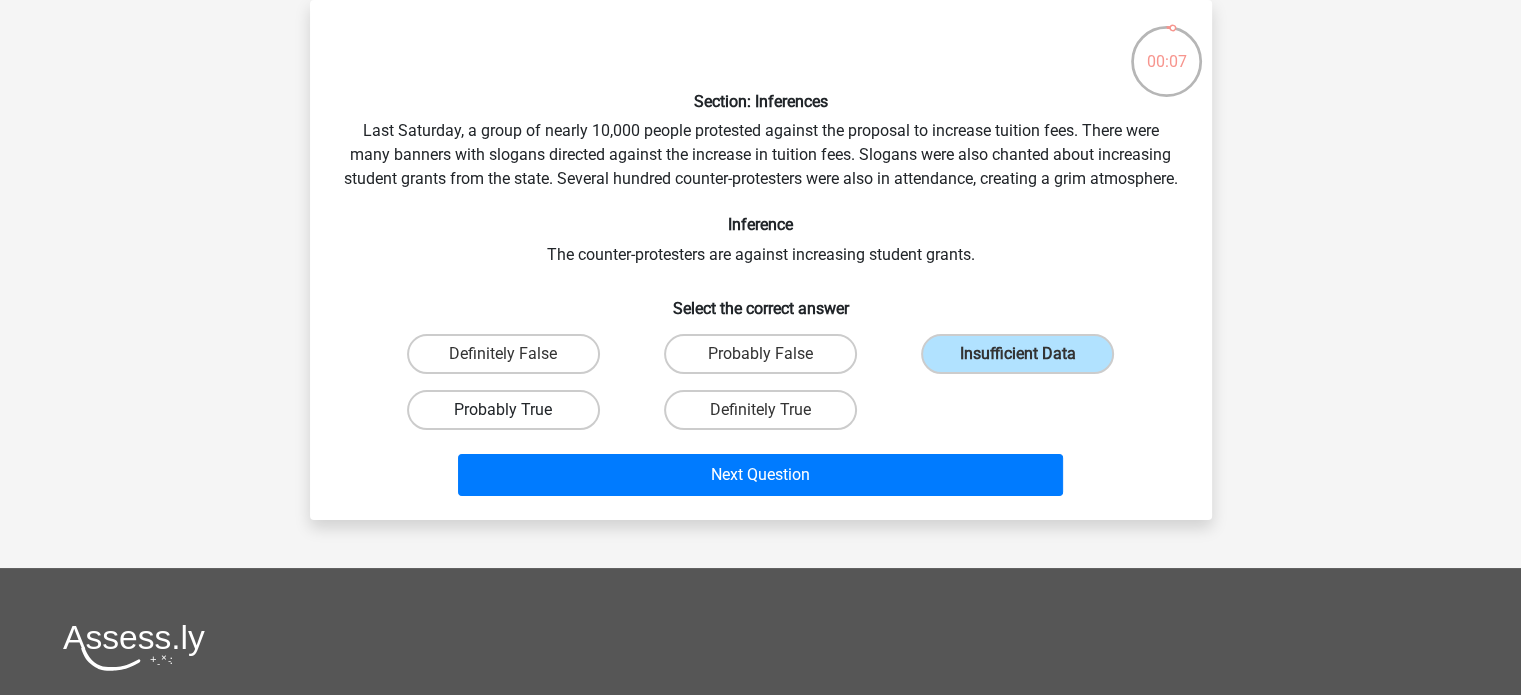 click on "Probably True" at bounding box center (503, 410) 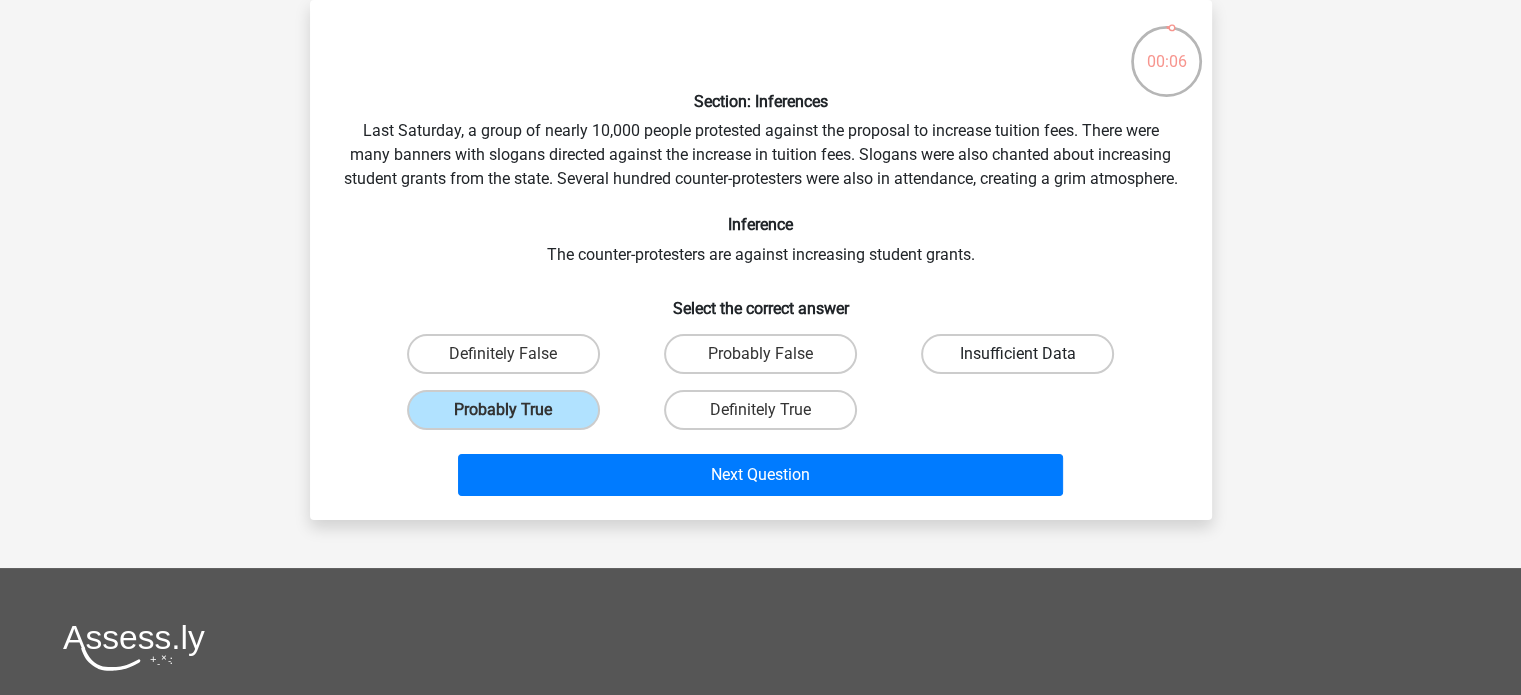 click on "Insufficient Data" at bounding box center [1017, 354] 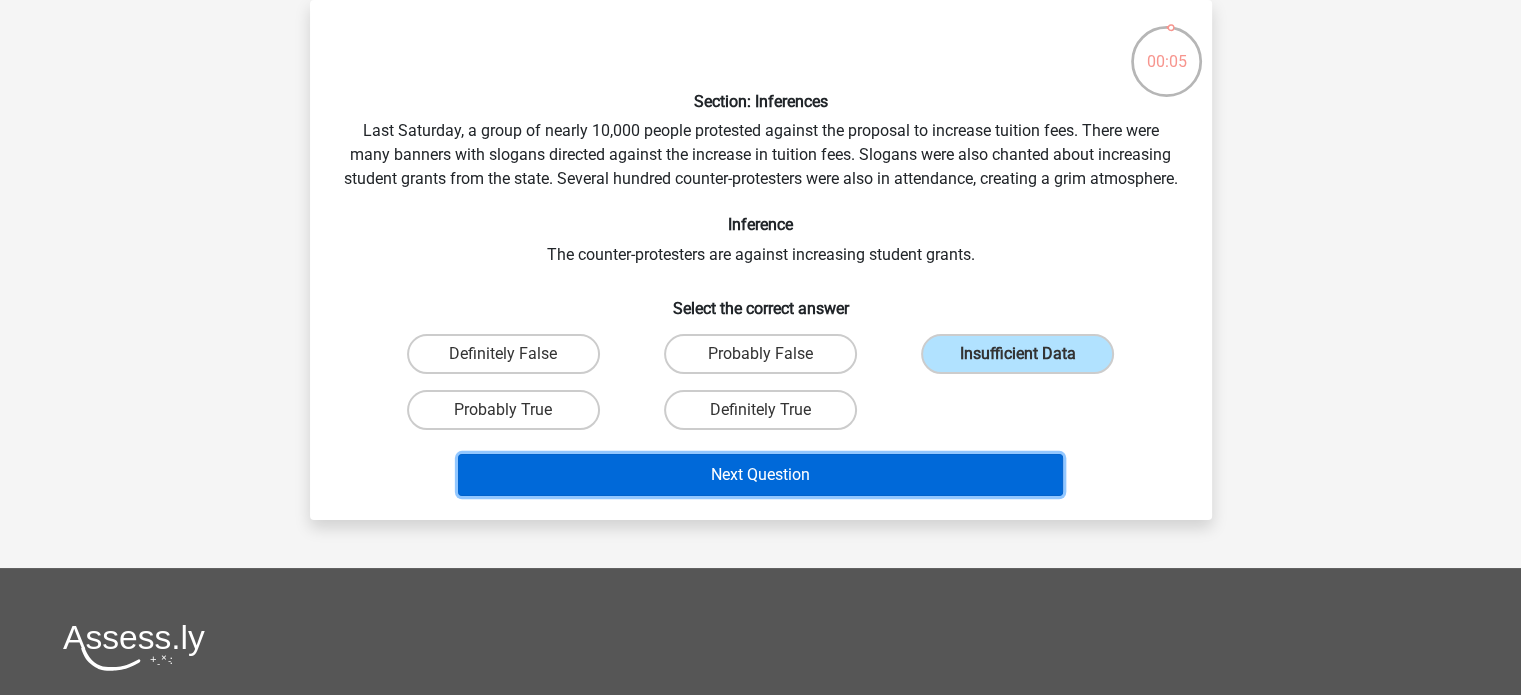 click on "Next Question" at bounding box center (760, 475) 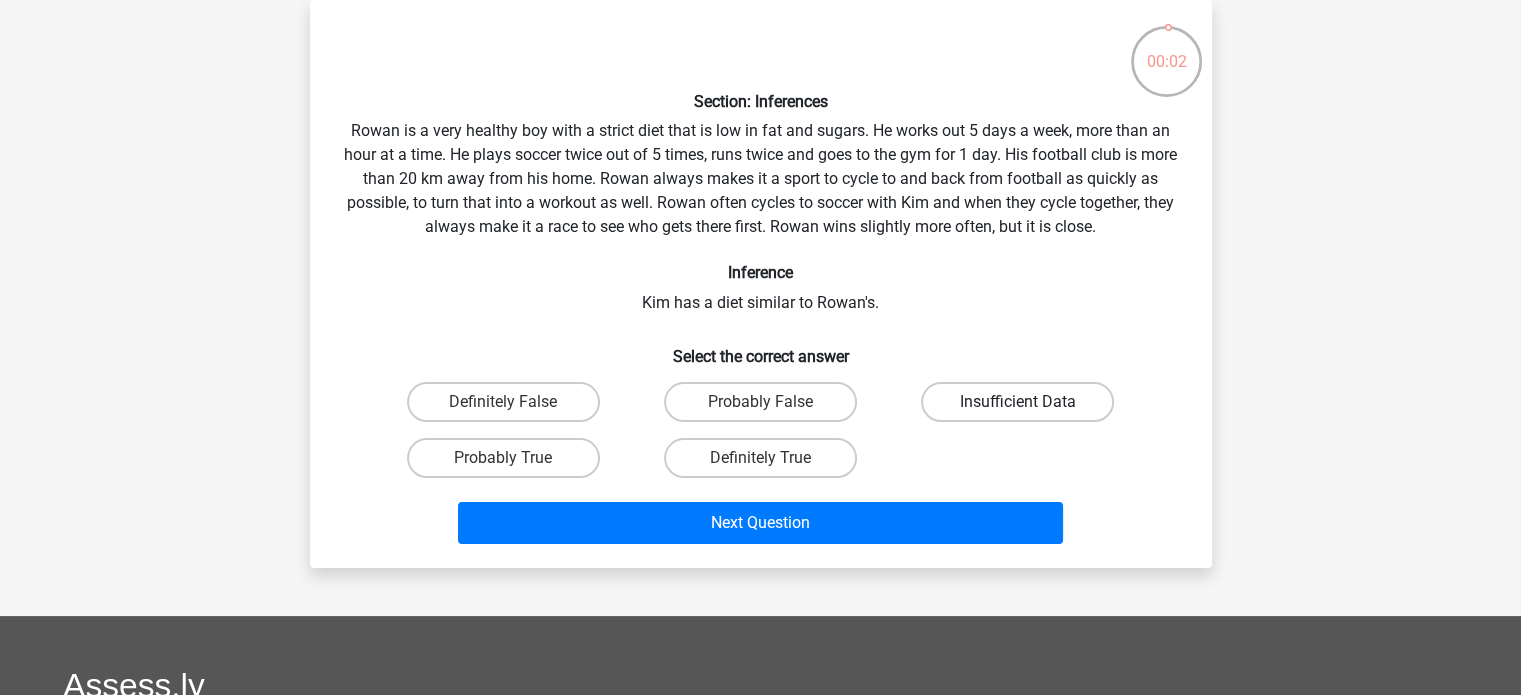 click on "Insufficient Data" at bounding box center [1017, 402] 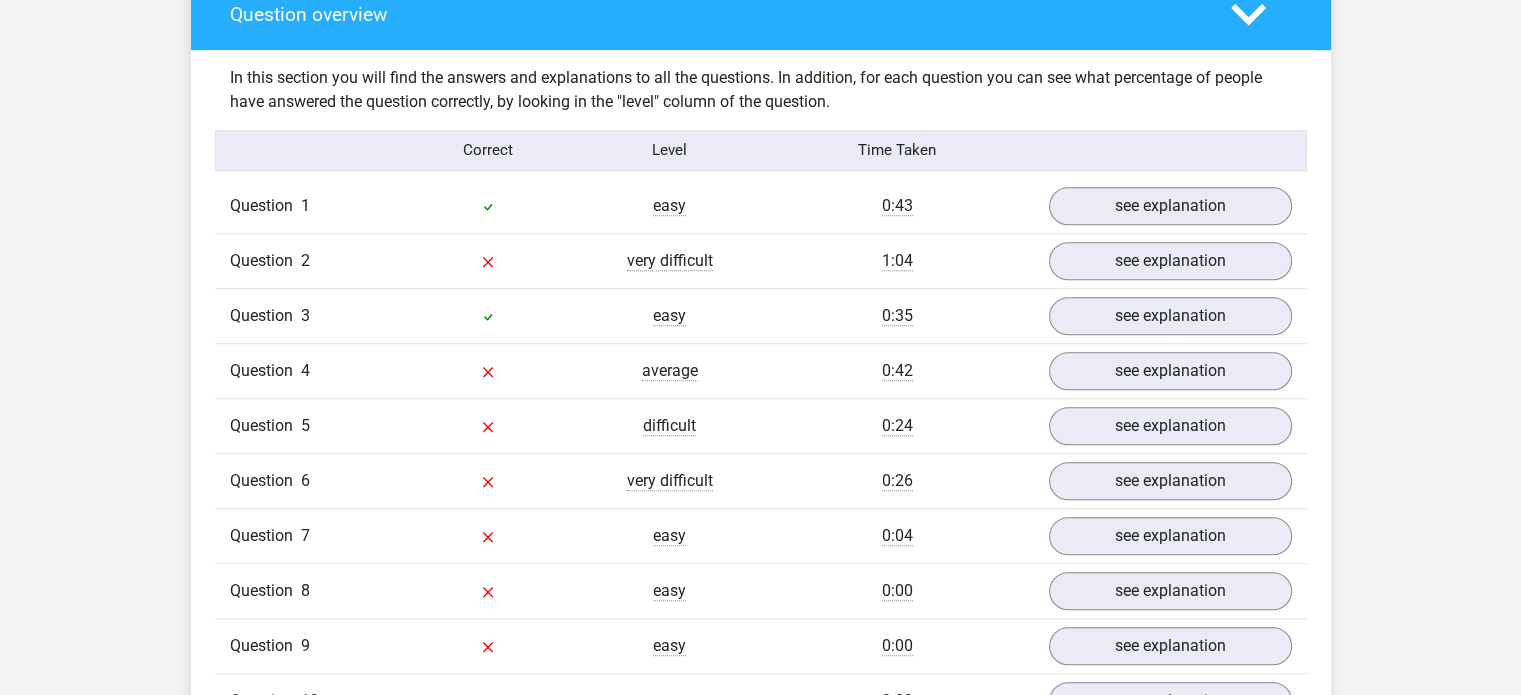 scroll, scrollTop: 1502, scrollLeft: 0, axis: vertical 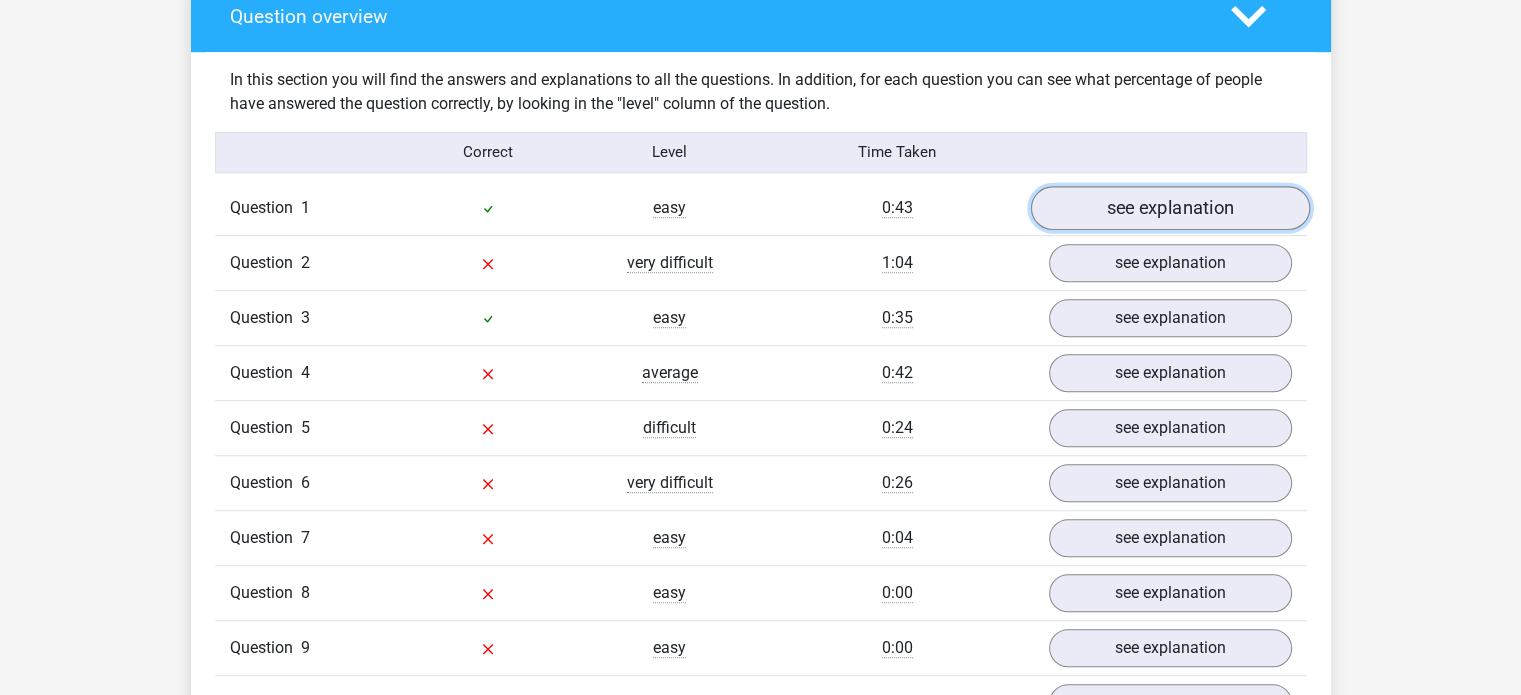 click on "see explanation" at bounding box center [1169, 208] 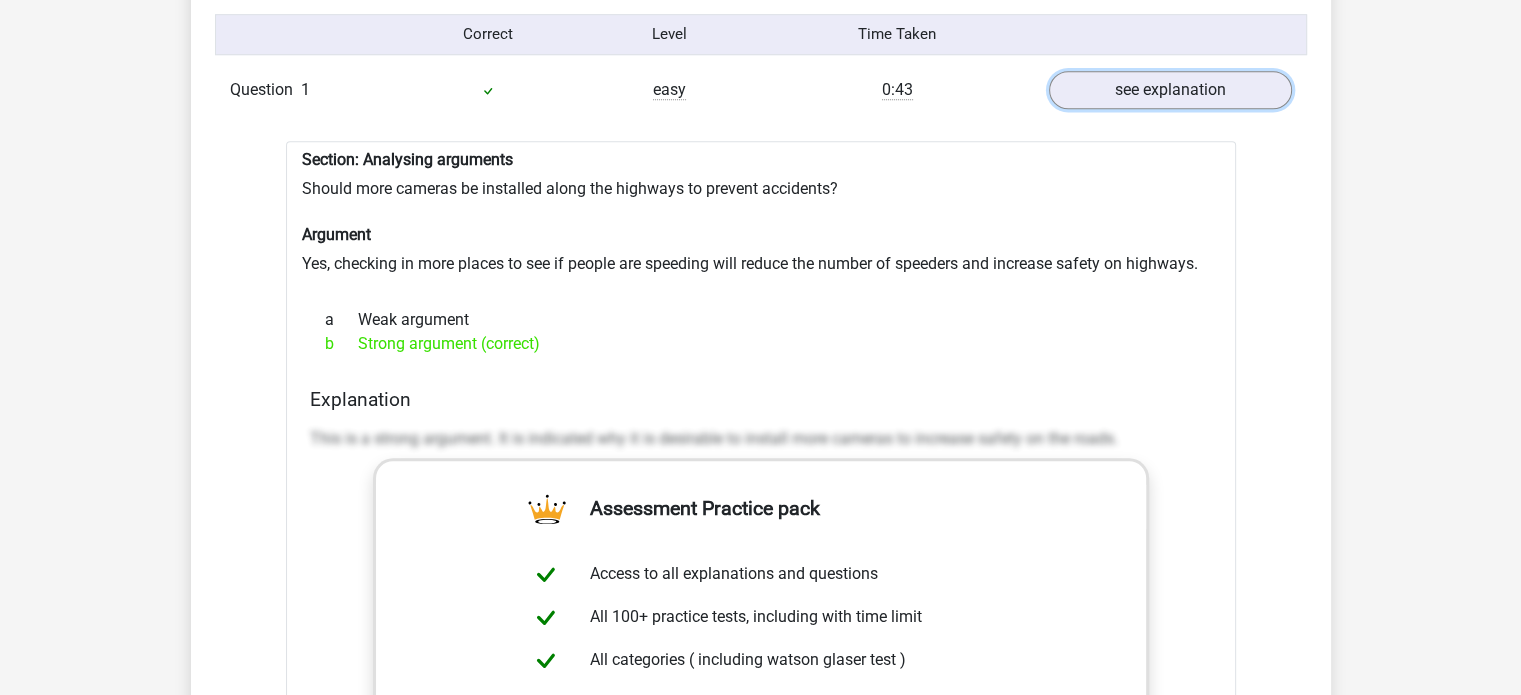 scroll, scrollTop: 1624, scrollLeft: 0, axis: vertical 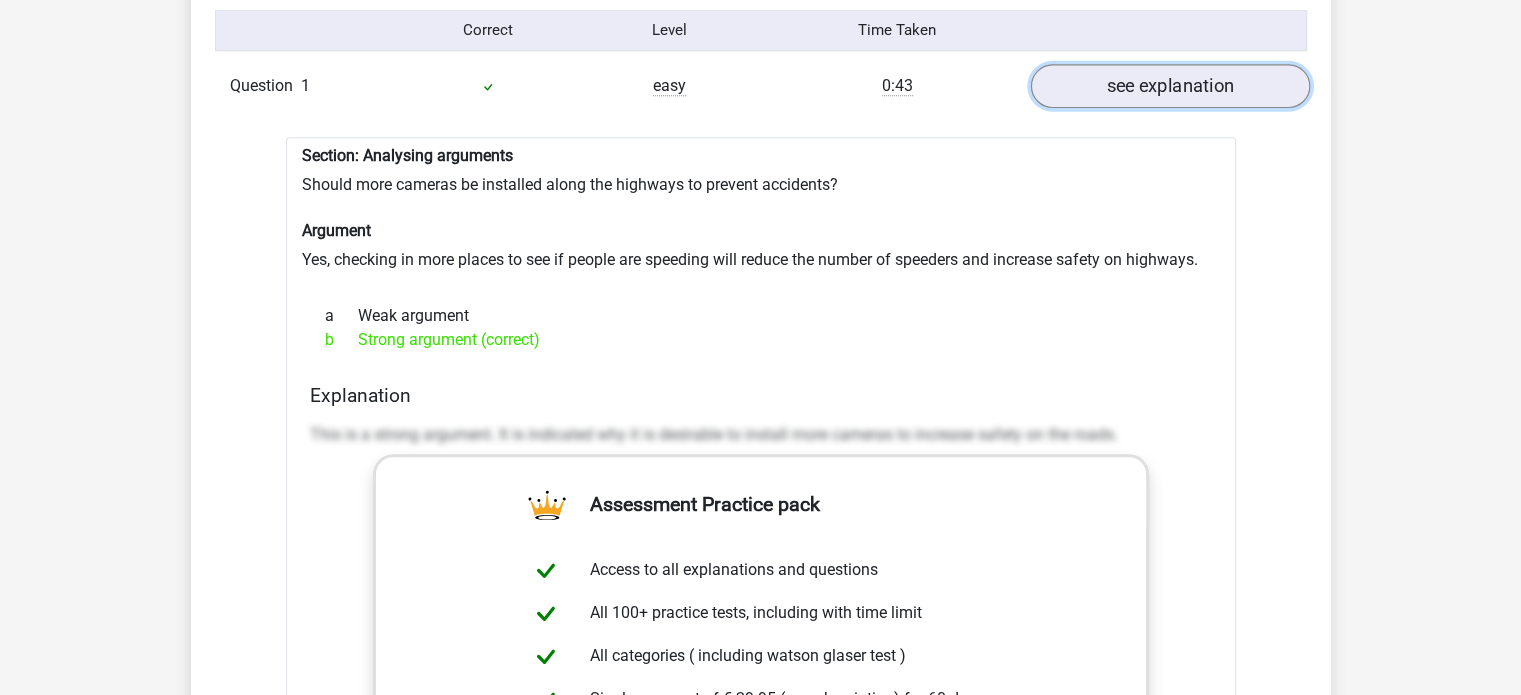 click on "see explanation" at bounding box center [1169, 86] 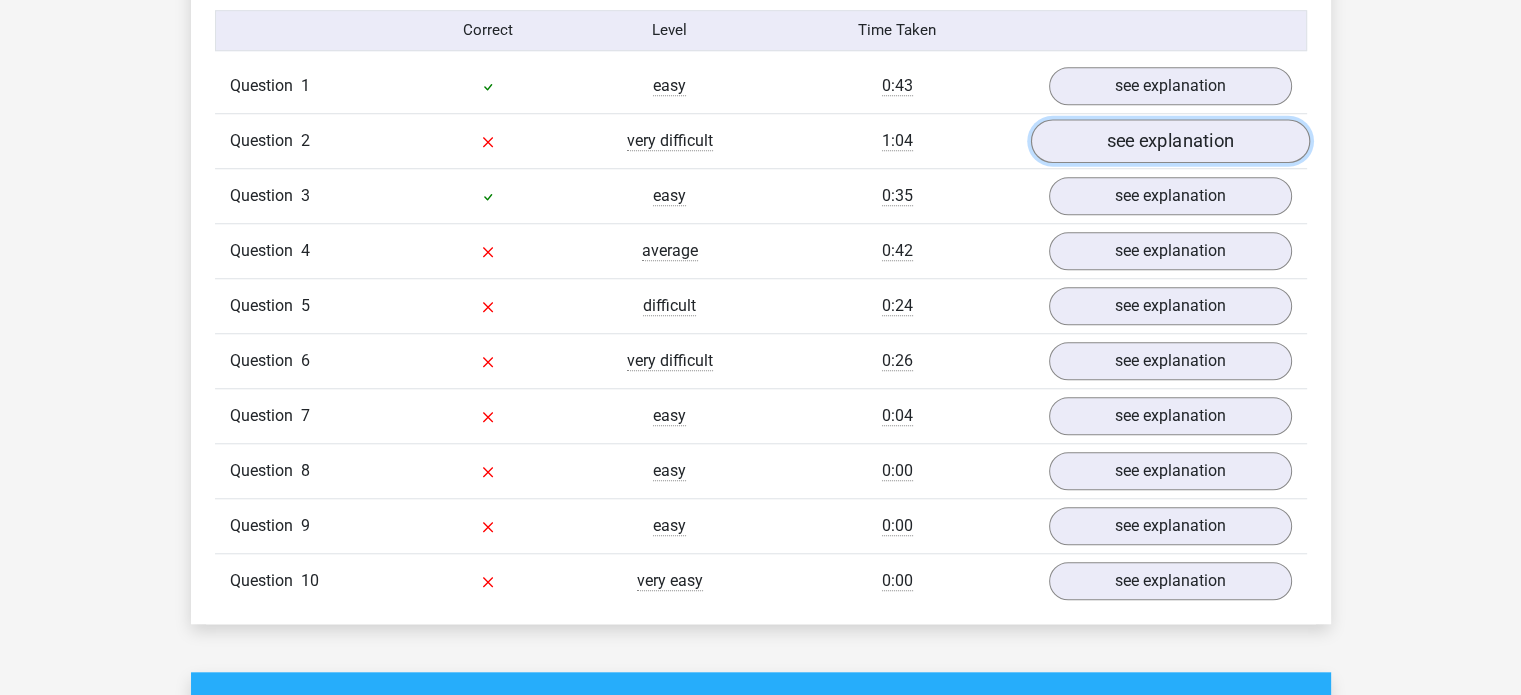 click on "see explanation" at bounding box center (1169, 141) 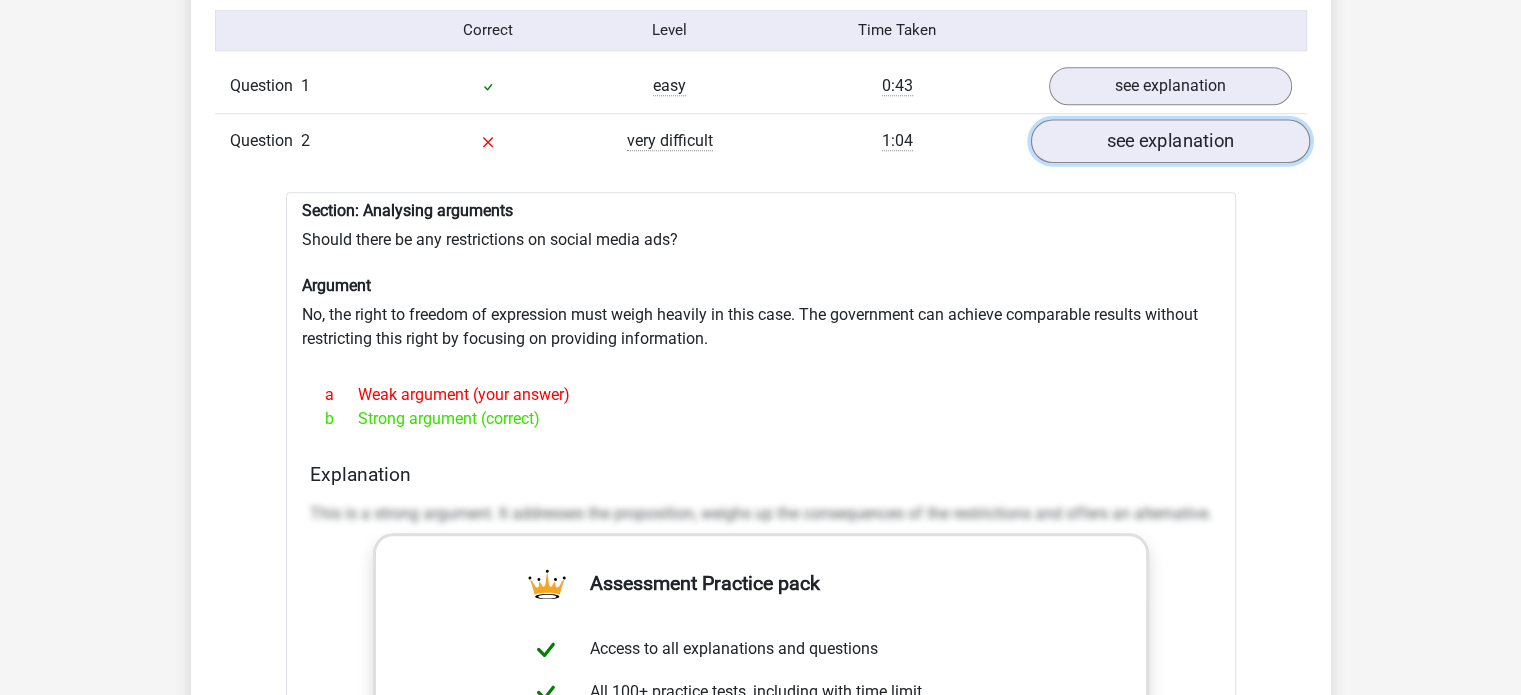 click on "see explanation" at bounding box center [1169, 141] 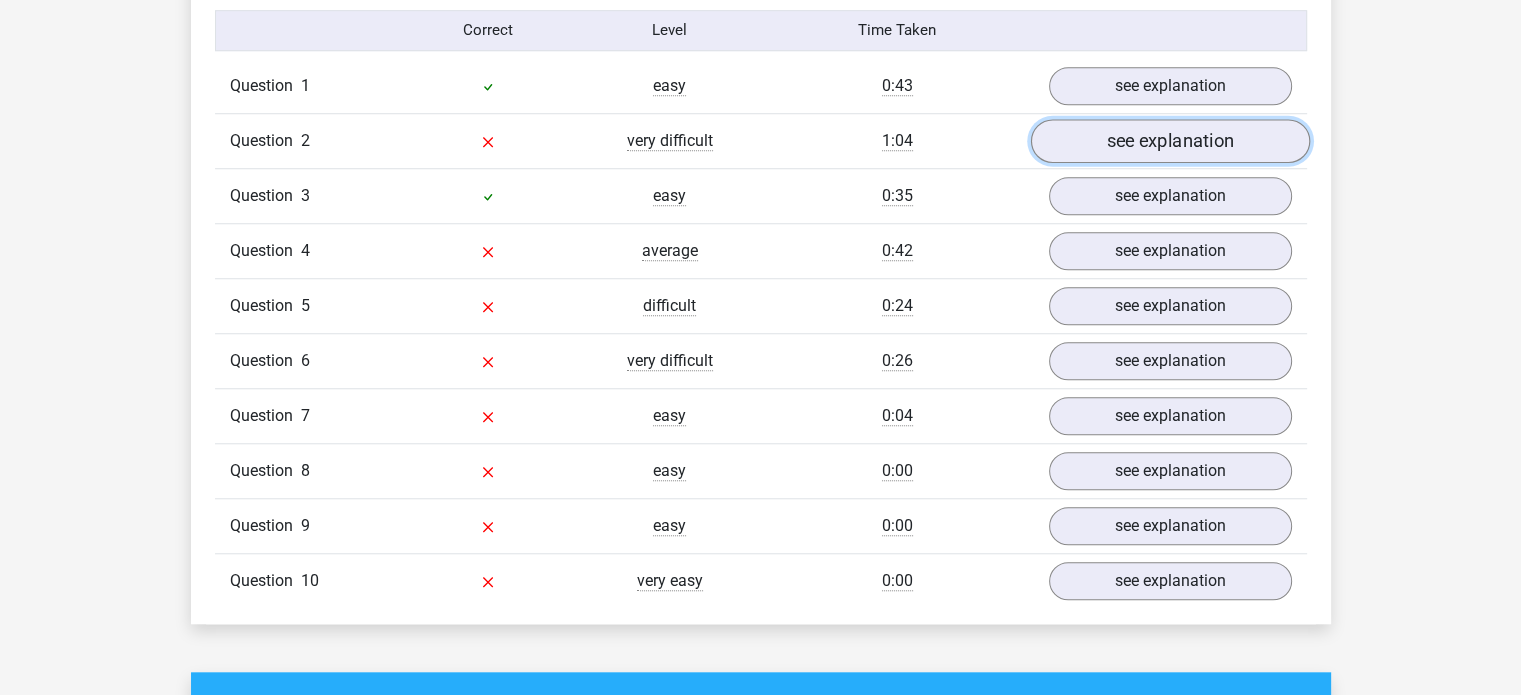 click on "see explanation" at bounding box center [1169, 141] 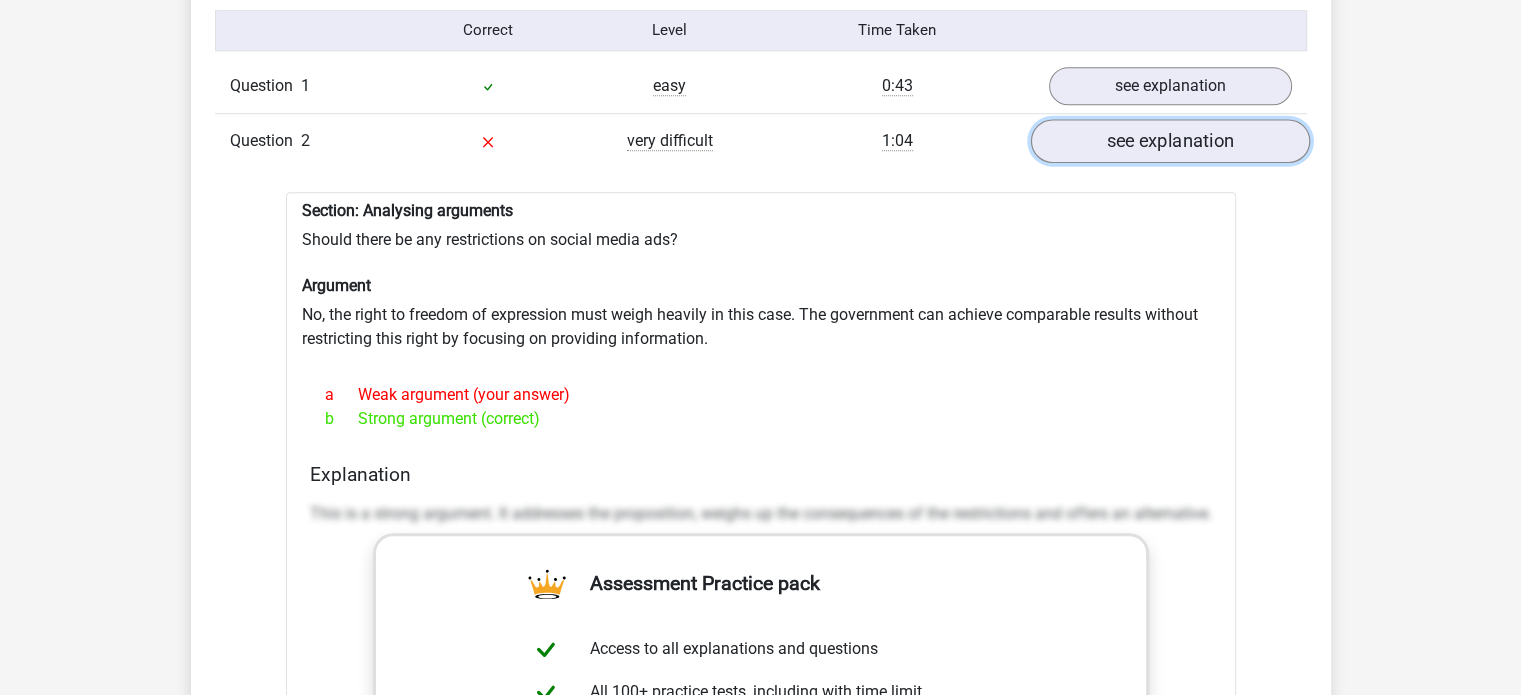 click on "see explanation" at bounding box center [1169, 141] 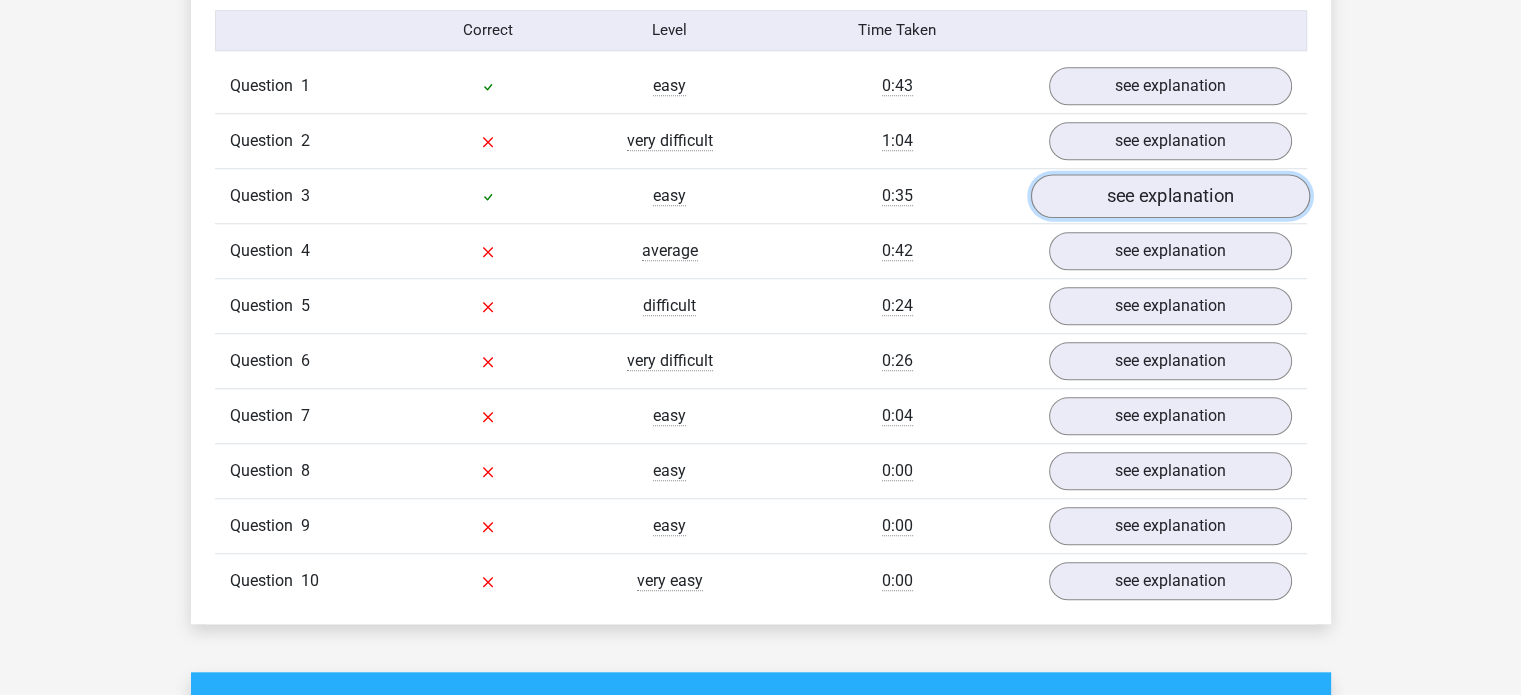 click on "see explanation" at bounding box center (1169, 196) 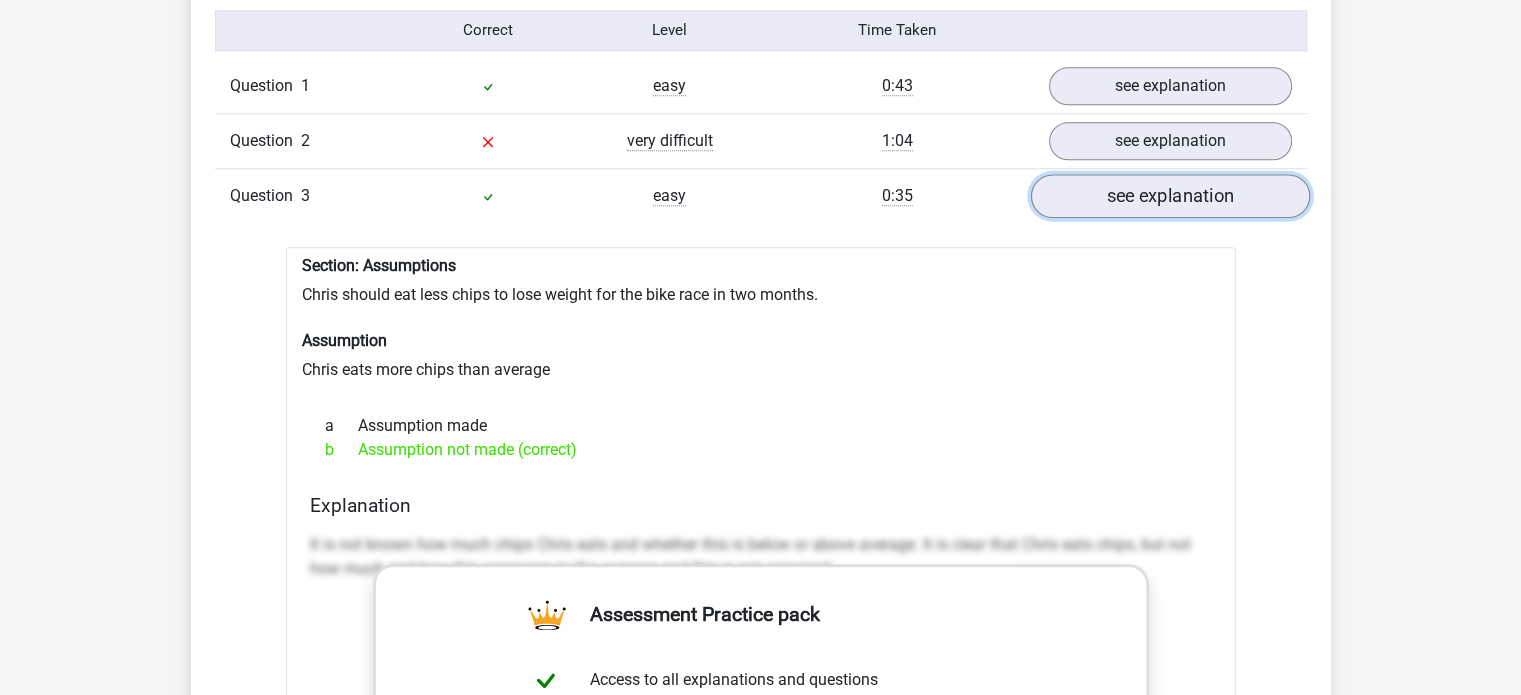 click on "see explanation" at bounding box center (1169, 196) 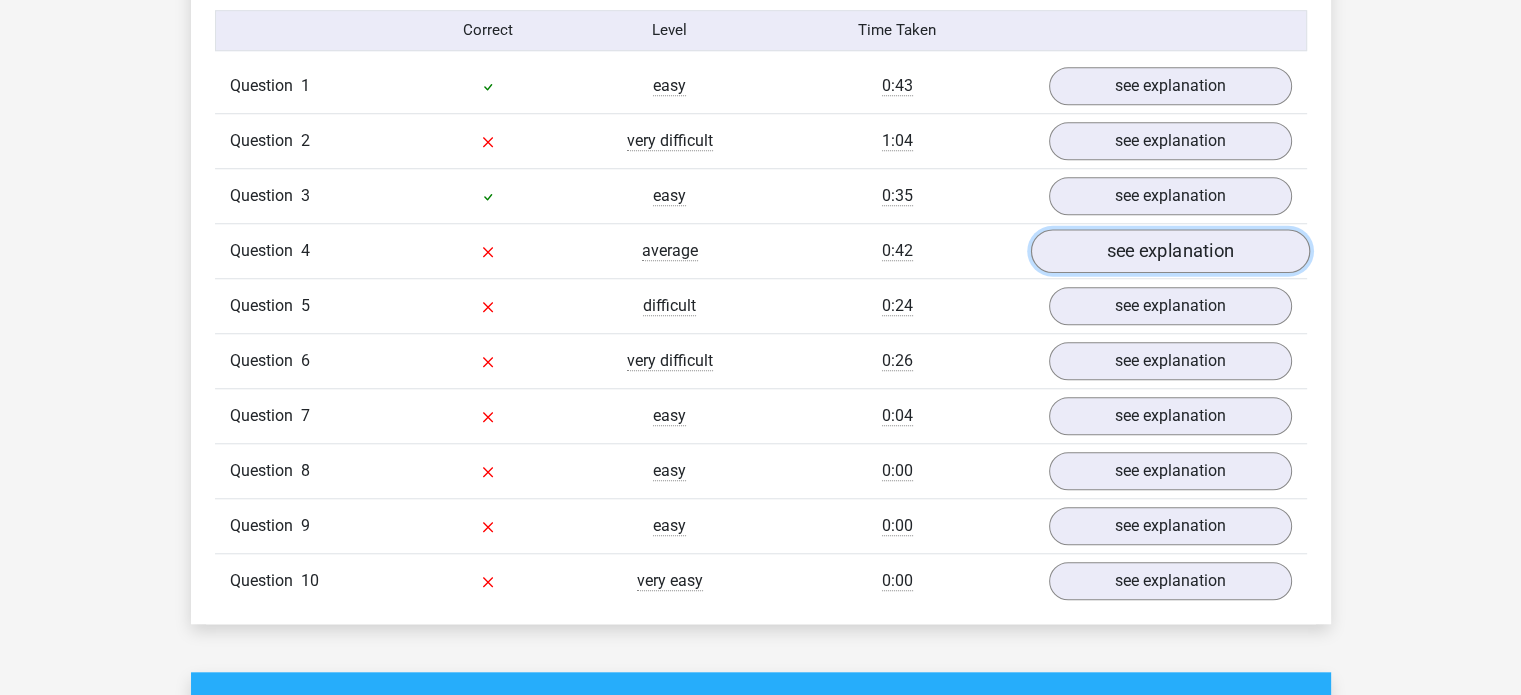 click on "see explanation" at bounding box center [1169, 251] 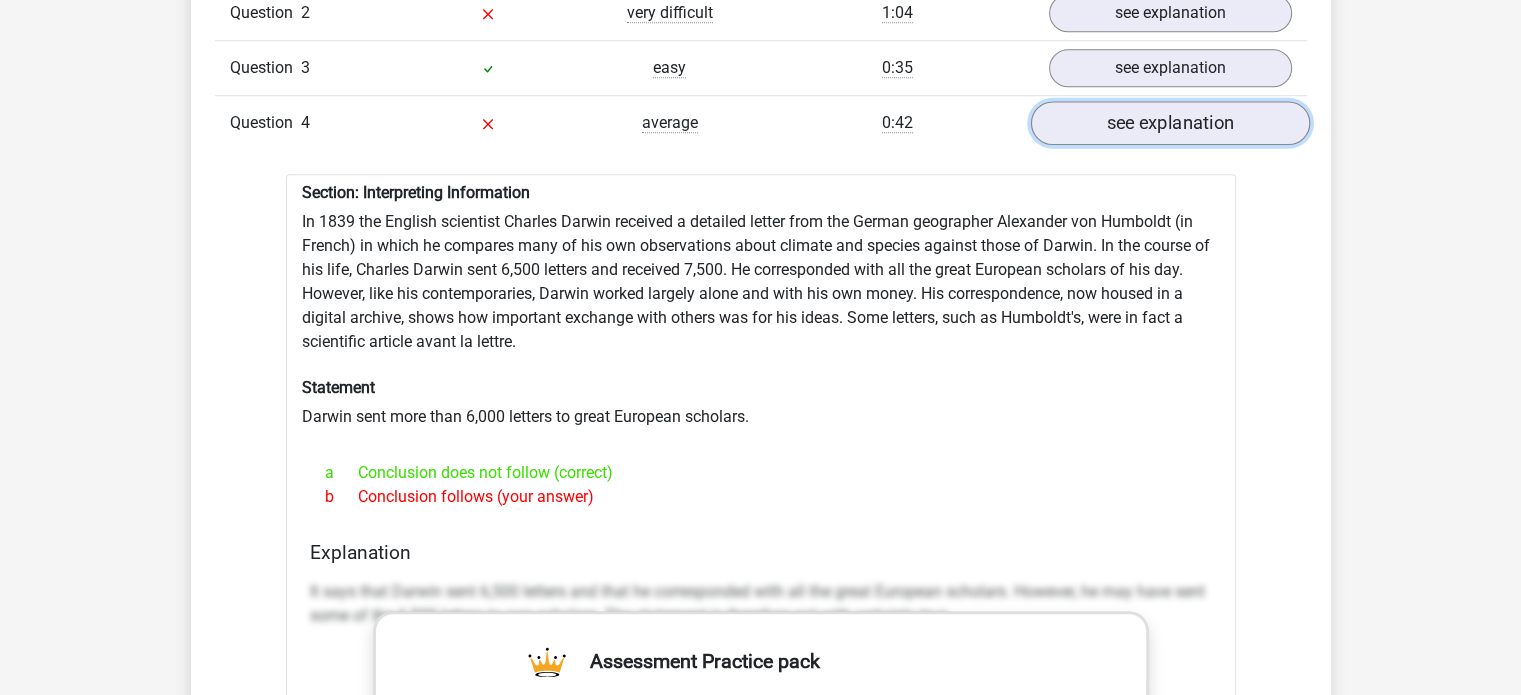 scroll, scrollTop: 1751, scrollLeft: 0, axis: vertical 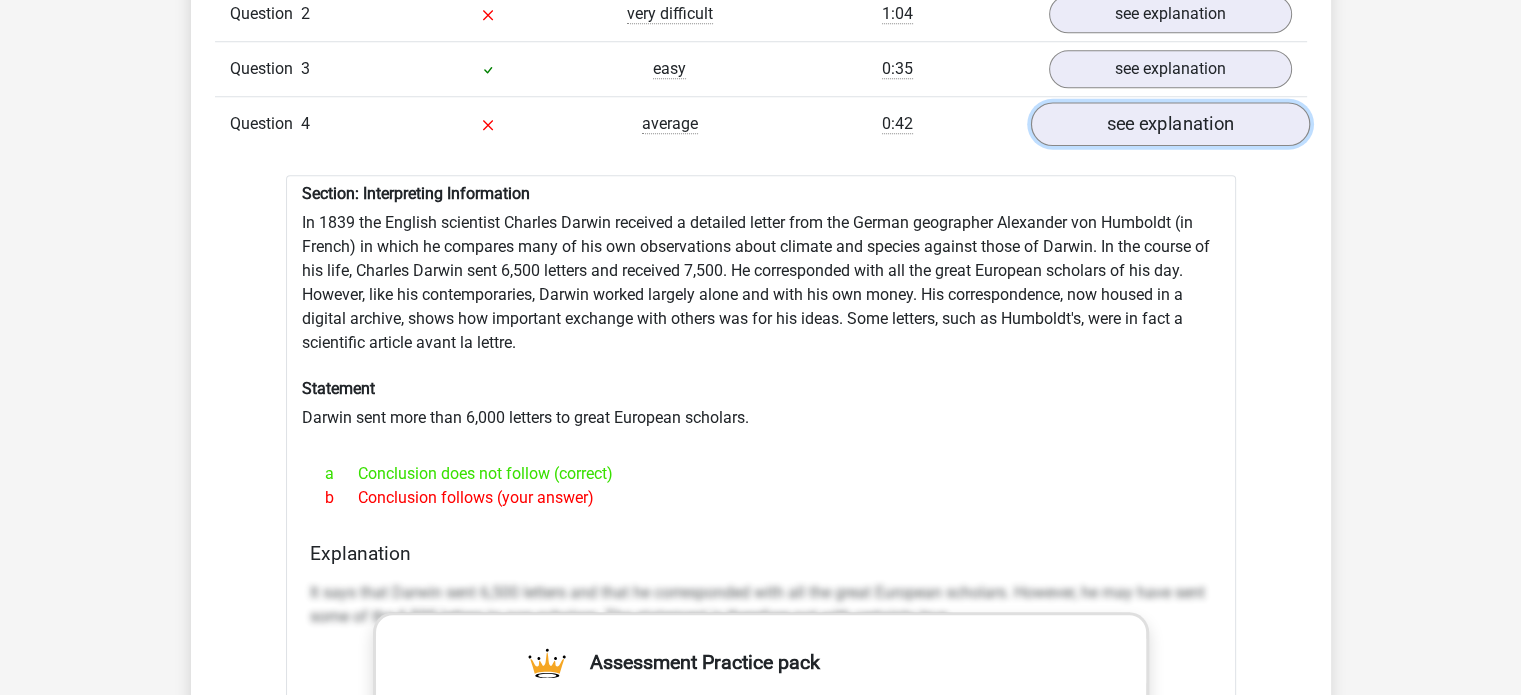 click on "see explanation" at bounding box center [1169, 124] 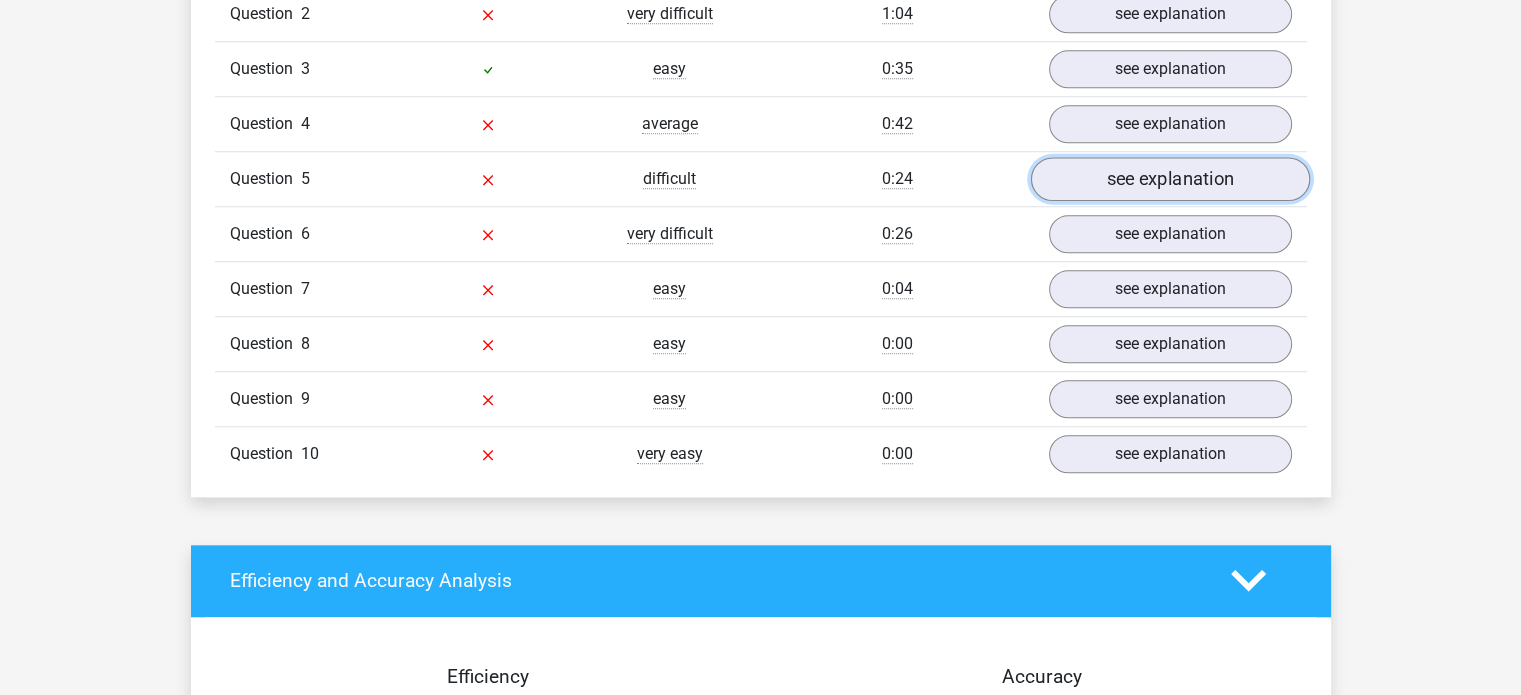 click on "see explanation" at bounding box center [1169, 179] 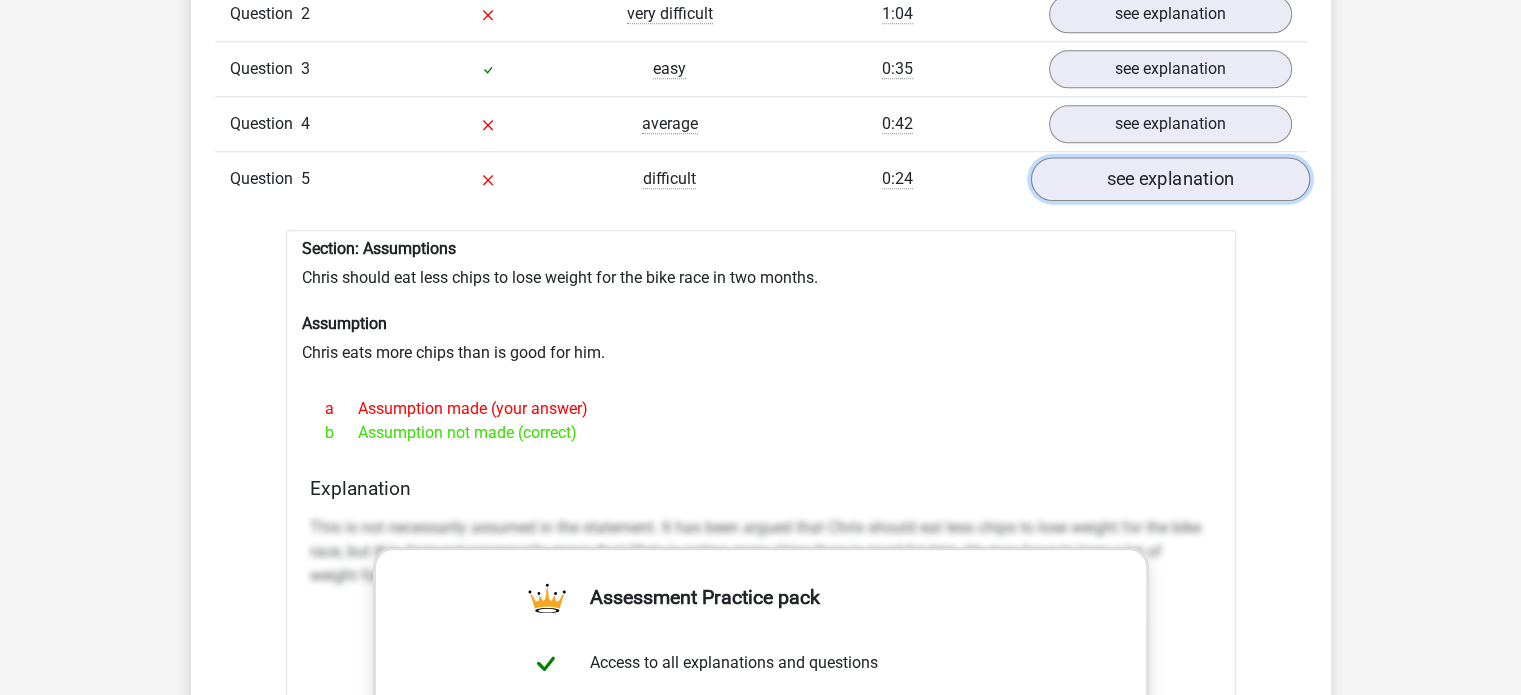 click on "see explanation" at bounding box center [1169, 179] 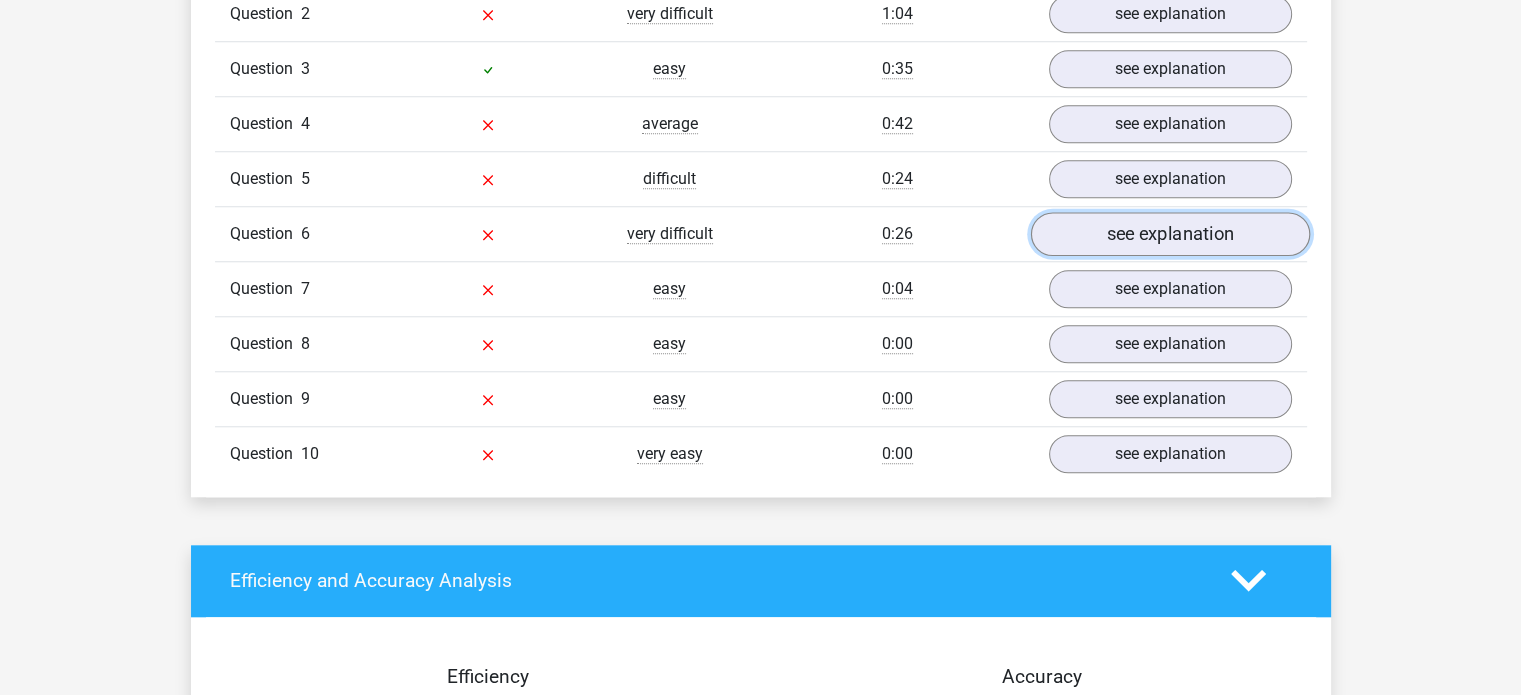 click on "see explanation" at bounding box center (1169, 234) 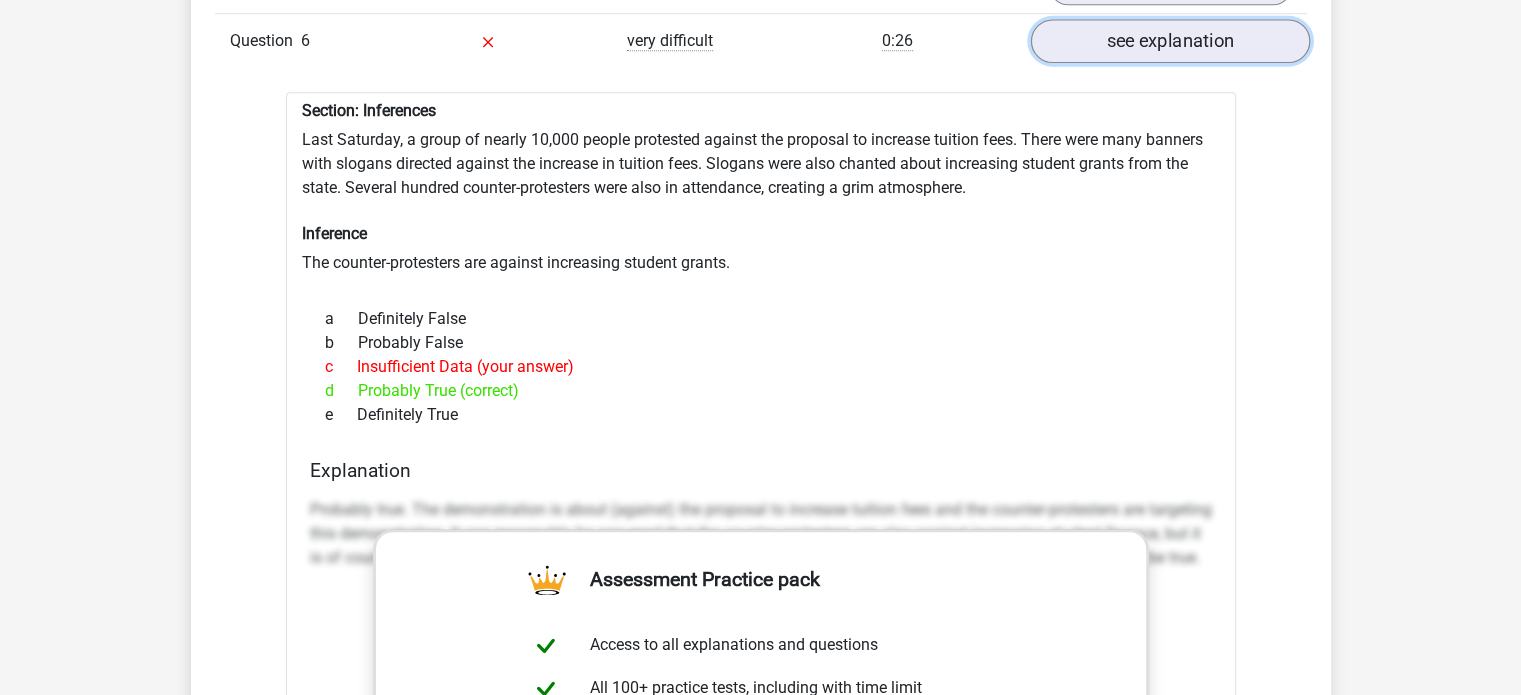 scroll, scrollTop: 1942, scrollLeft: 0, axis: vertical 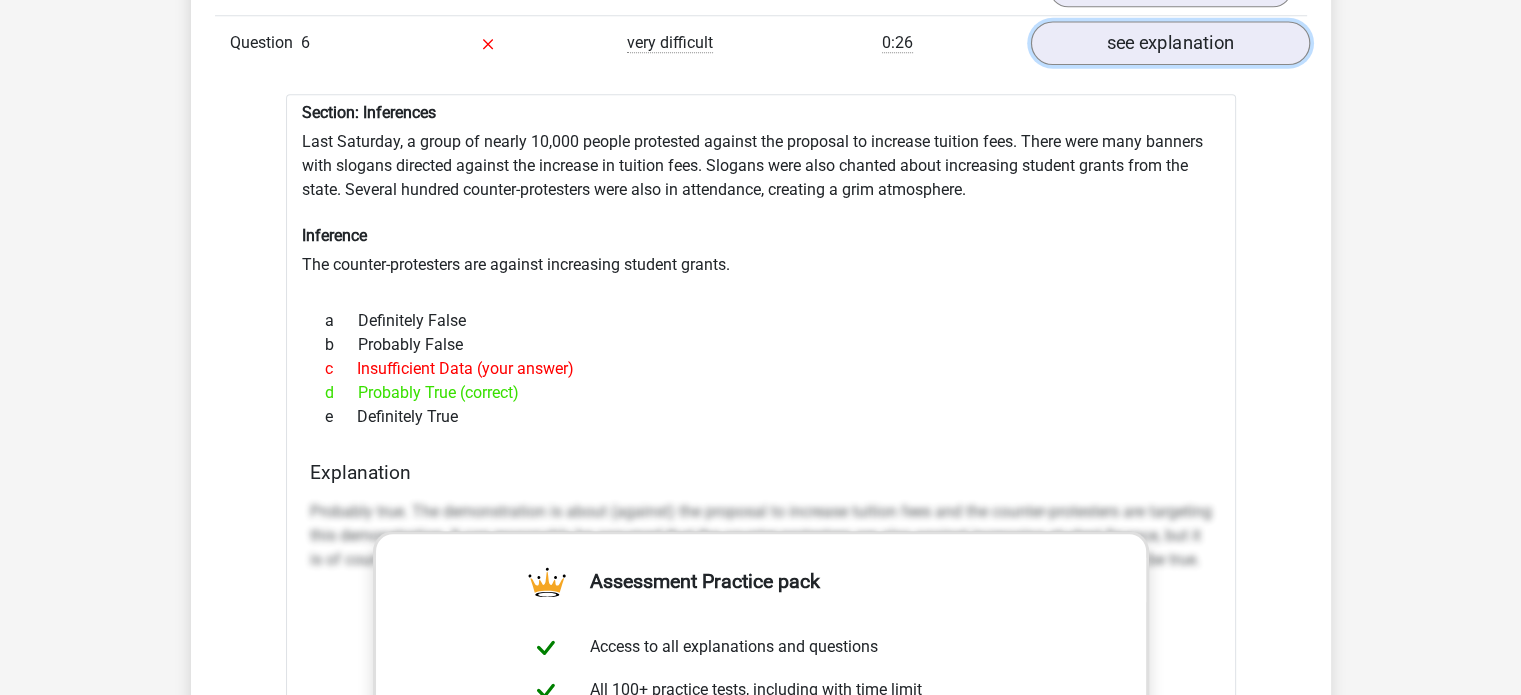click on "see explanation" at bounding box center [1169, 43] 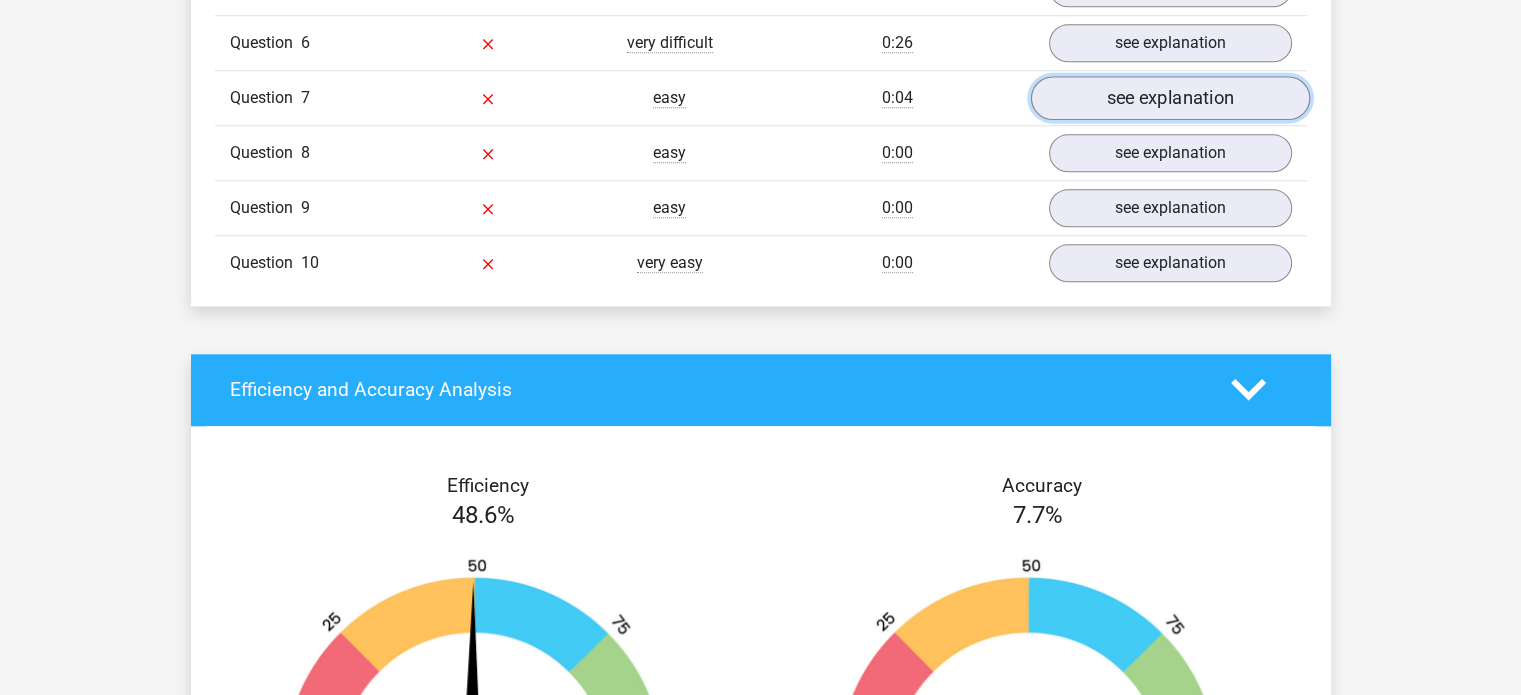 click on "see explanation" at bounding box center [1169, 98] 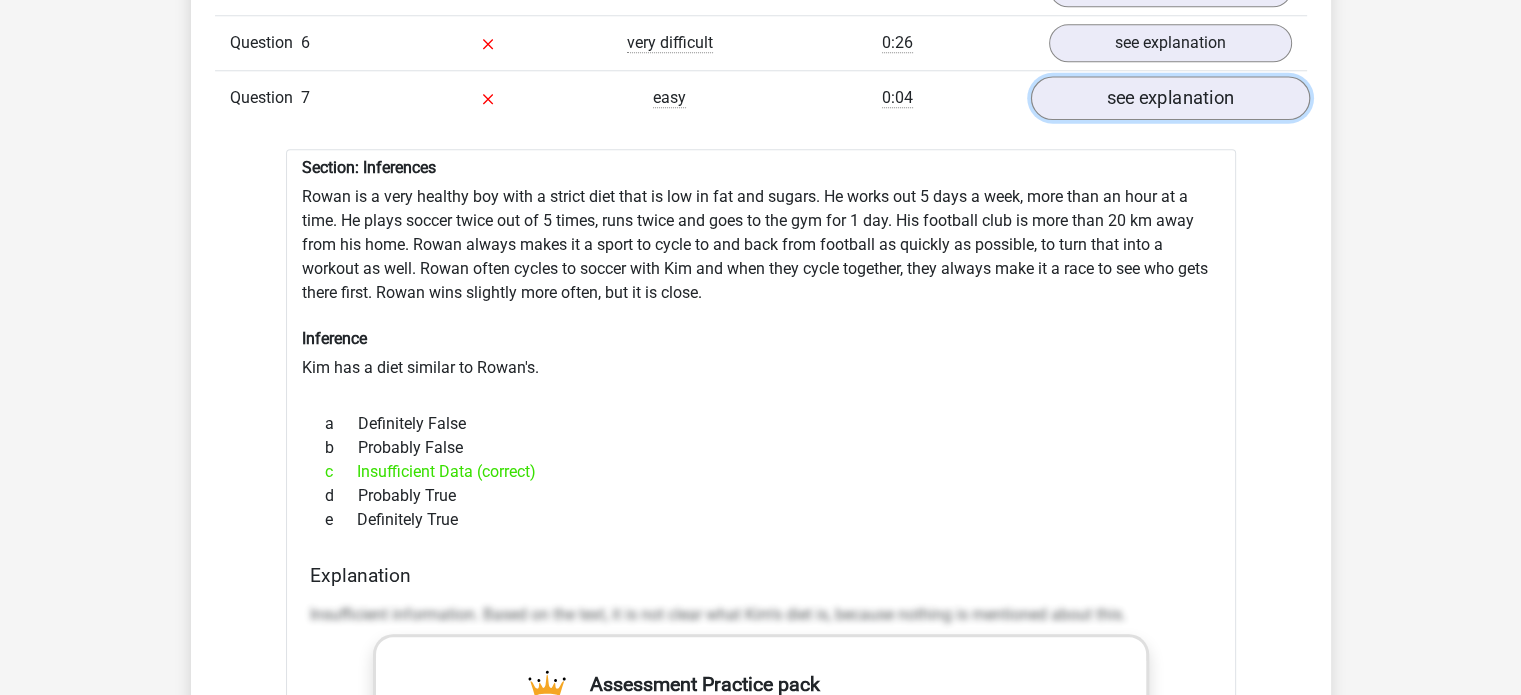 click on "see explanation" at bounding box center (1169, 98) 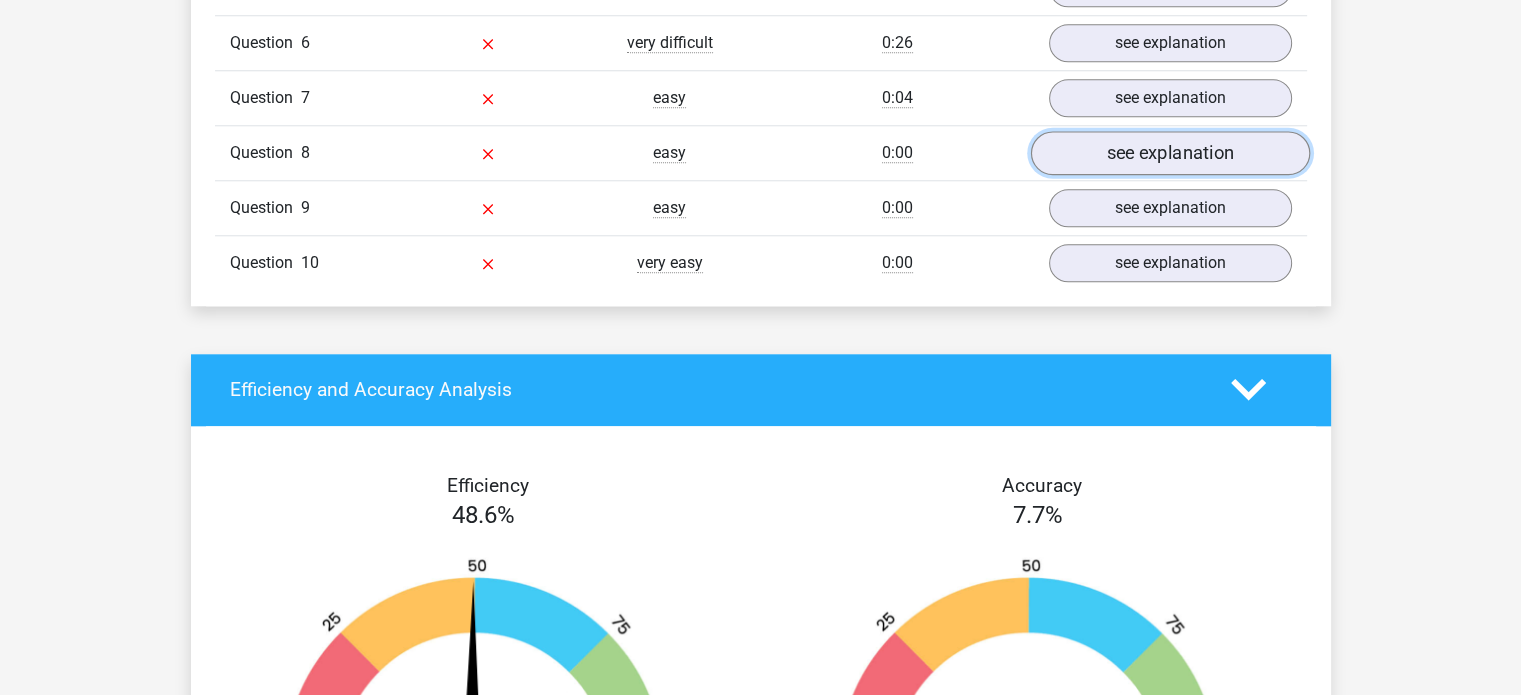 click on "see explanation" at bounding box center [1169, 153] 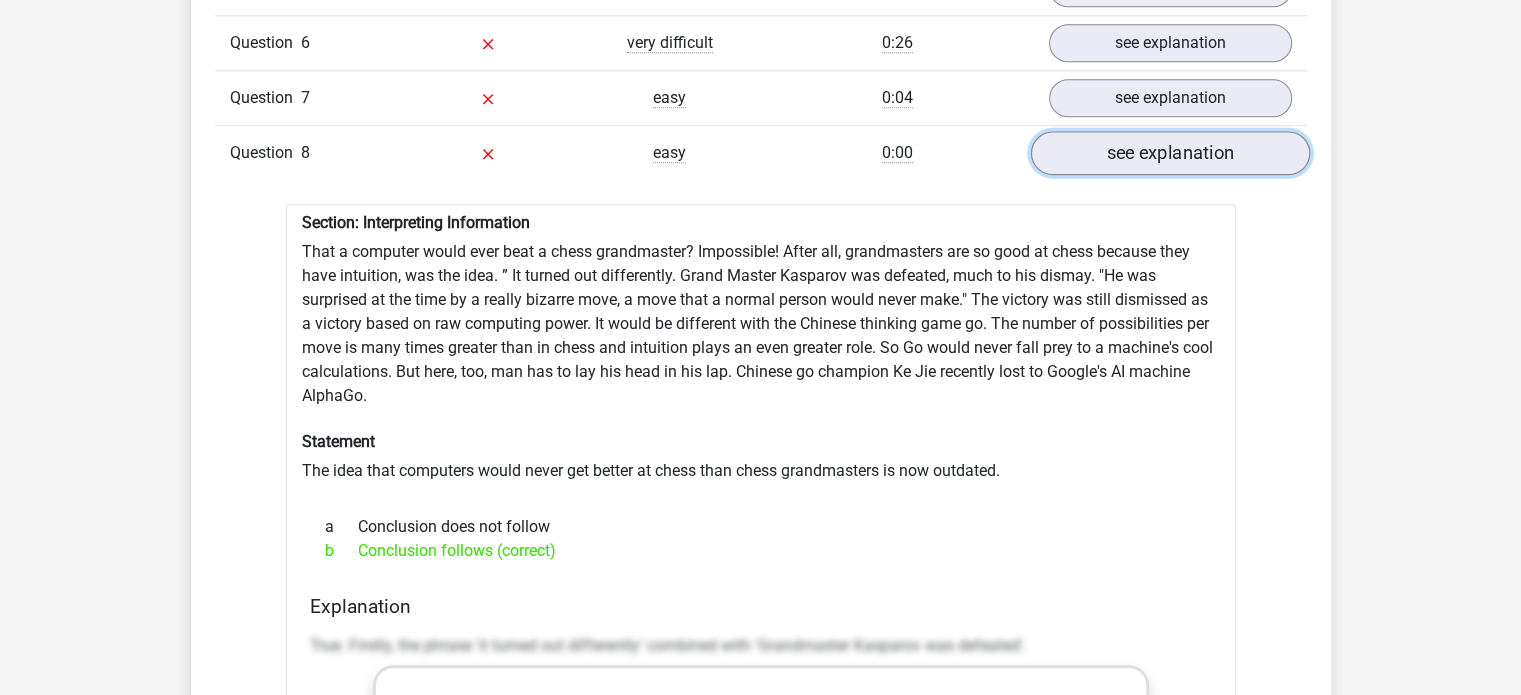 click on "see explanation" at bounding box center [1169, 153] 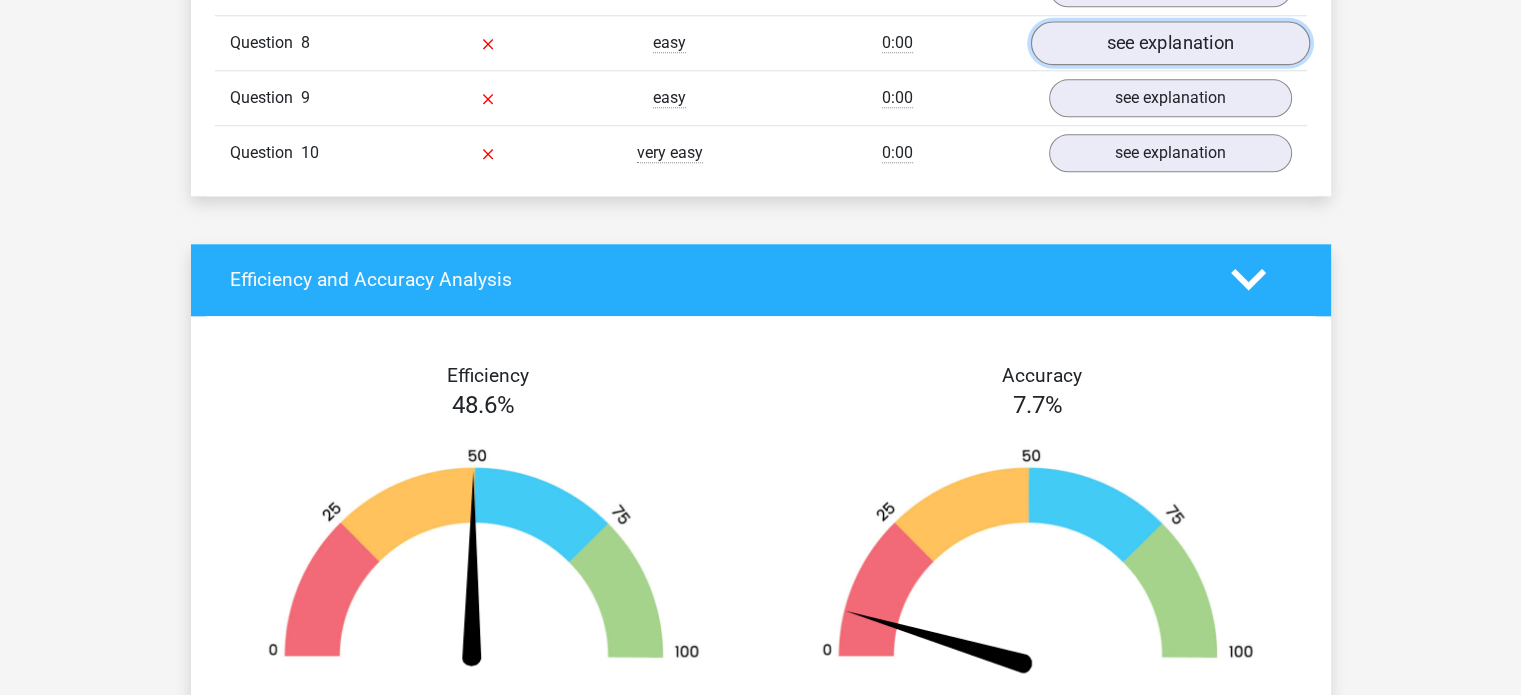 scroll, scrollTop: 2052, scrollLeft: 0, axis: vertical 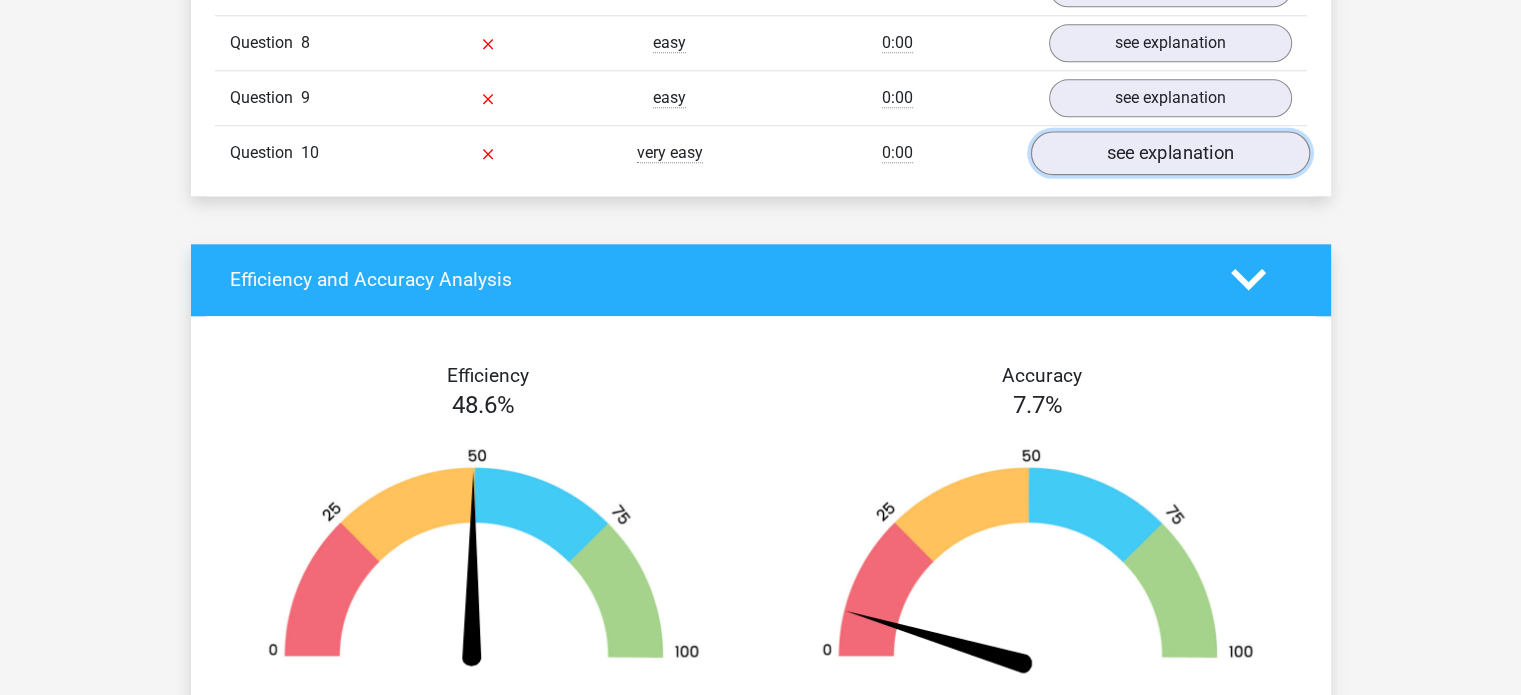 click on "see explanation" at bounding box center (1169, 153) 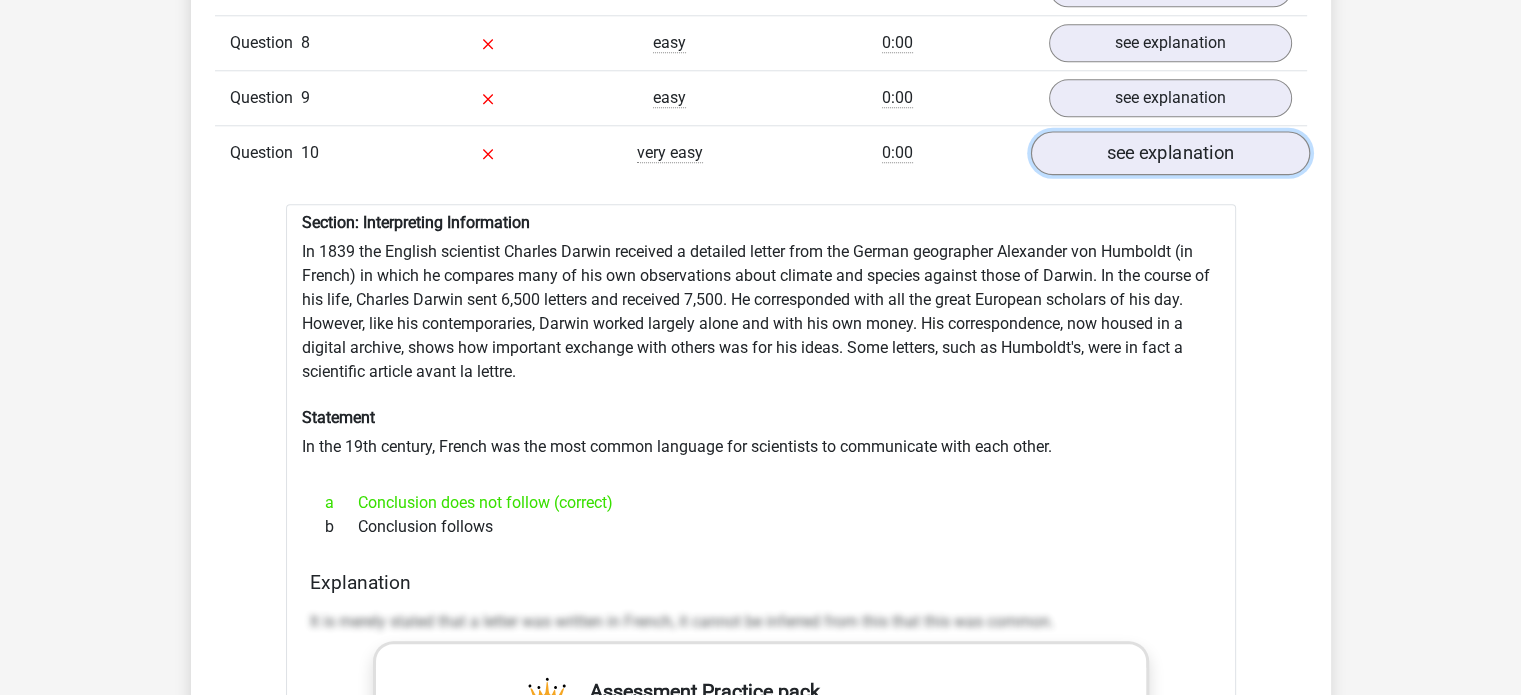 click on "see explanation" at bounding box center (1169, 153) 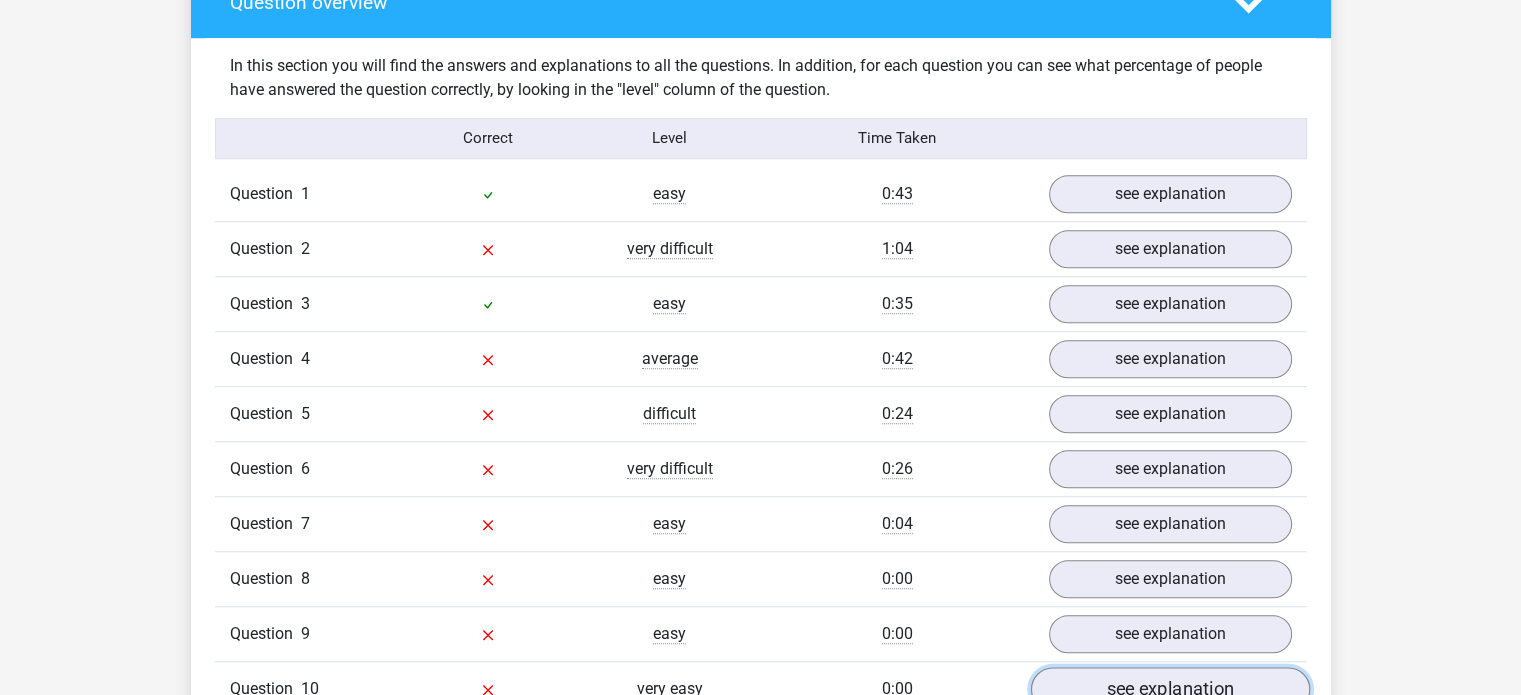 scroll, scrollTop: 1515, scrollLeft: 0, axis: vertical 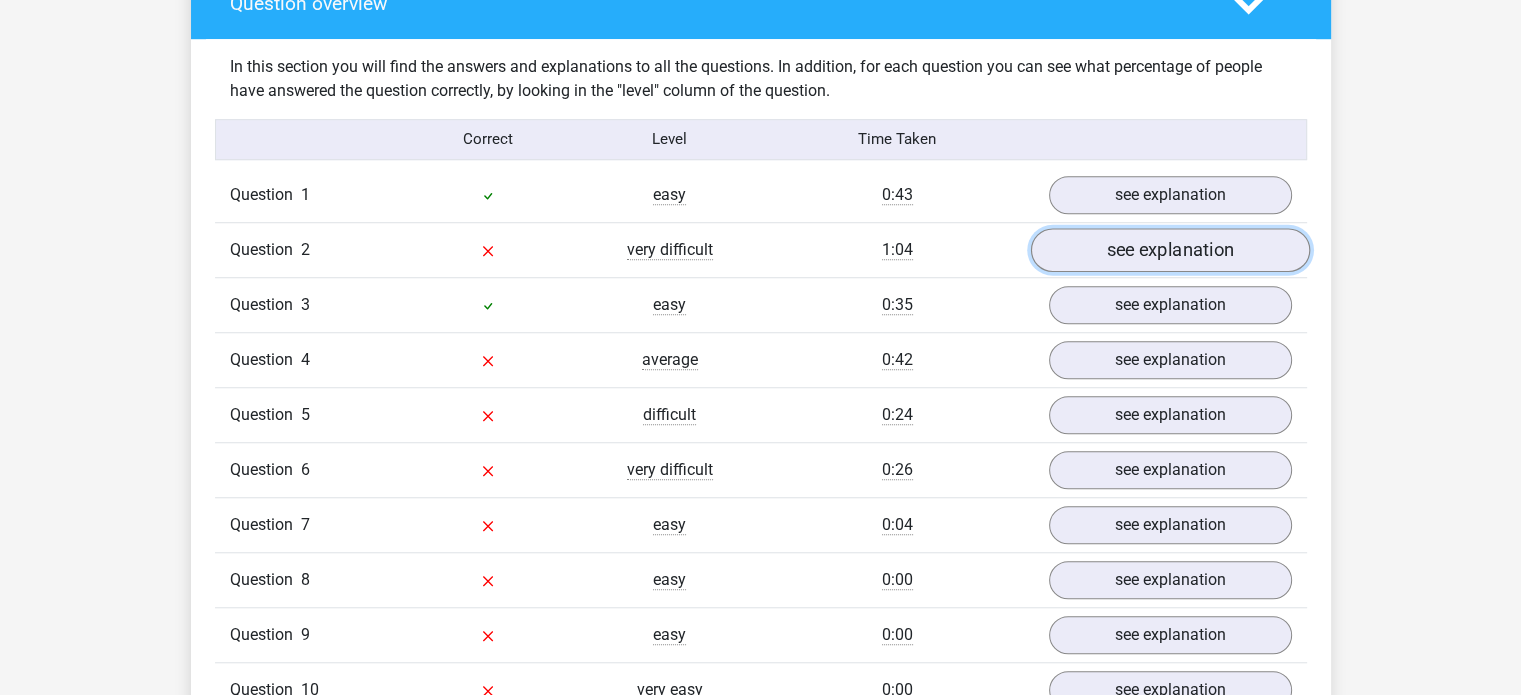 click on "see explanation" at bounding box center [1169, 250] 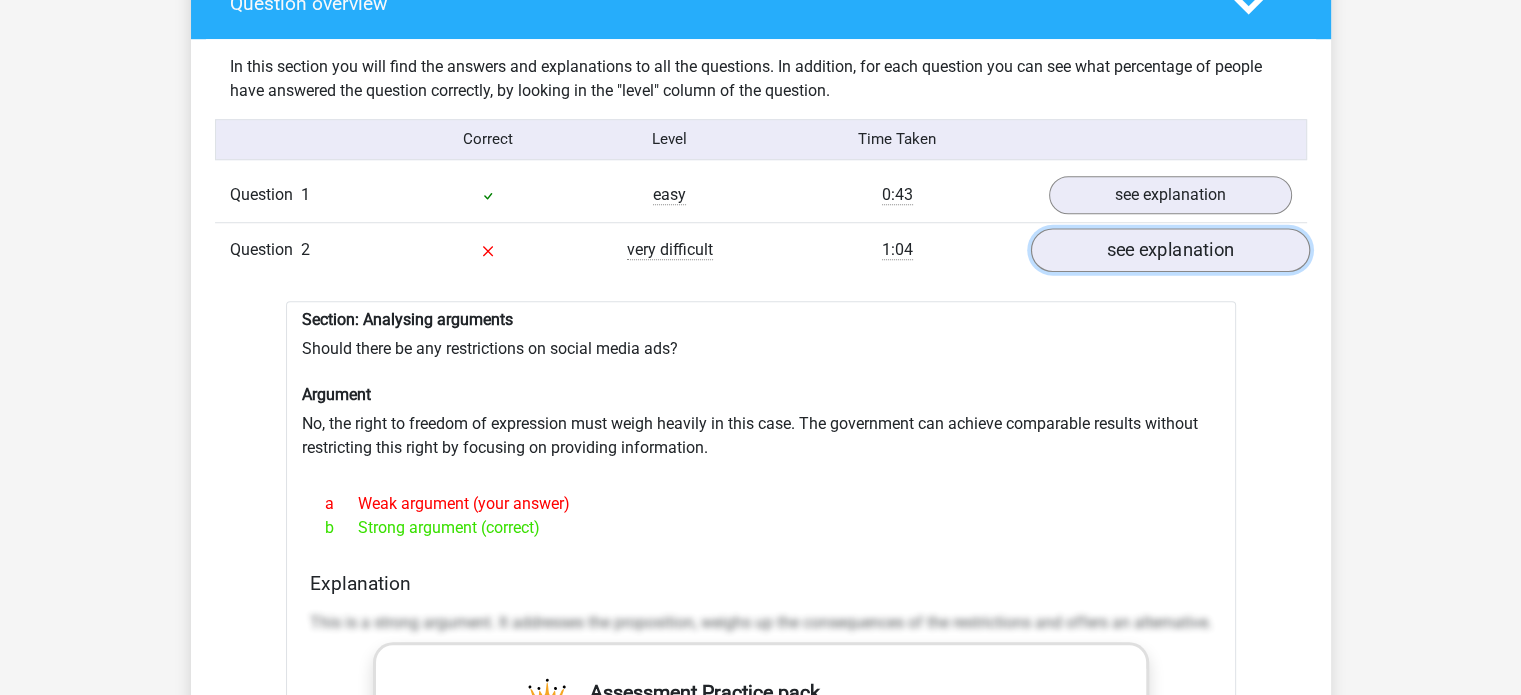 click on "see explanation" at bounding box center [1169, 250] 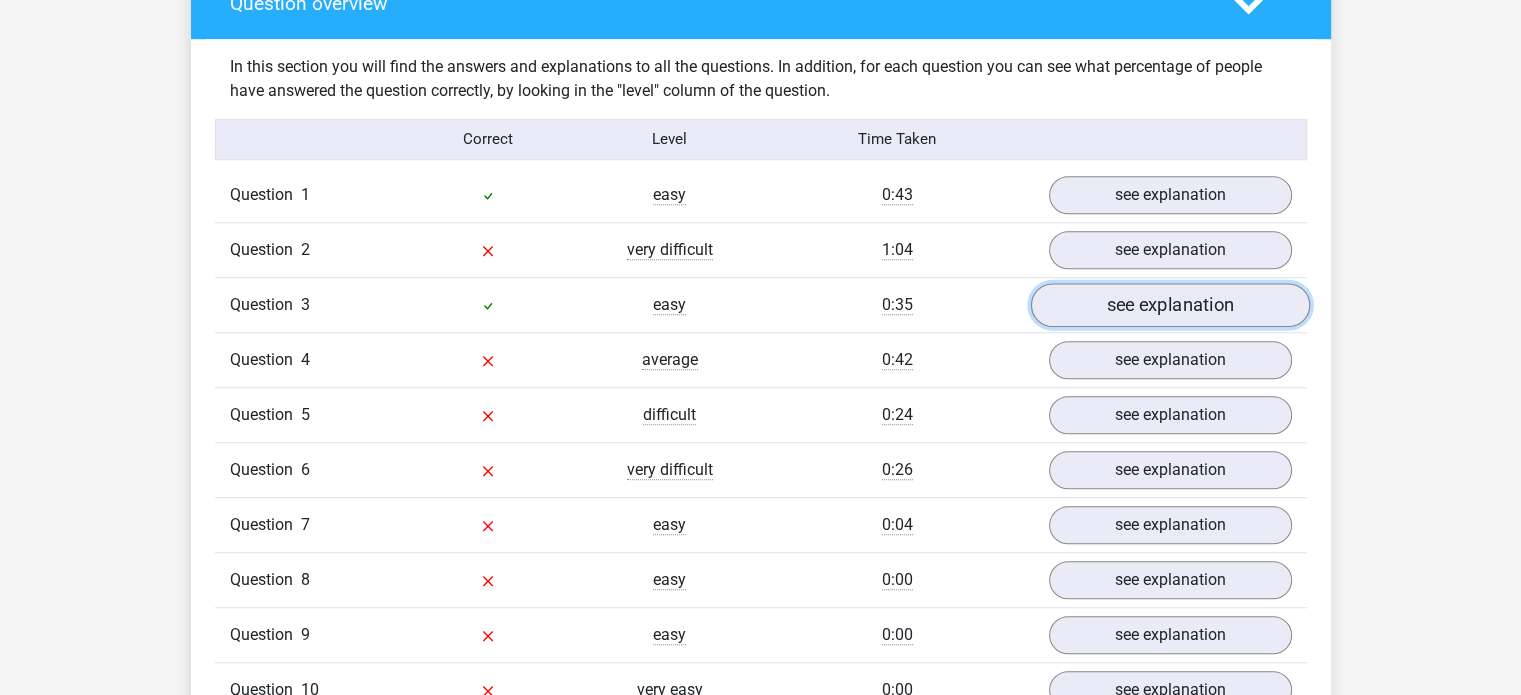 click on "see explanation" at bounding box center [1169, 305] 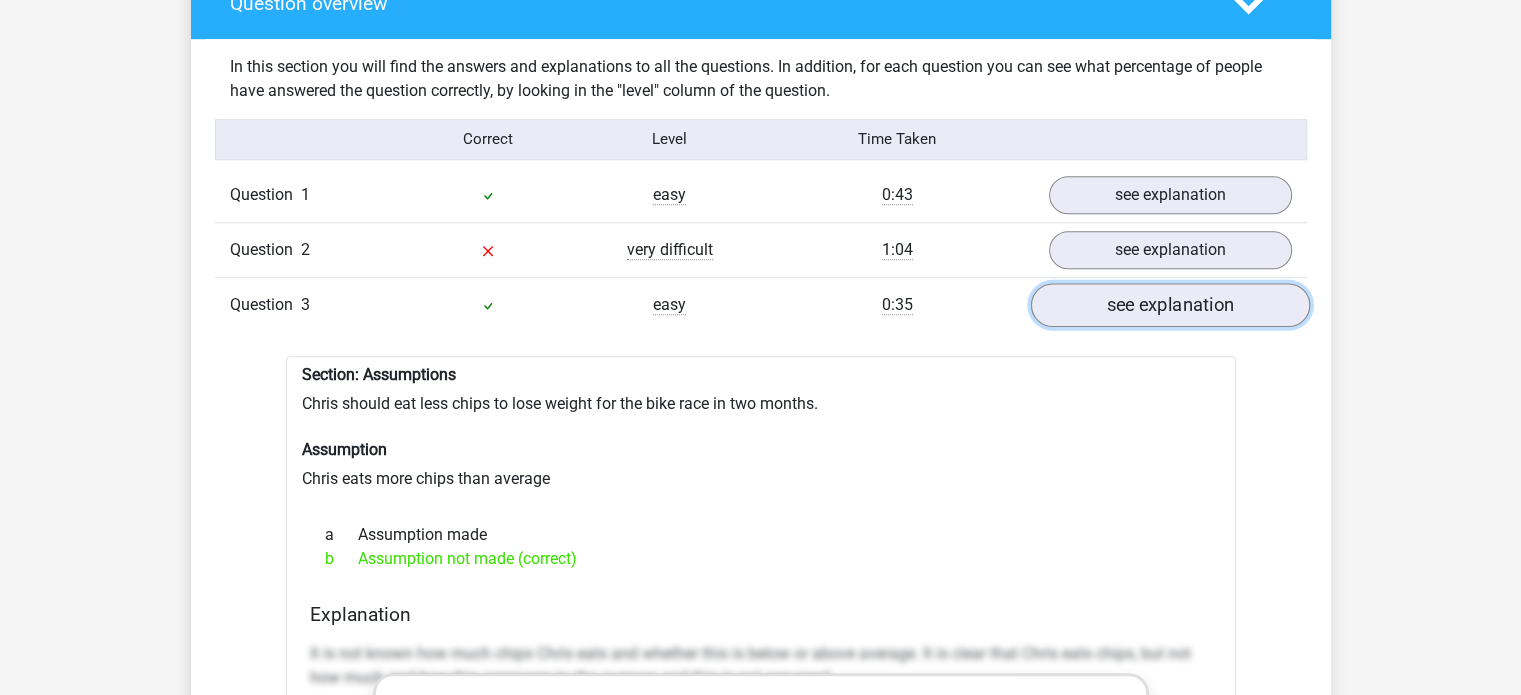 click on "see explanation" at bounding box center (1169, 305) 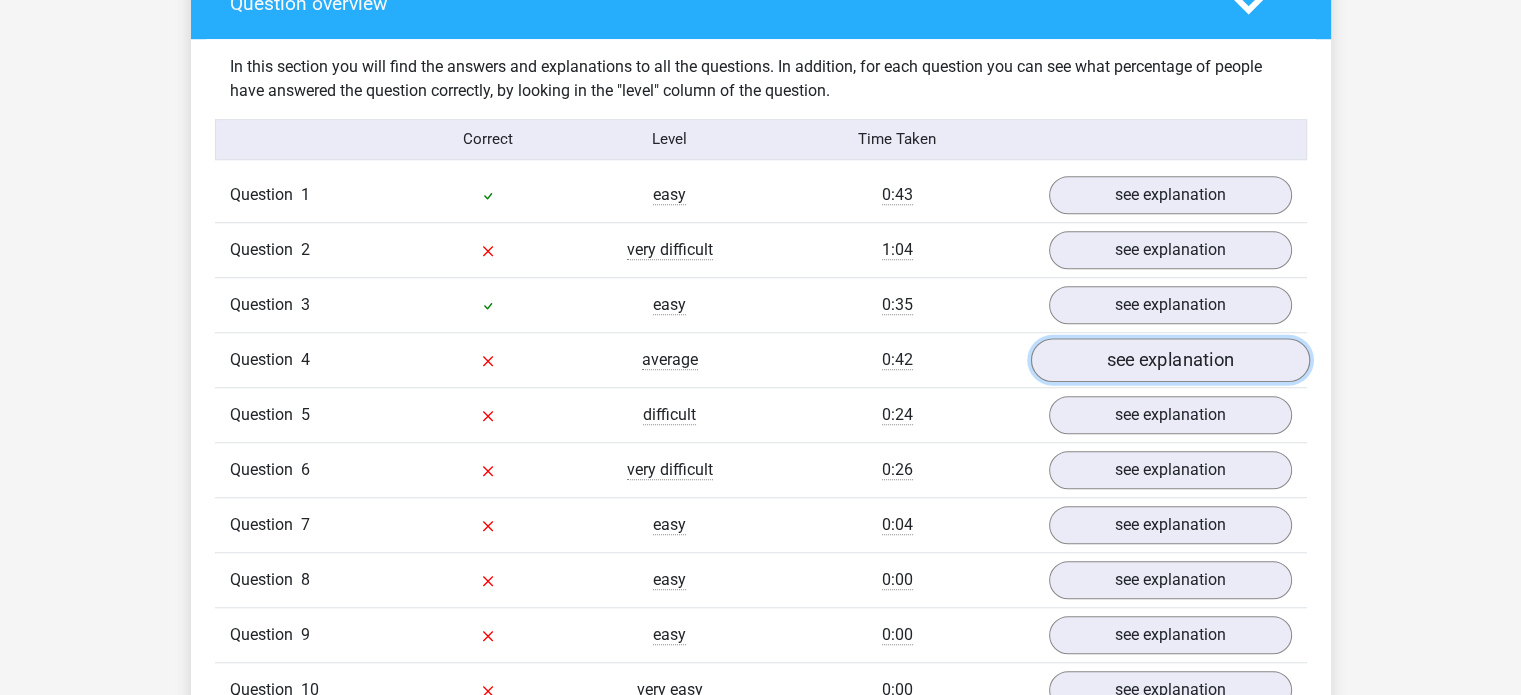 click on "see explanation" at bounding box center (1169, 360) 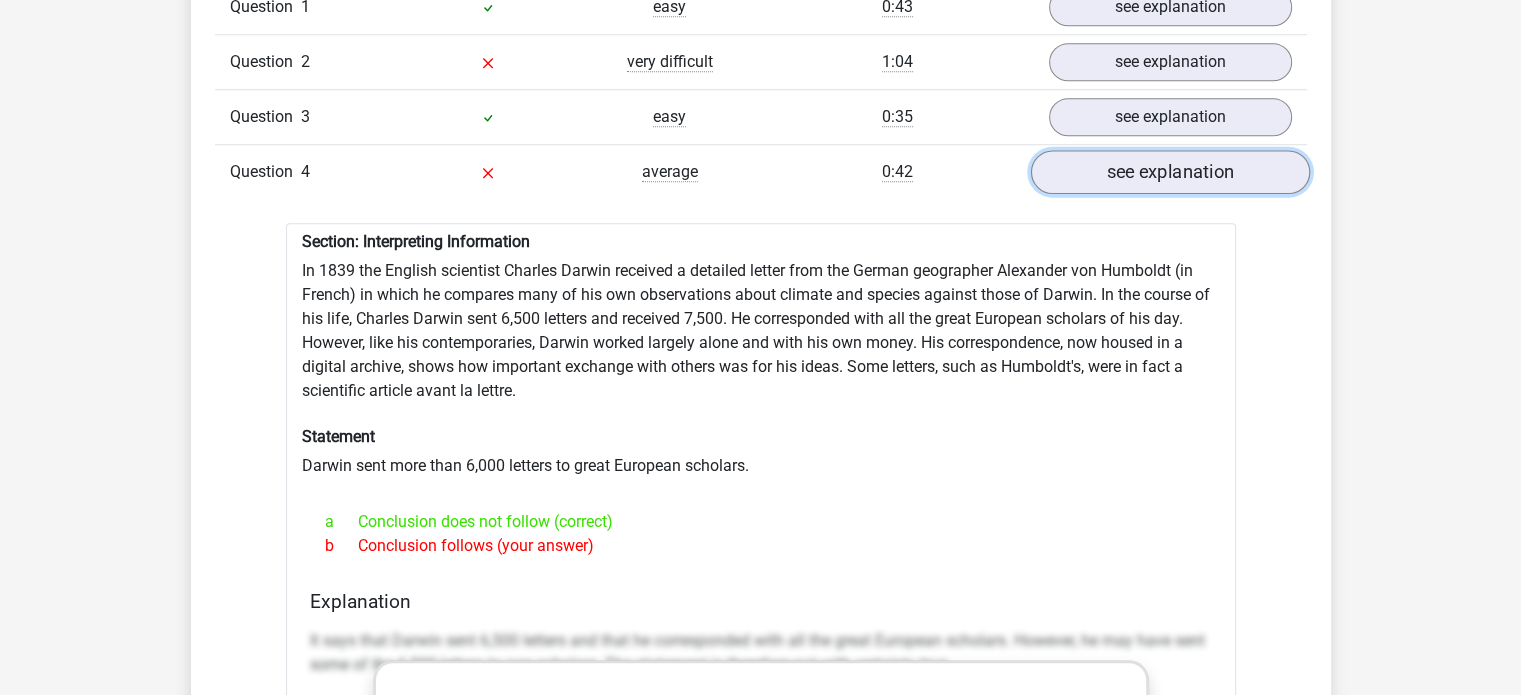 scroll, scrollTop: 1704, scrollLeft: 0, axis: vertical 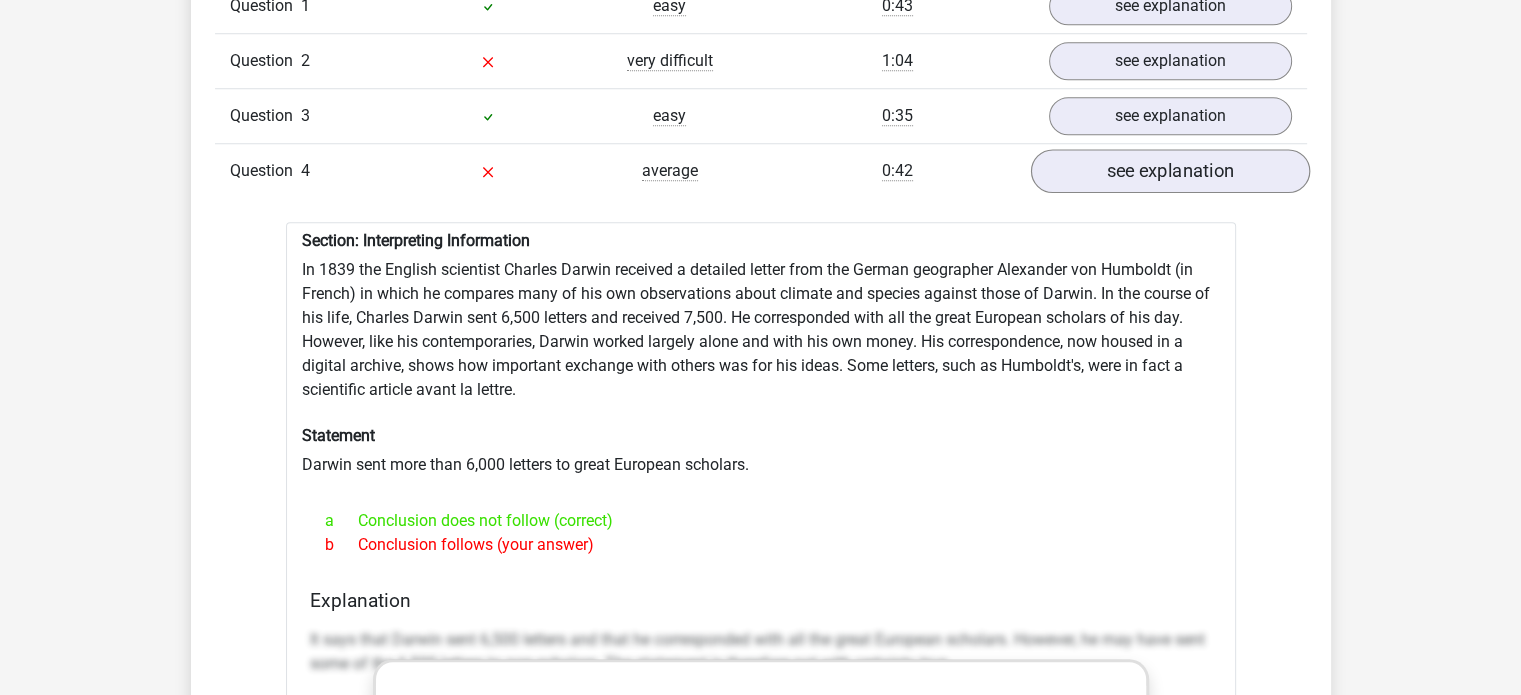 click on "Section: Interpreting Information In 1839 the English scientist Charles Darwin received a detailed letter from the German geographer Alexander von Humboldt (in French) in which he compares many of his own observations about climate and species against those of Darwin. In the course of his life, Charles Darwin sent 6,500 letters and received 7,500. He corresponded with all the great European scholars of his day. However, like his contemporaries, Darwin worked largely alone and with his own money. His correspondence, now housed in a digital archive, shows how important exchange with others was for his ideas. Some letters, such as Humboldt's, were in fact a scientific article avant la lettre. Statement Darwin sent more than 6,000 letters to great European scholars.
a
Conclusion does not follow
(correct)
b" at bounding box center [761, 767] 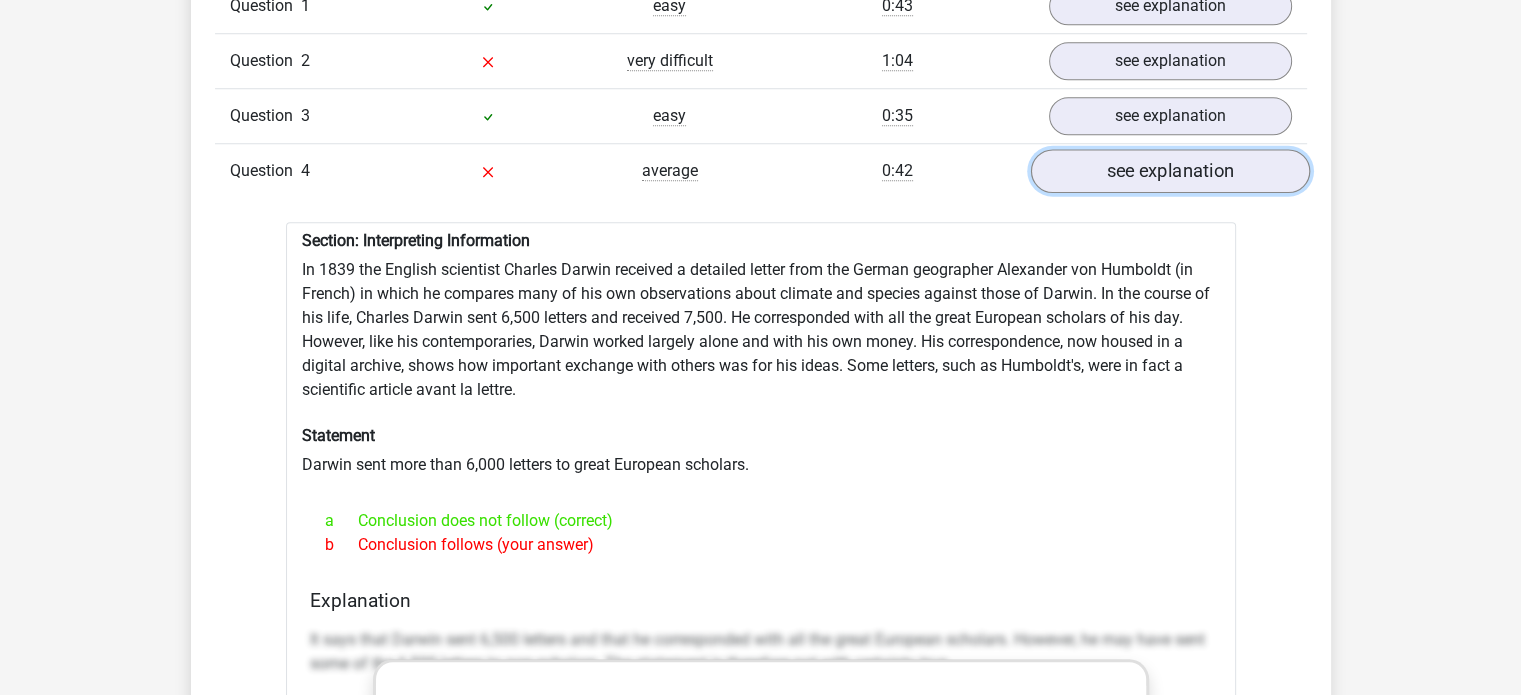 click on "see explanation" at bounding box center (1169, 171) 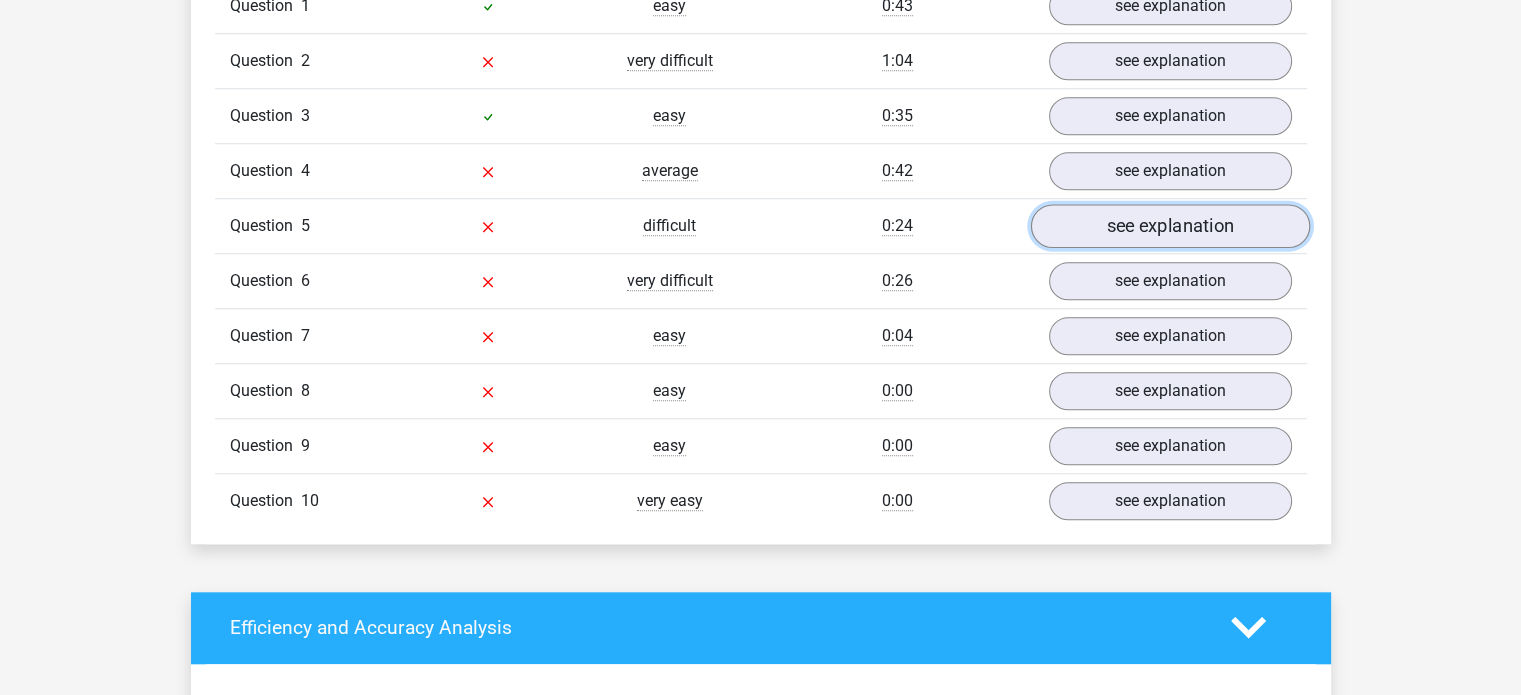 click on "see explanation" at bounding box center (1169, 226) 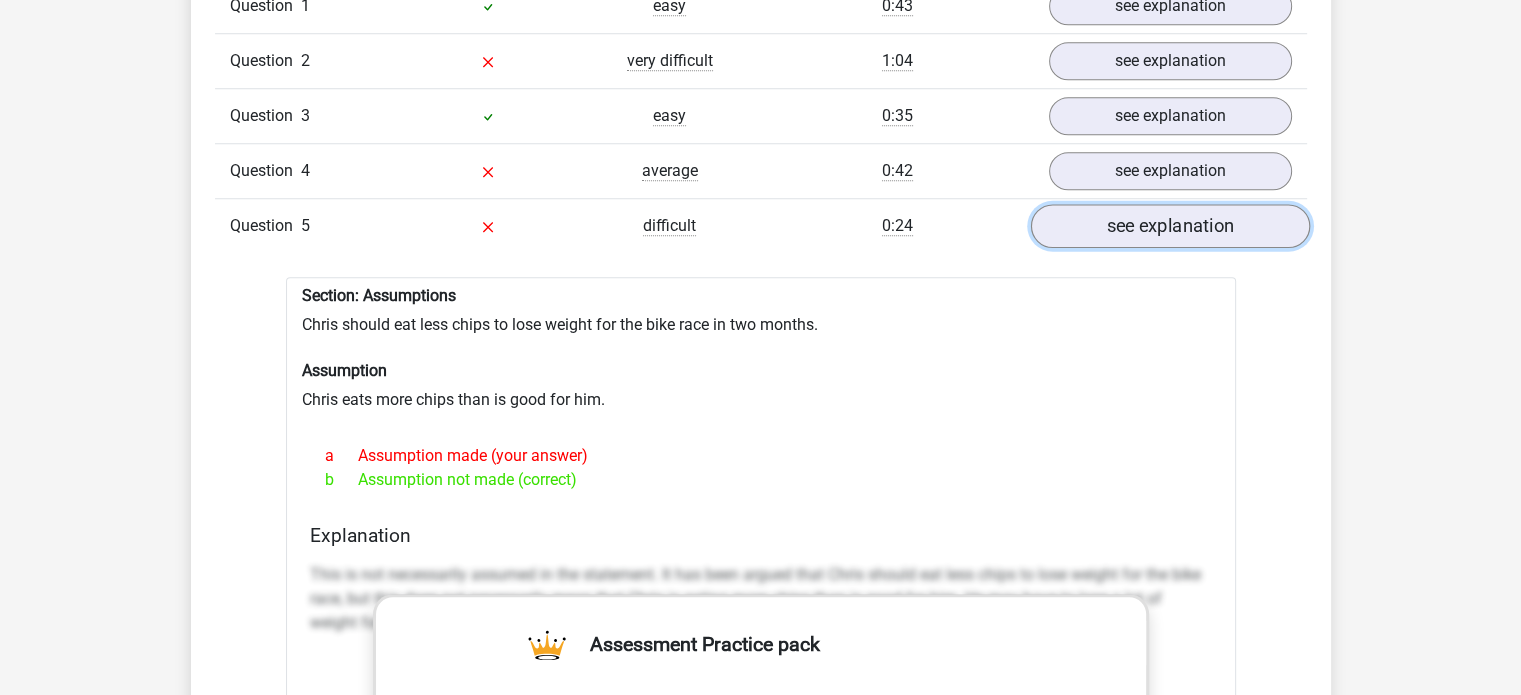 click on "see explanation" at bounding box center [1169, 226] 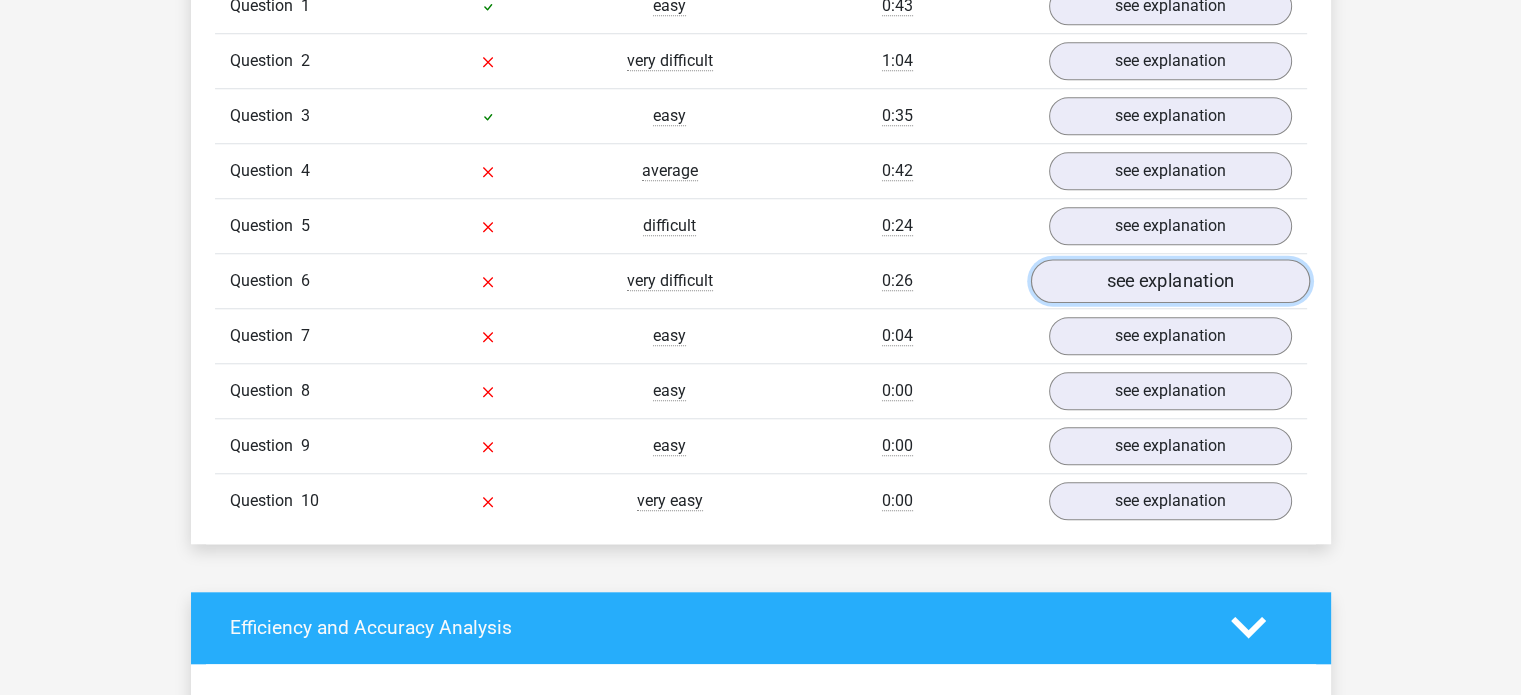 click on "see explanation" at bounding box center (1169, 281) 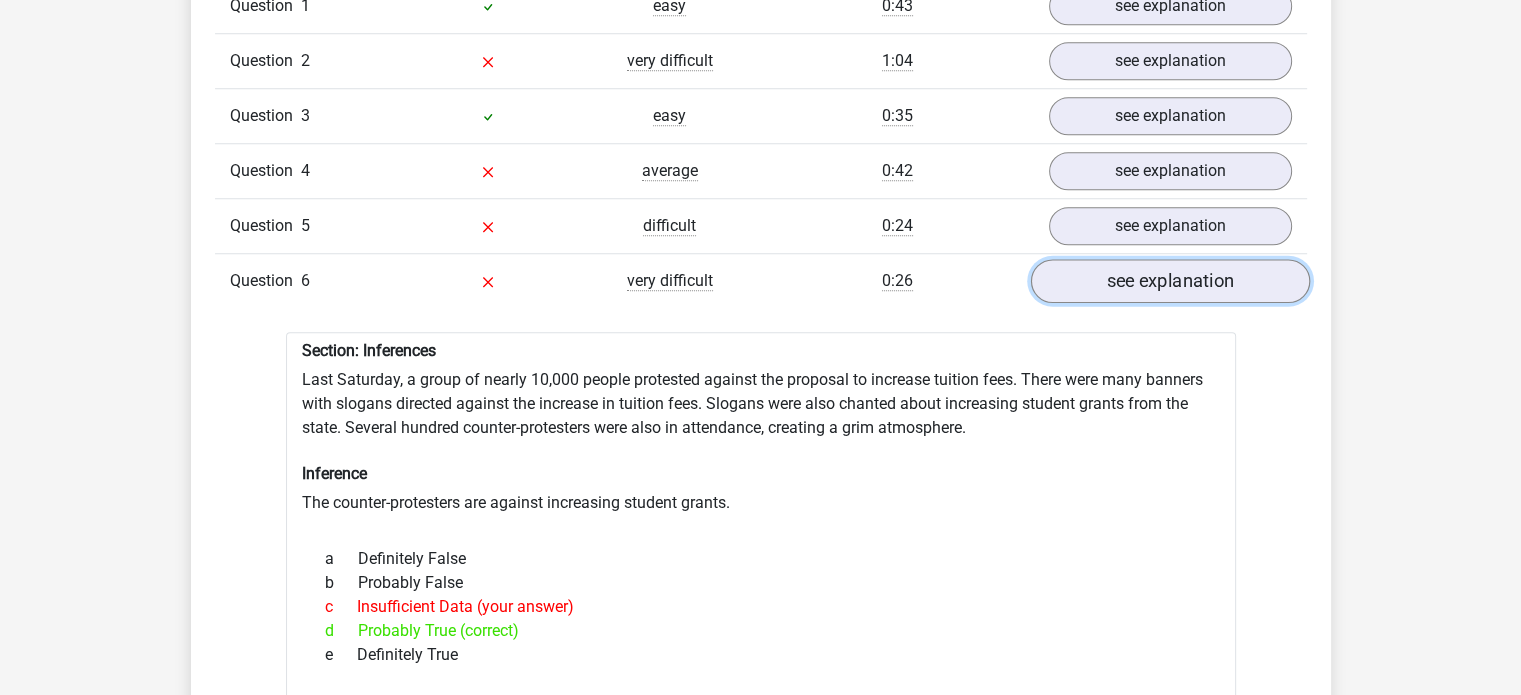 click on "see explanation" at bounding box center (1169, 281) 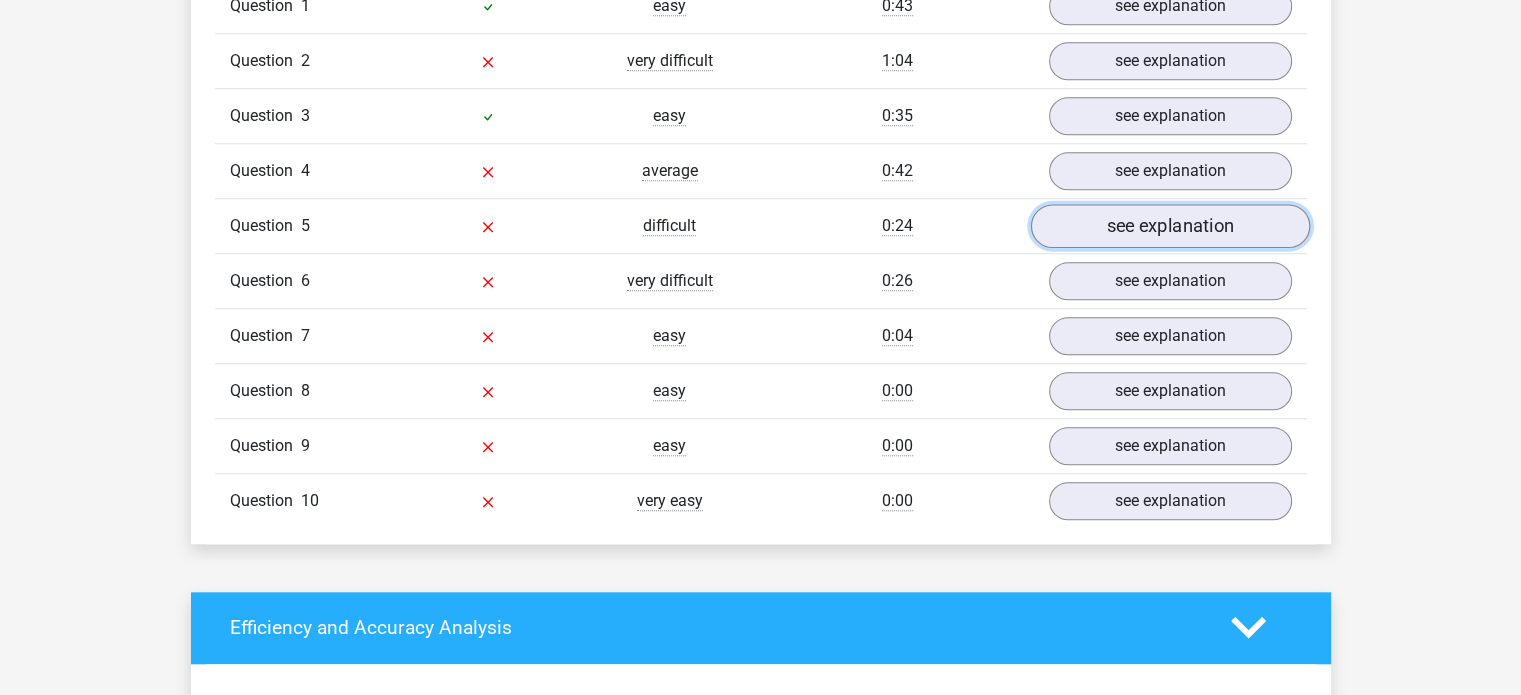 click on "see explanation" at bounding box center [1169, 226] 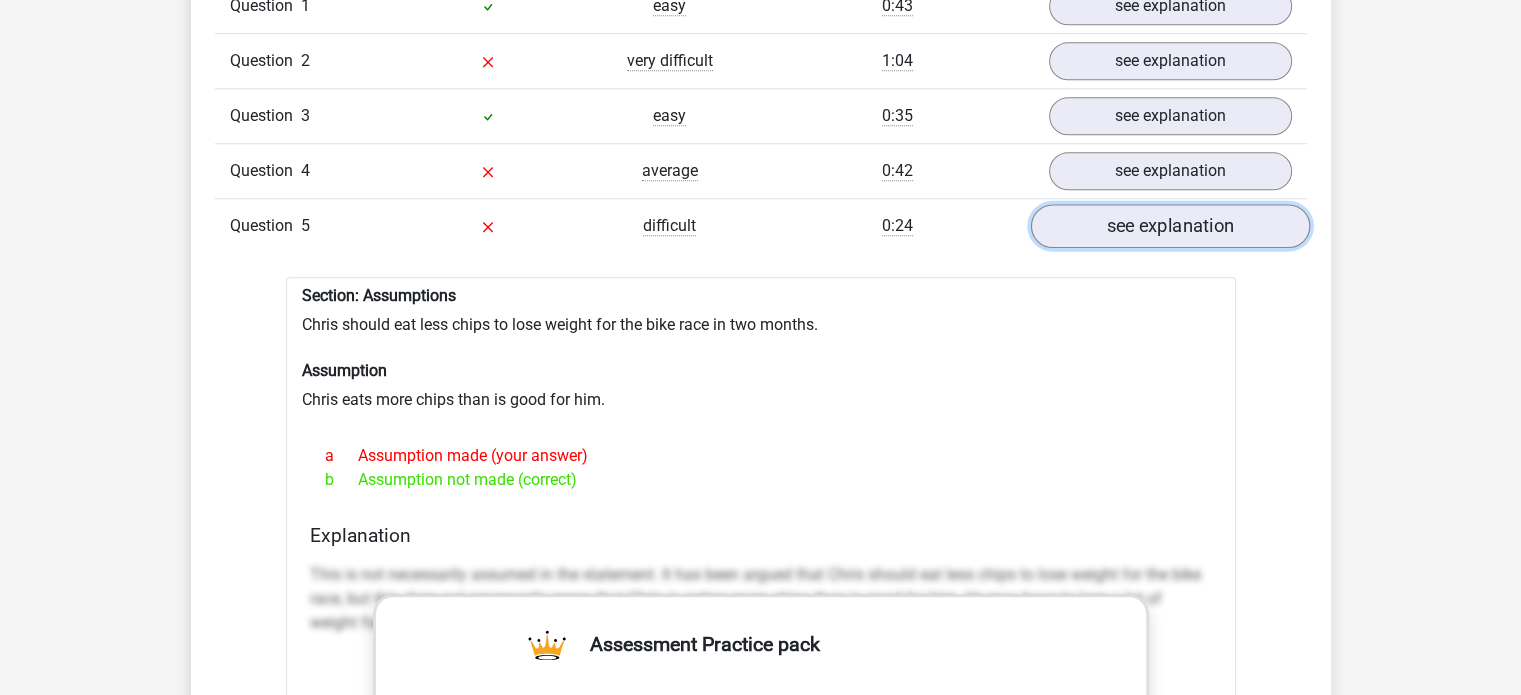 click on "see explanation" at bounding box center [1169, 226] 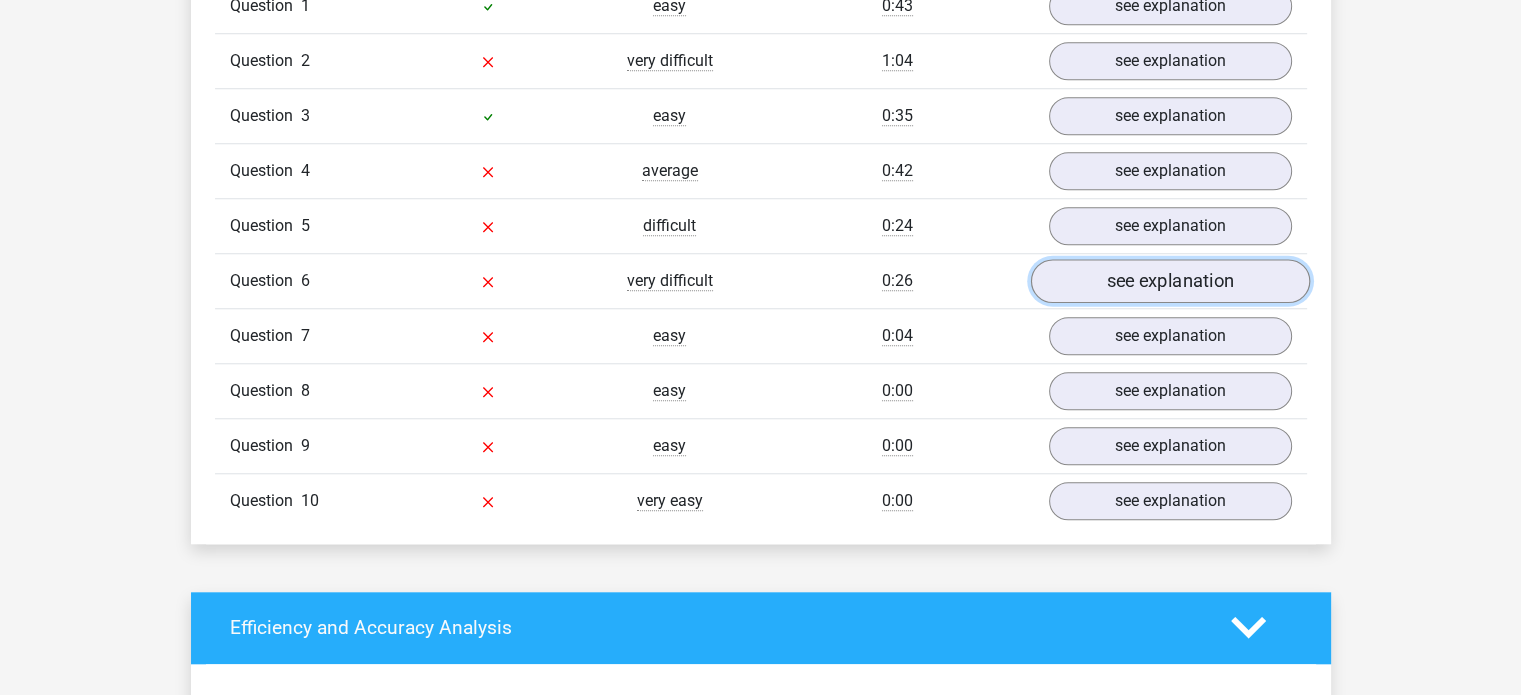 click on "see explanation" at bounding box center [1169, 281] 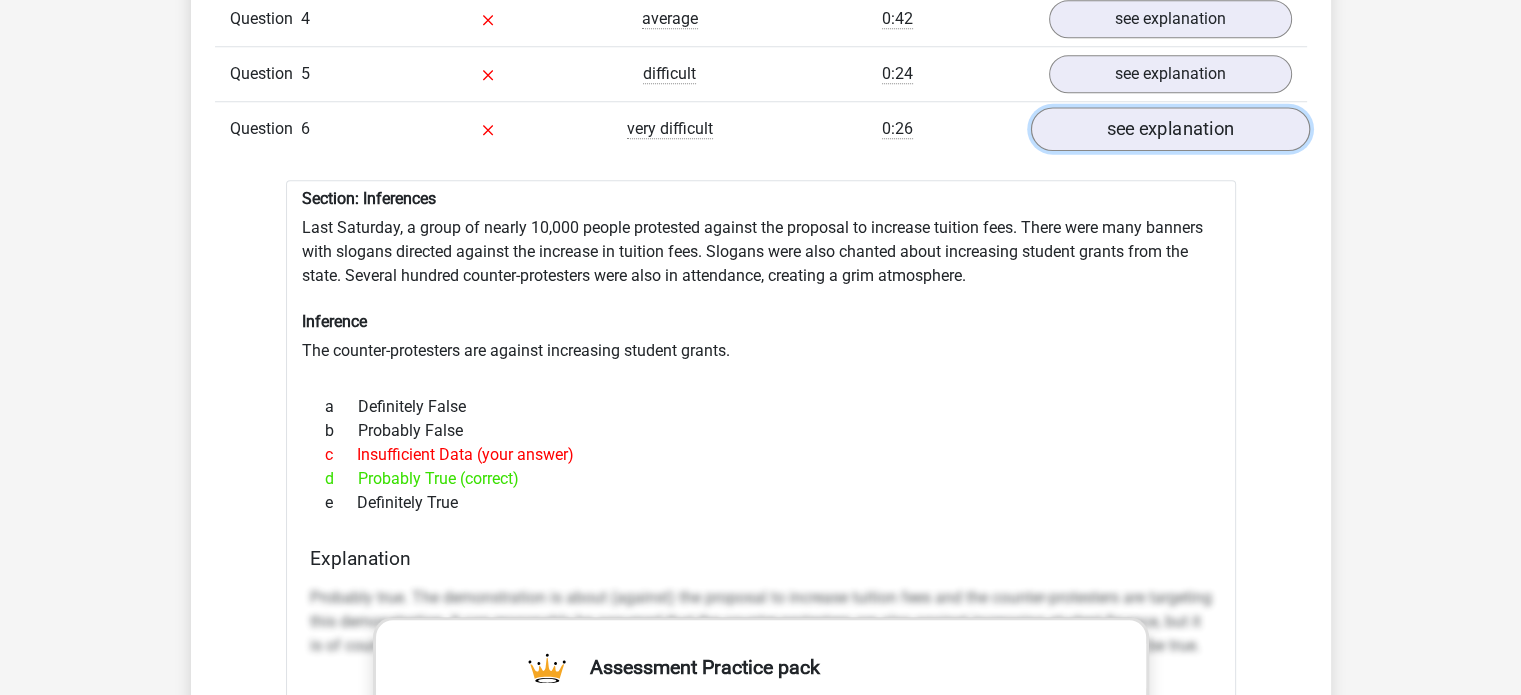 scroll, scrollTop: 1856, scrollLeft: 0, axis: vertical 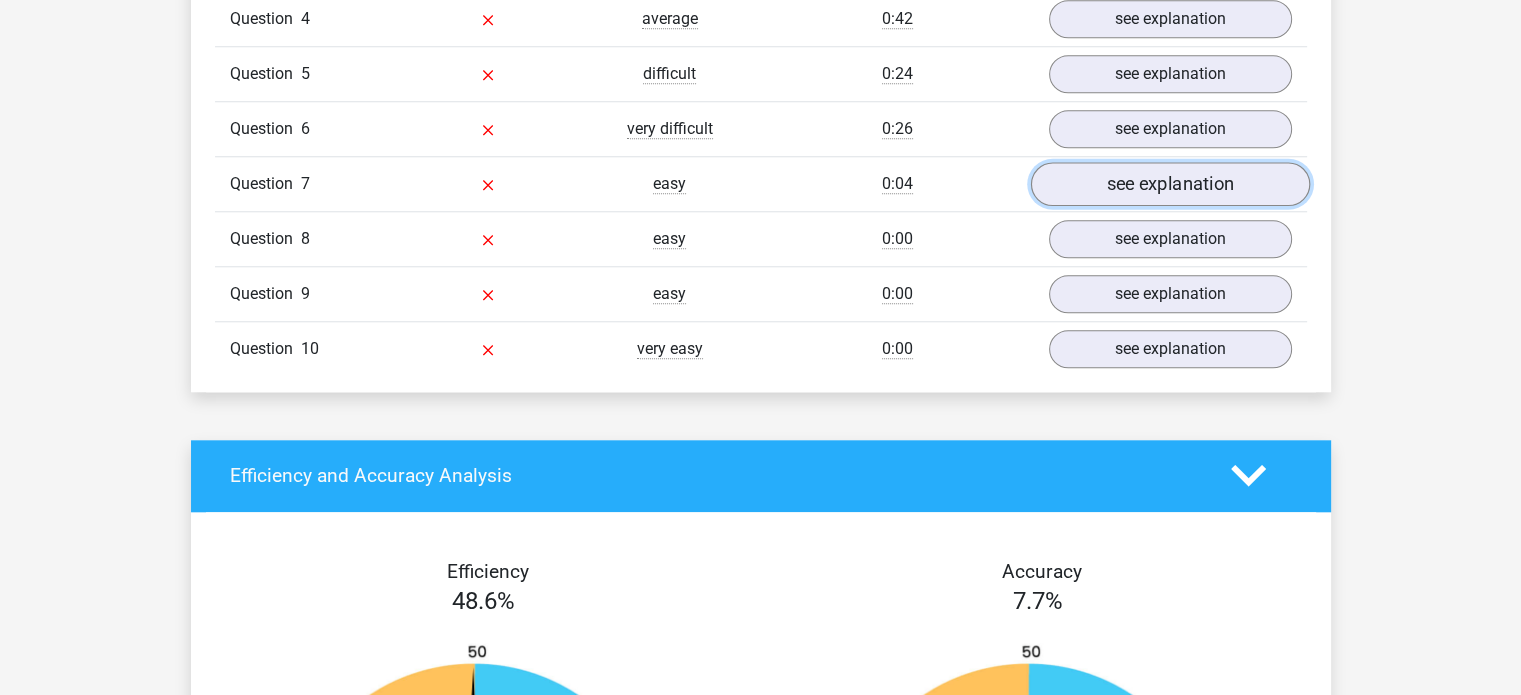 click on "see explanation" at bounding box center (1169, 184) 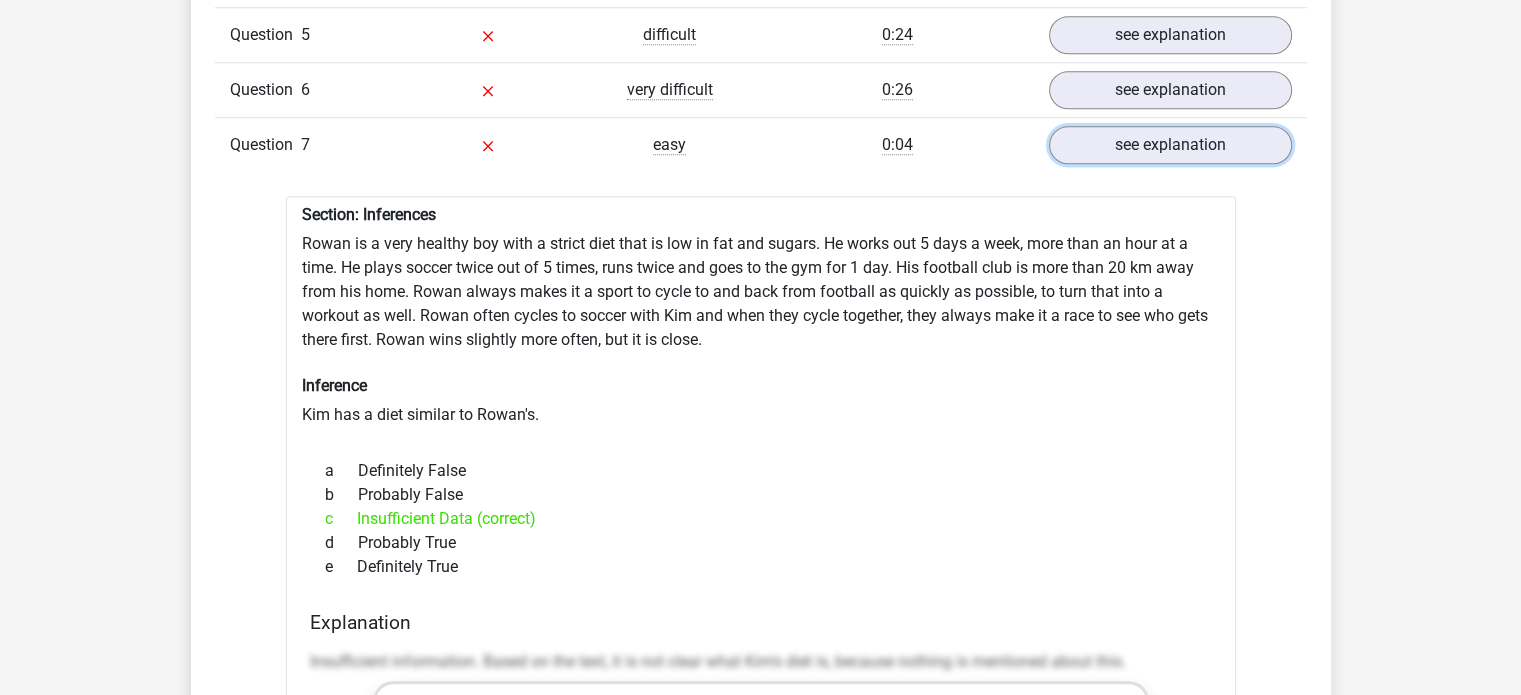 scroll, scrollTop: 1896, scrollLeft: 0, axis: vertical 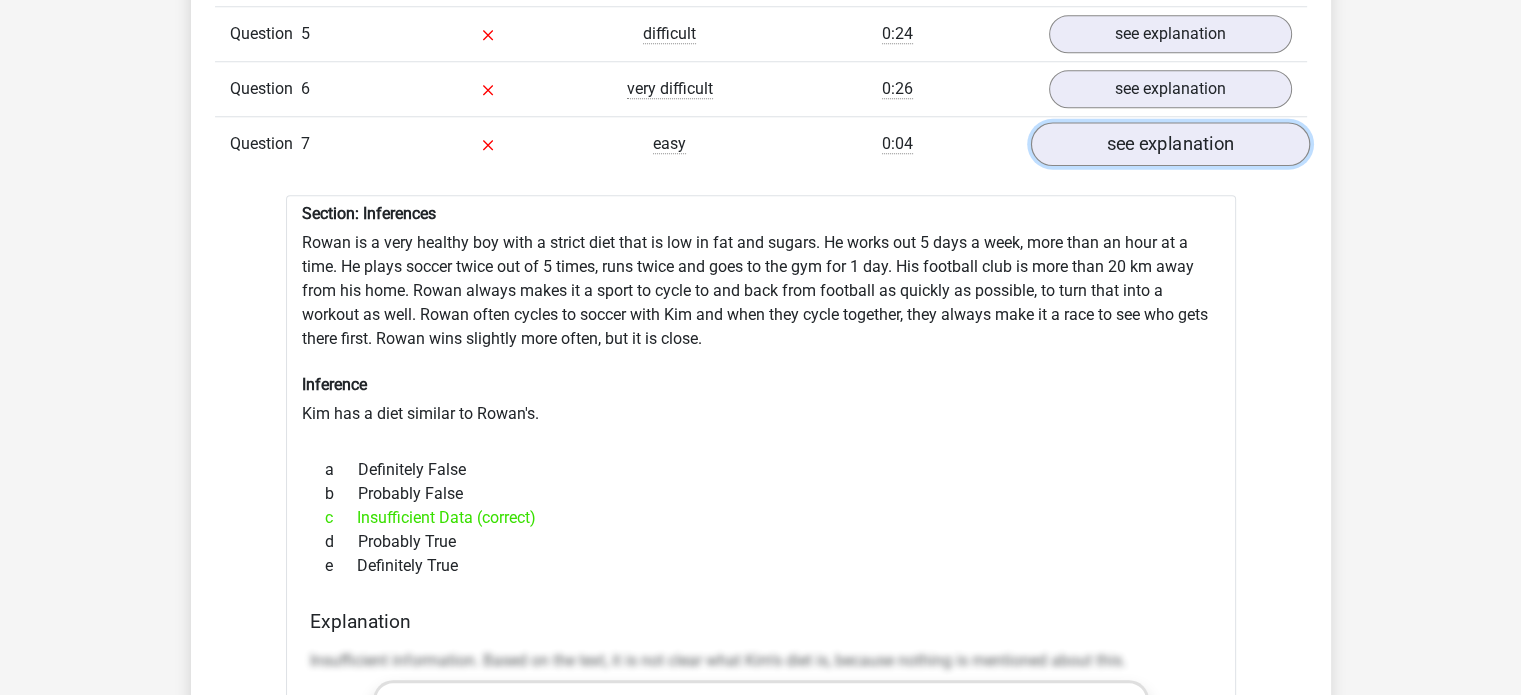 click on "see explanation" at bounding box center [1169, 144] 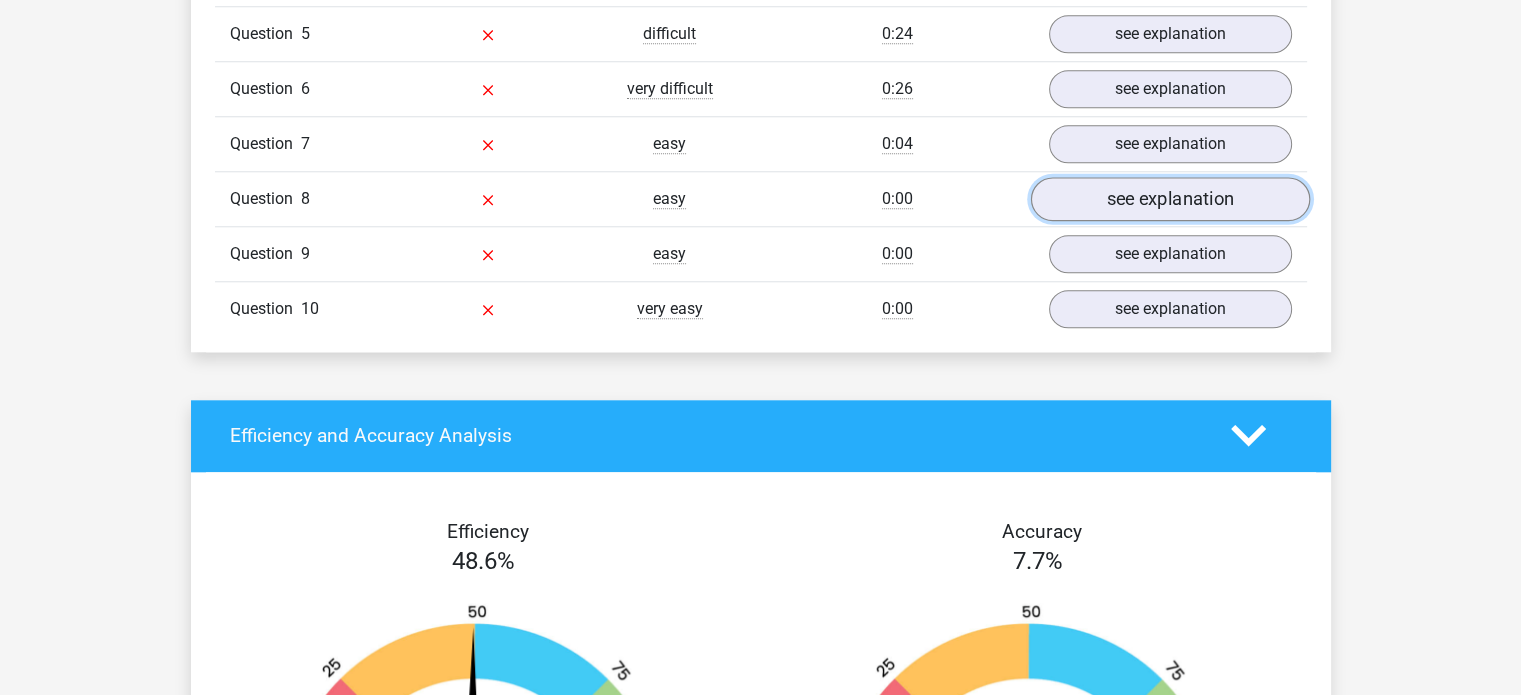 click on "see explanation" at bounding box center (1169, 199) 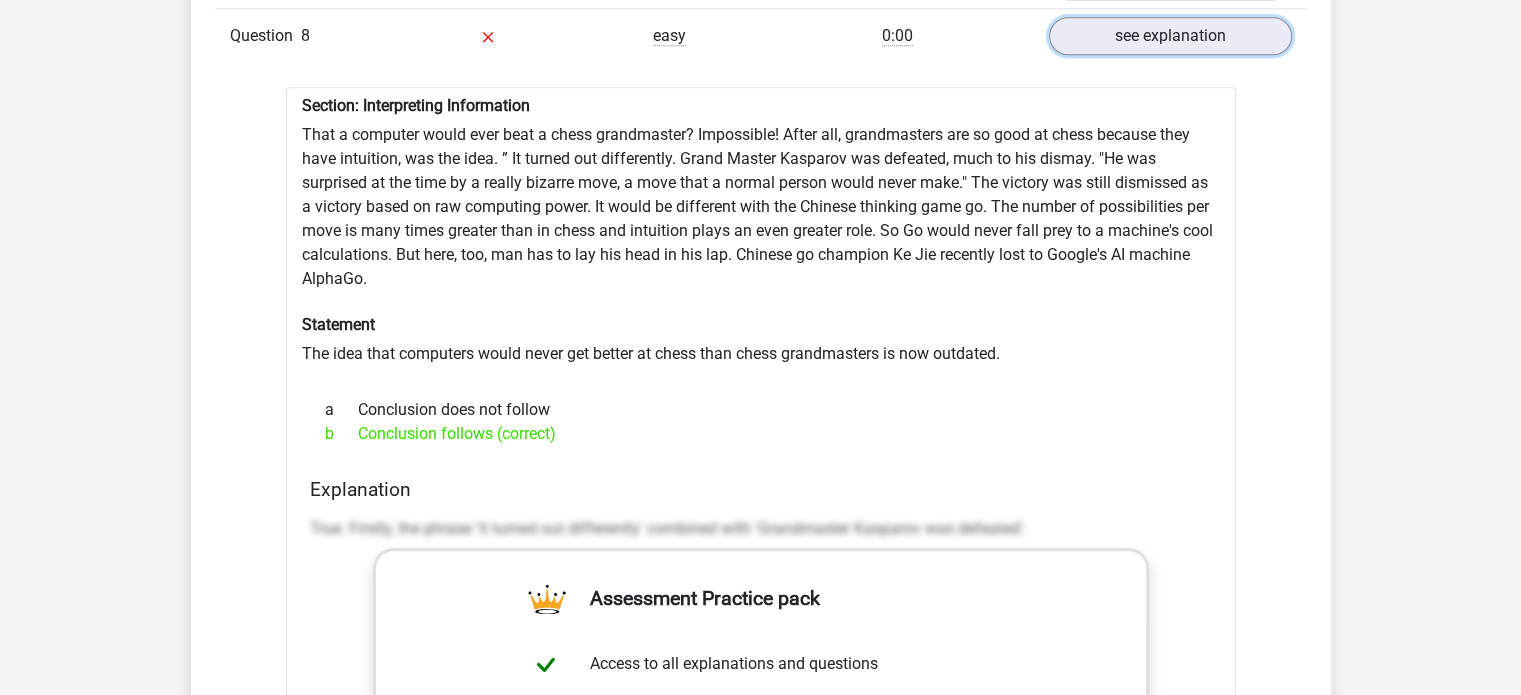 scroll, scrollTop: 2060, scrollLeft: 0, axis: vertical 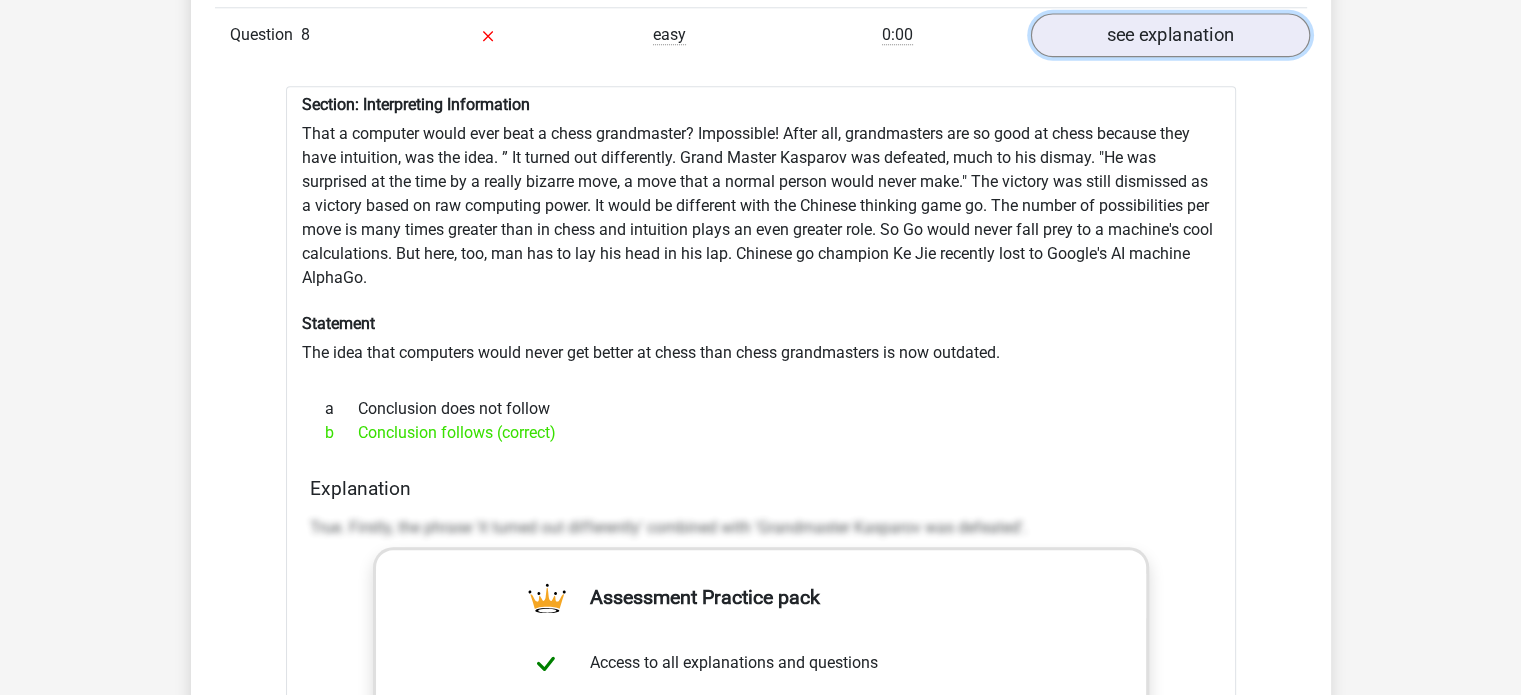 click on "see explanation" at bounding box center (1169, 35) 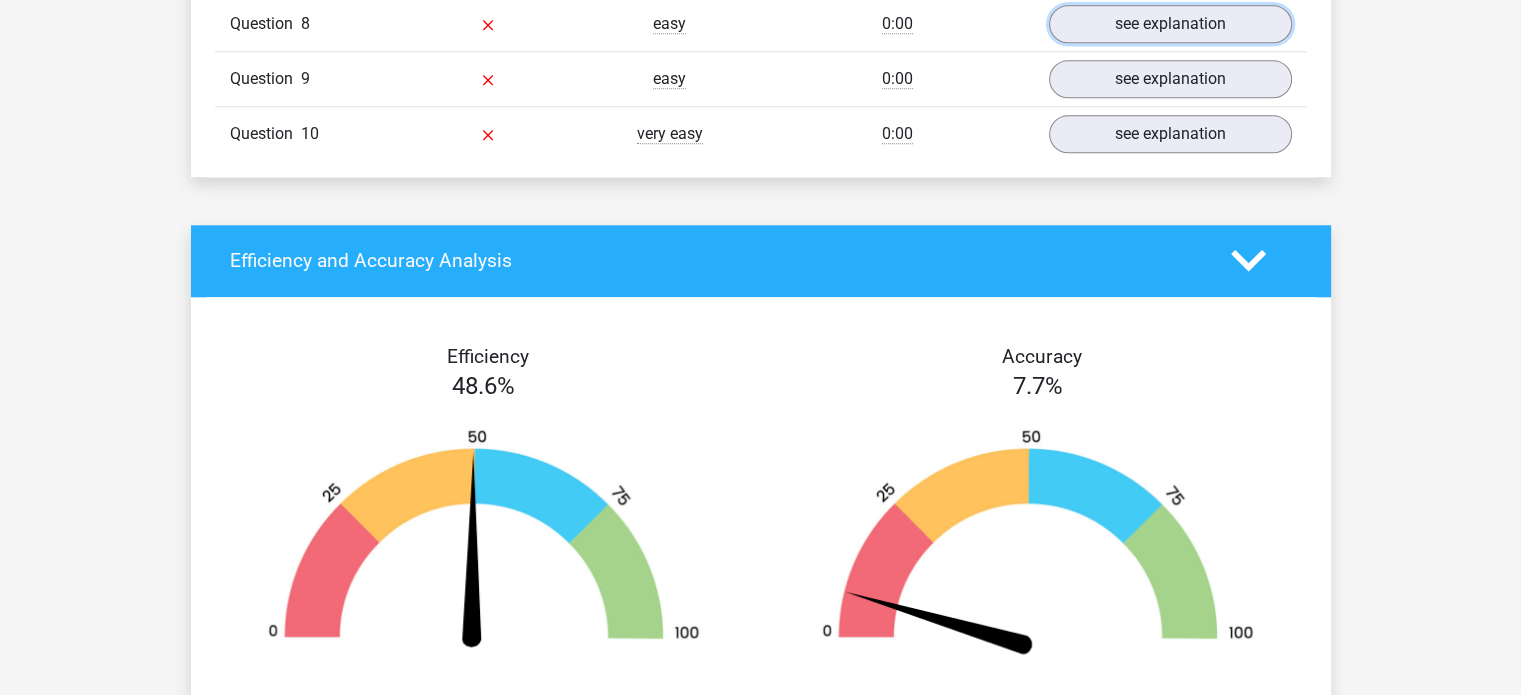 scroll, scrollTop: 2072, scrollLeft: 0, axis: vertical 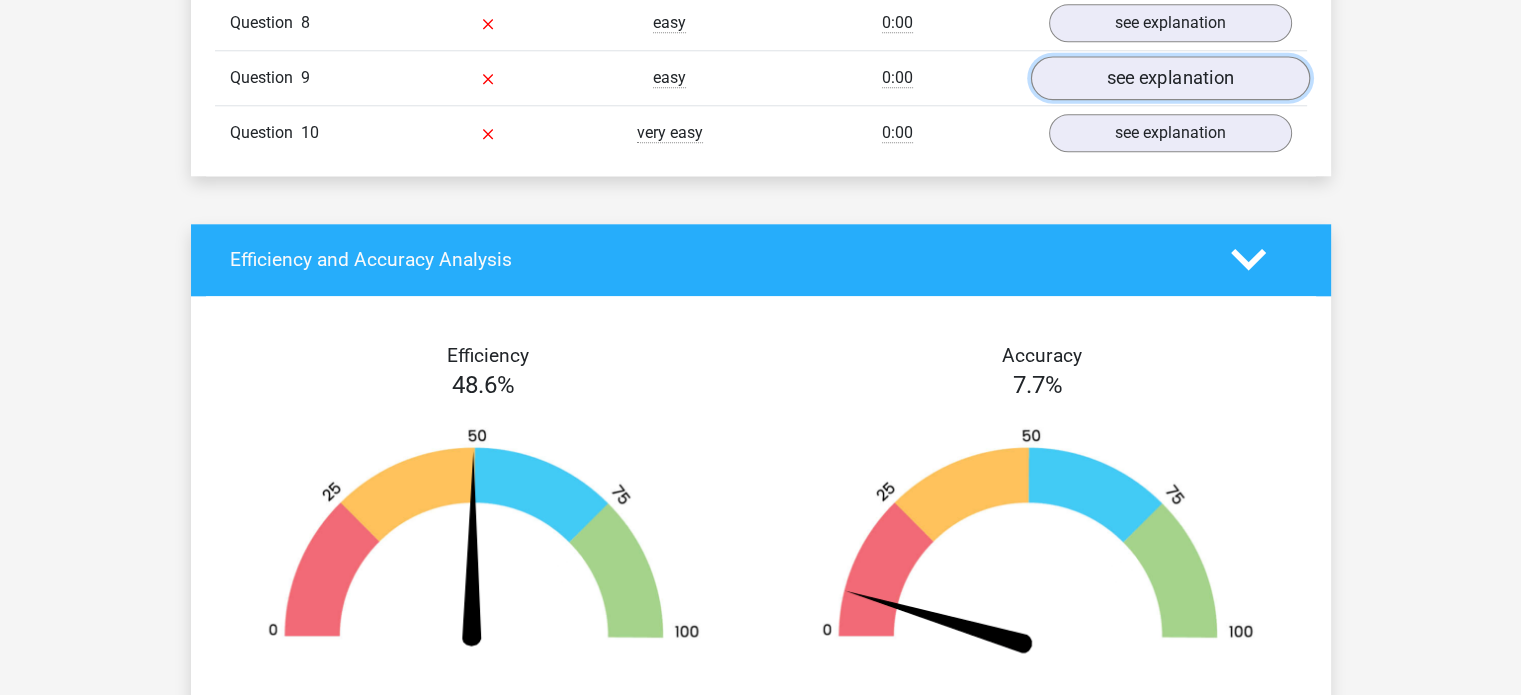 click on "see explanation" at bounding box center (1169, 78) 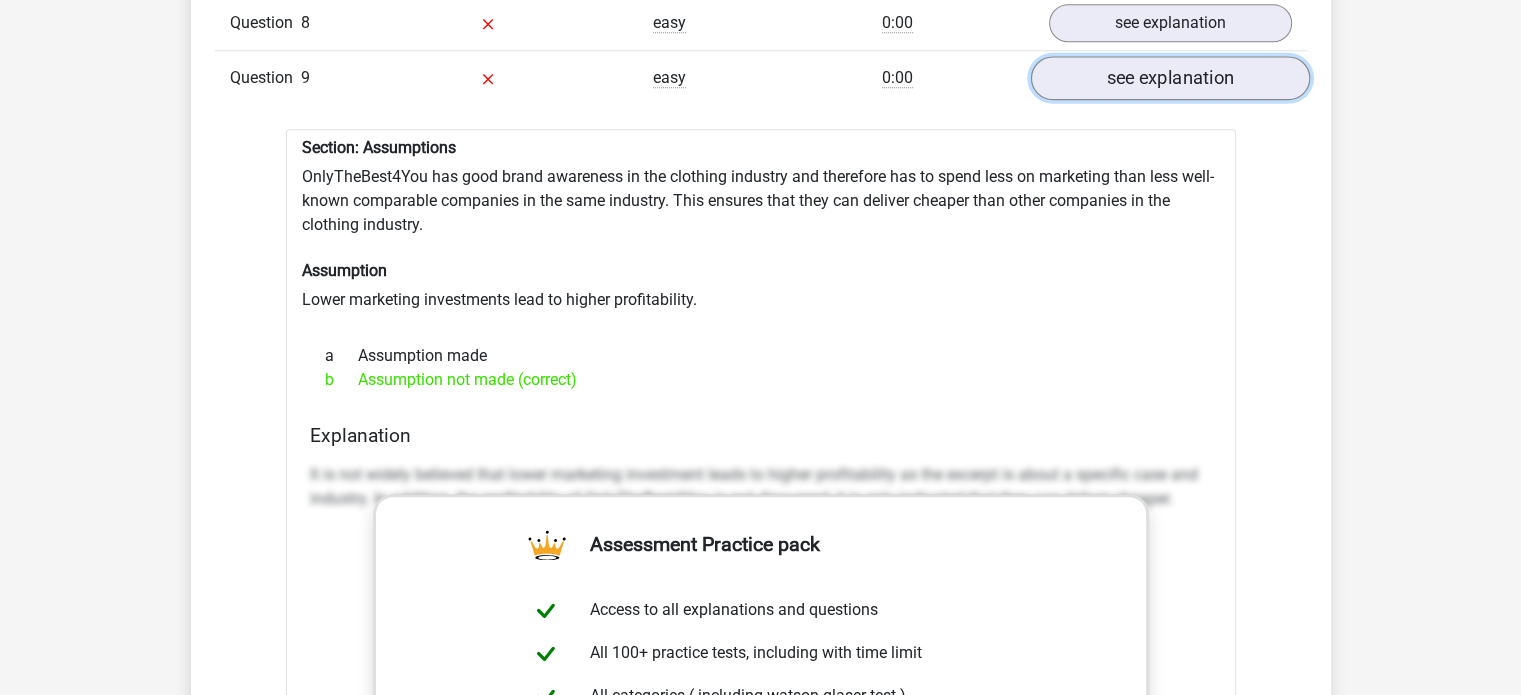 click on "see explanation" at bounding box center [1169, 78] 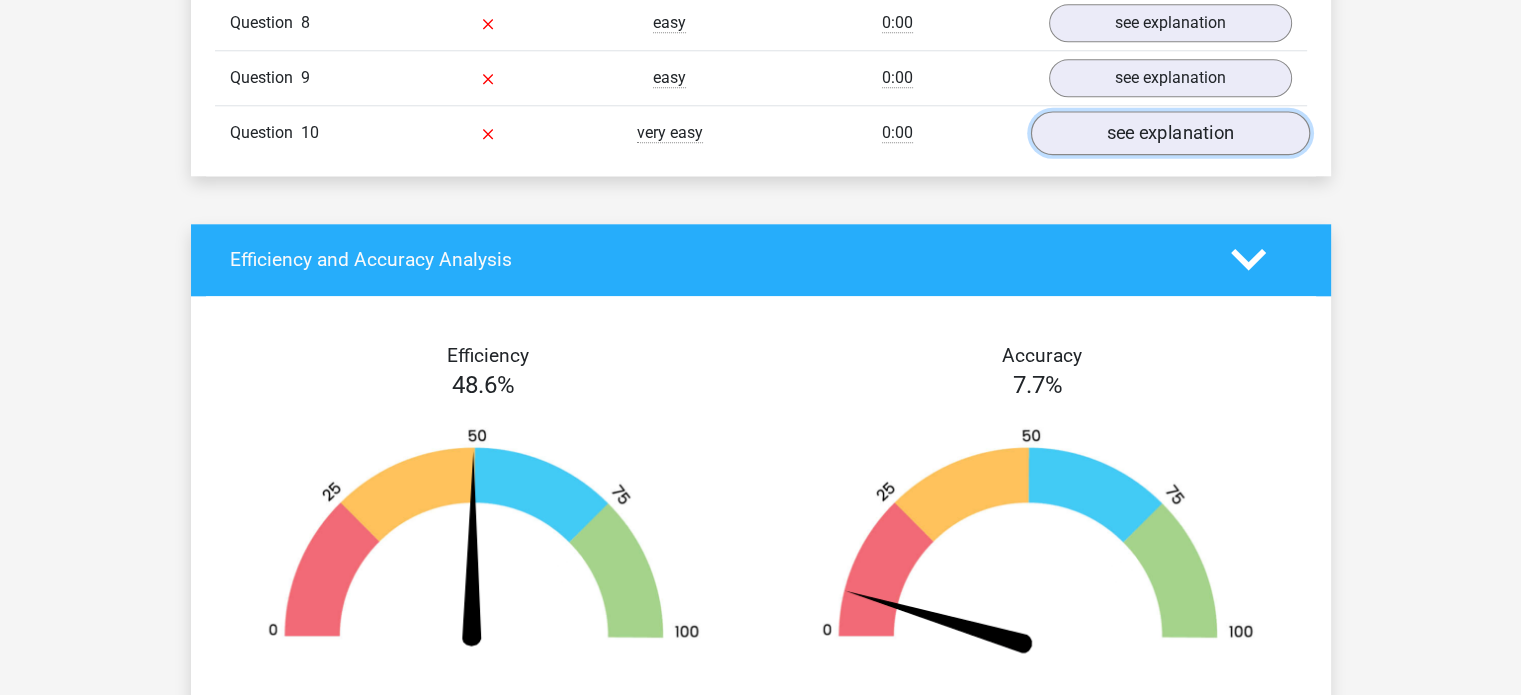 click on "see explanation" at bounding box center (1169, 133) 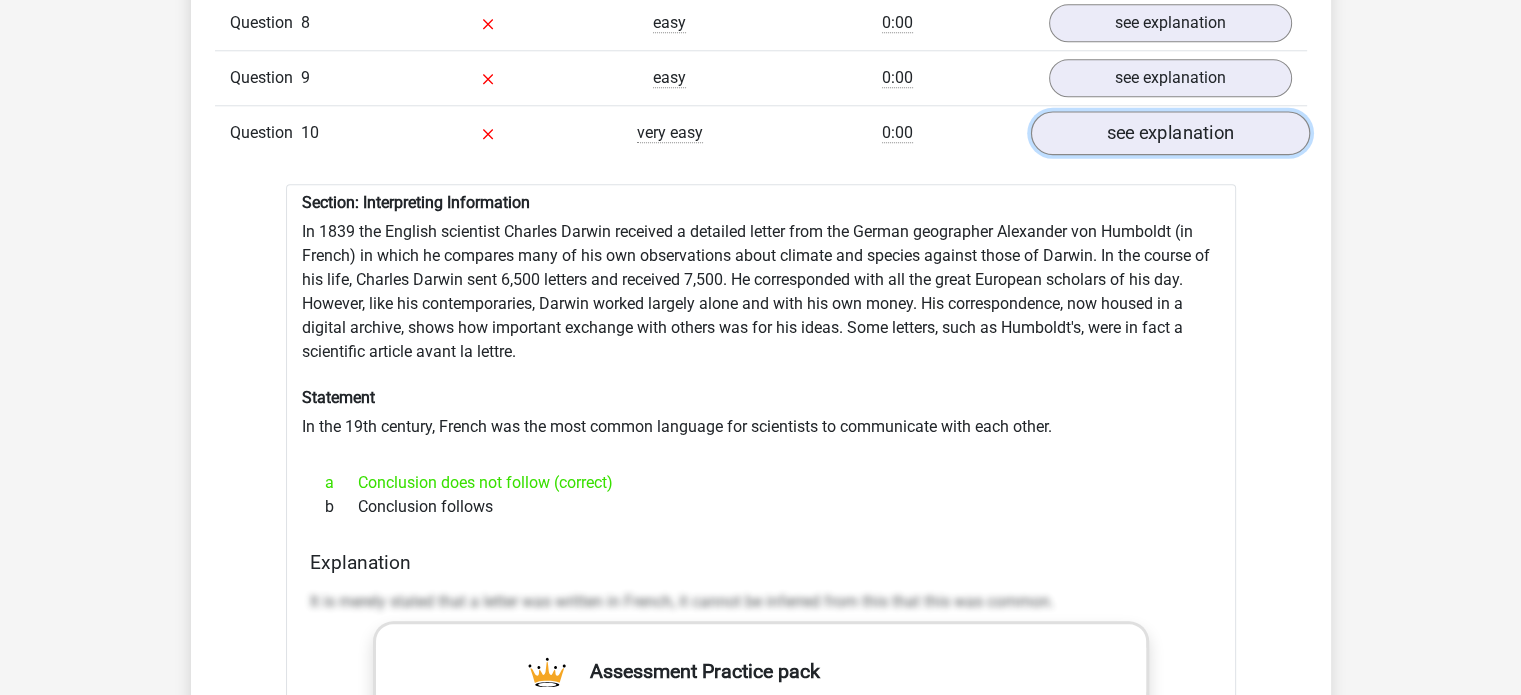 click on "see explanation" at bounding box center (1169, 133) 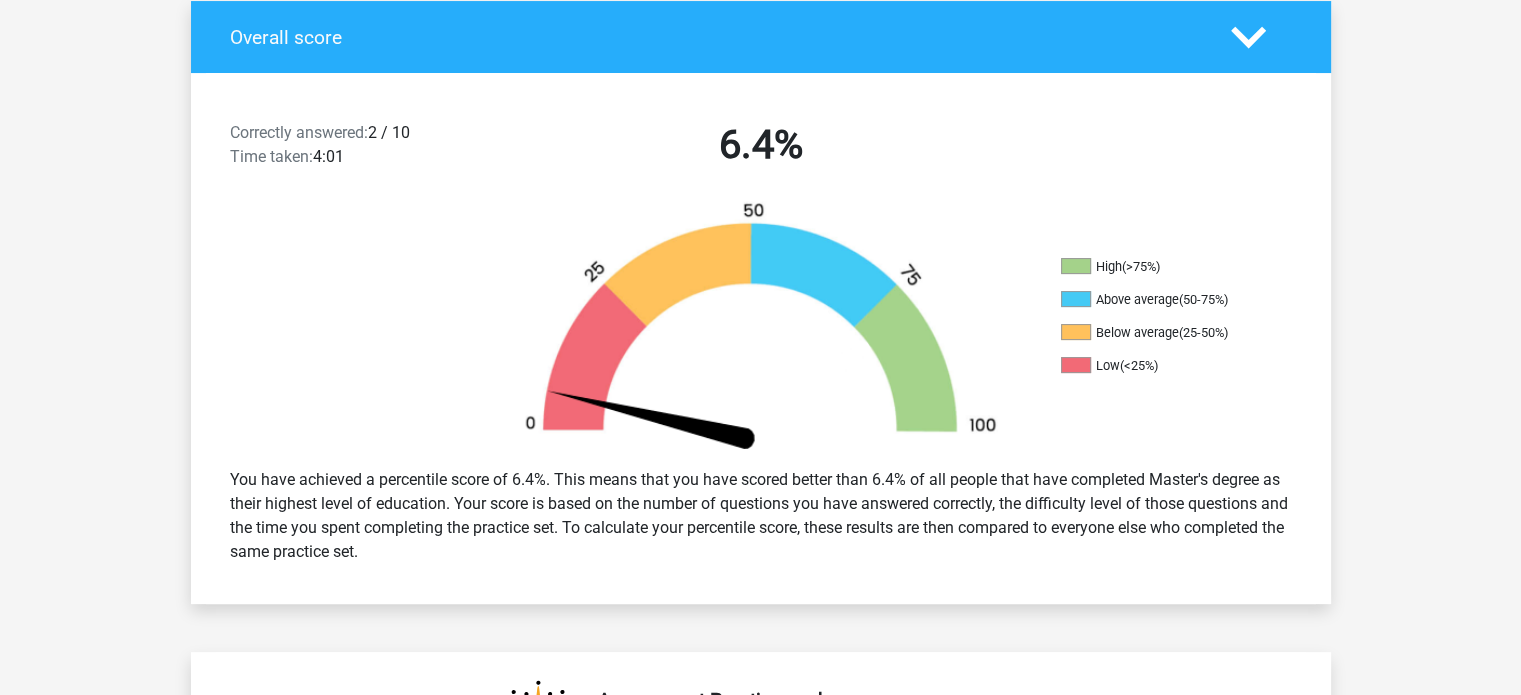 scroll, scrollTop: 0, scrollLeft: 0, axis: both 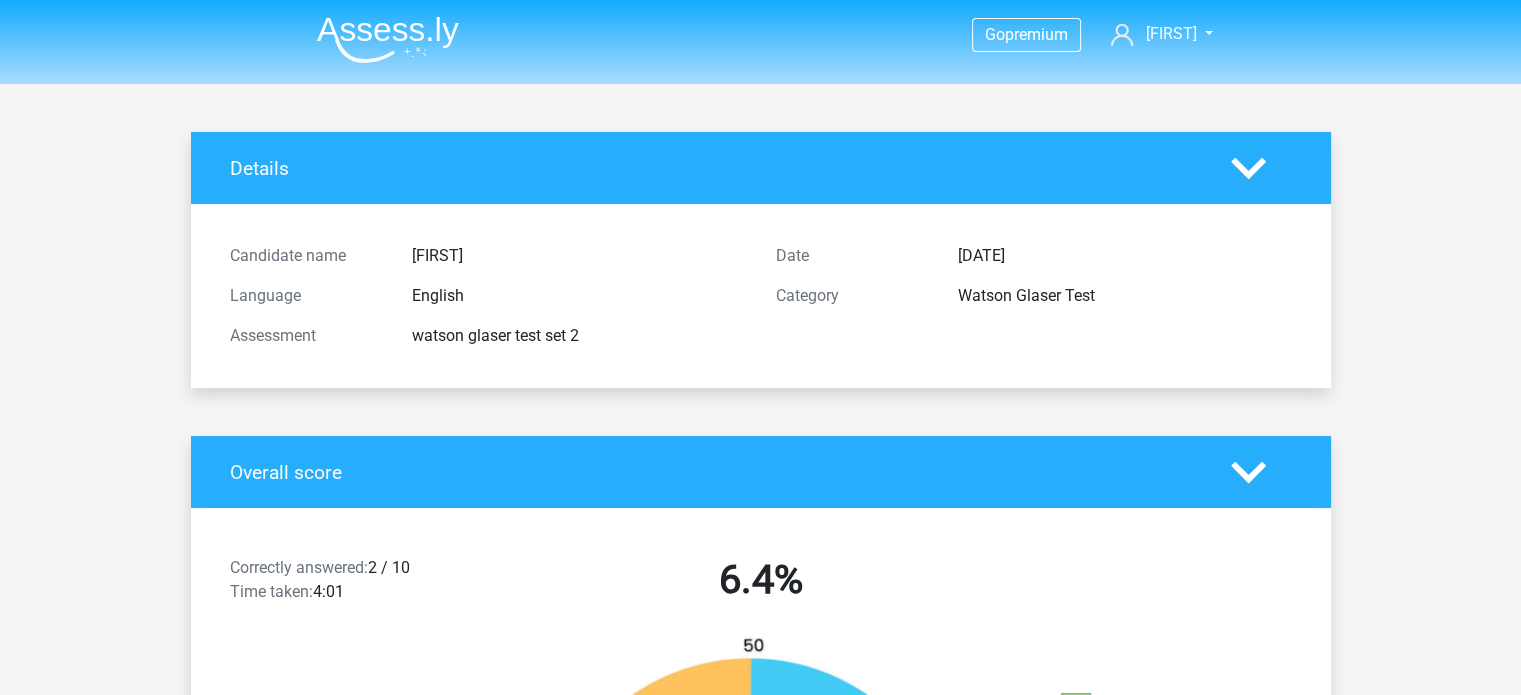 click 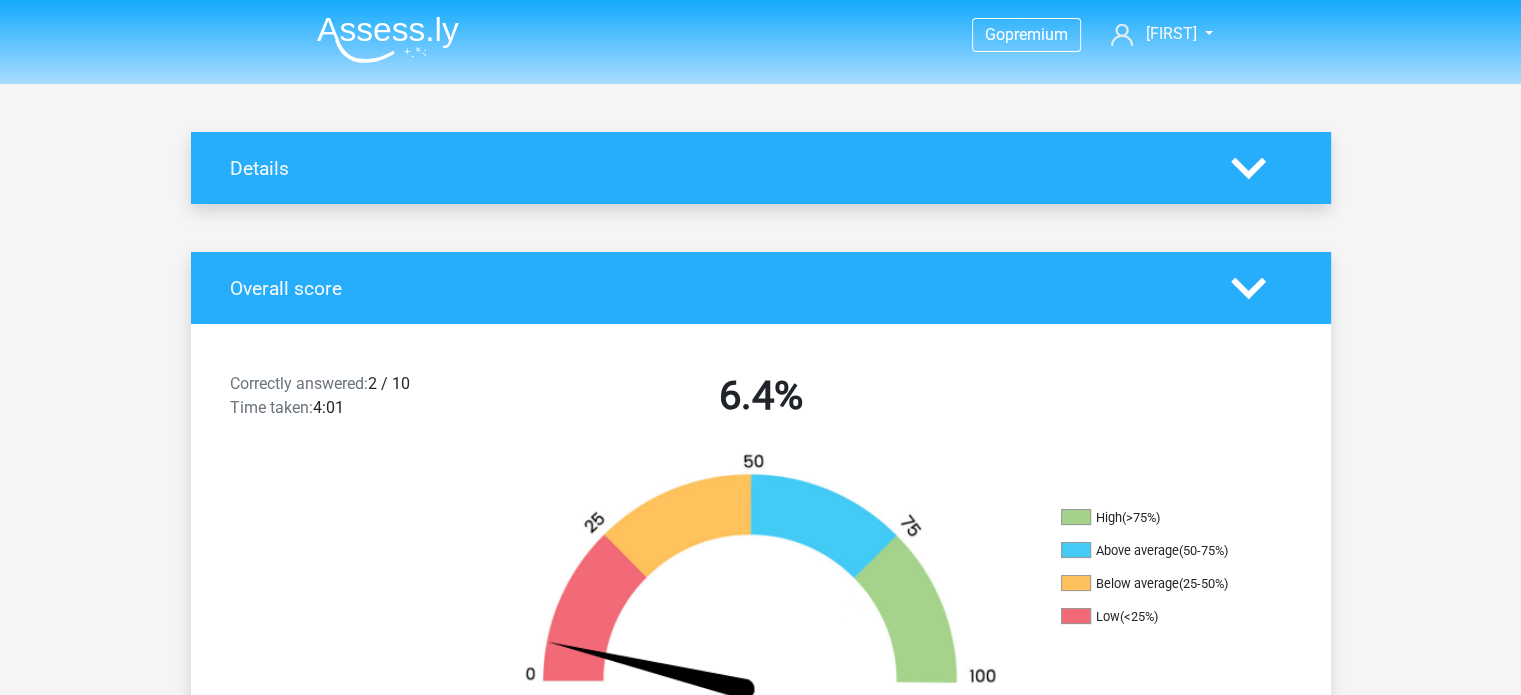 click 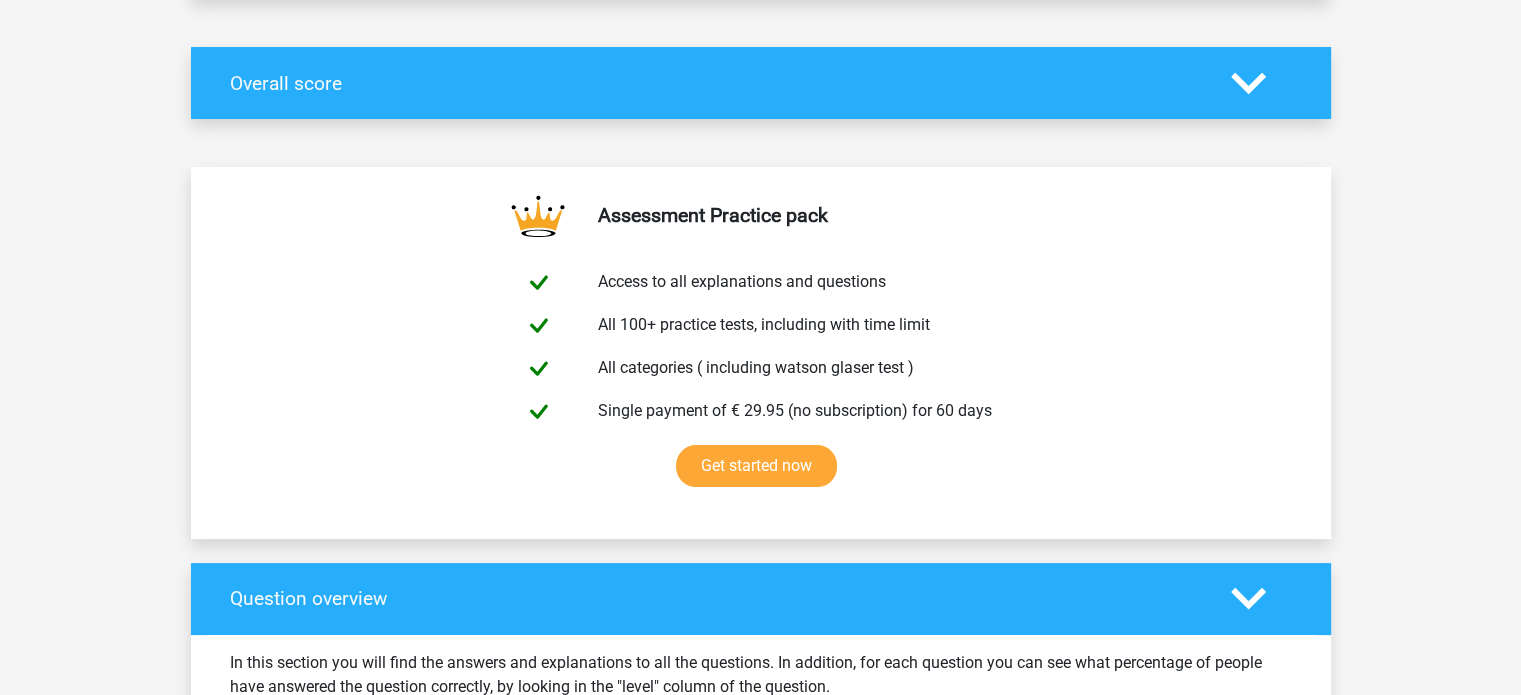 scroll, scrollTop: 0, scrollLeft: 0, axis: both 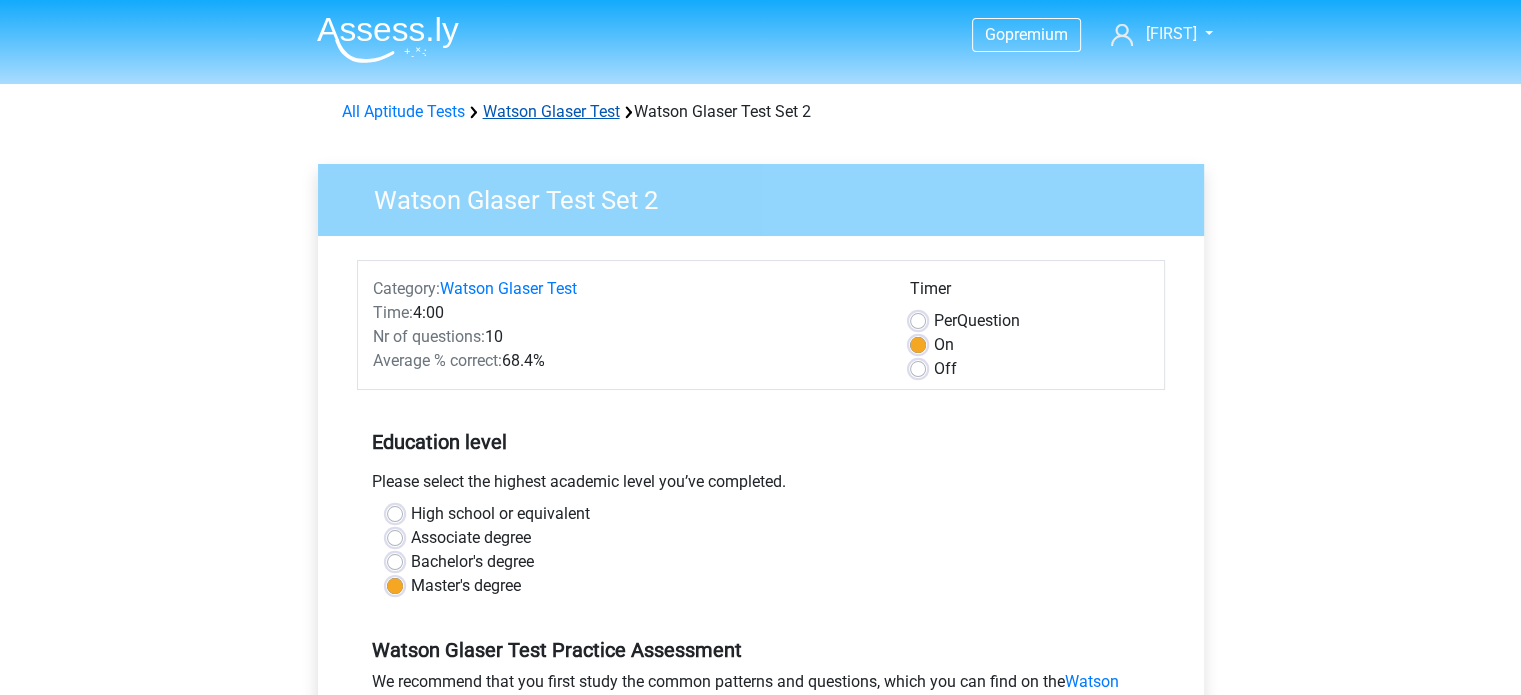 click on "Watson Glaser Test" at bounding box center (551, 111) 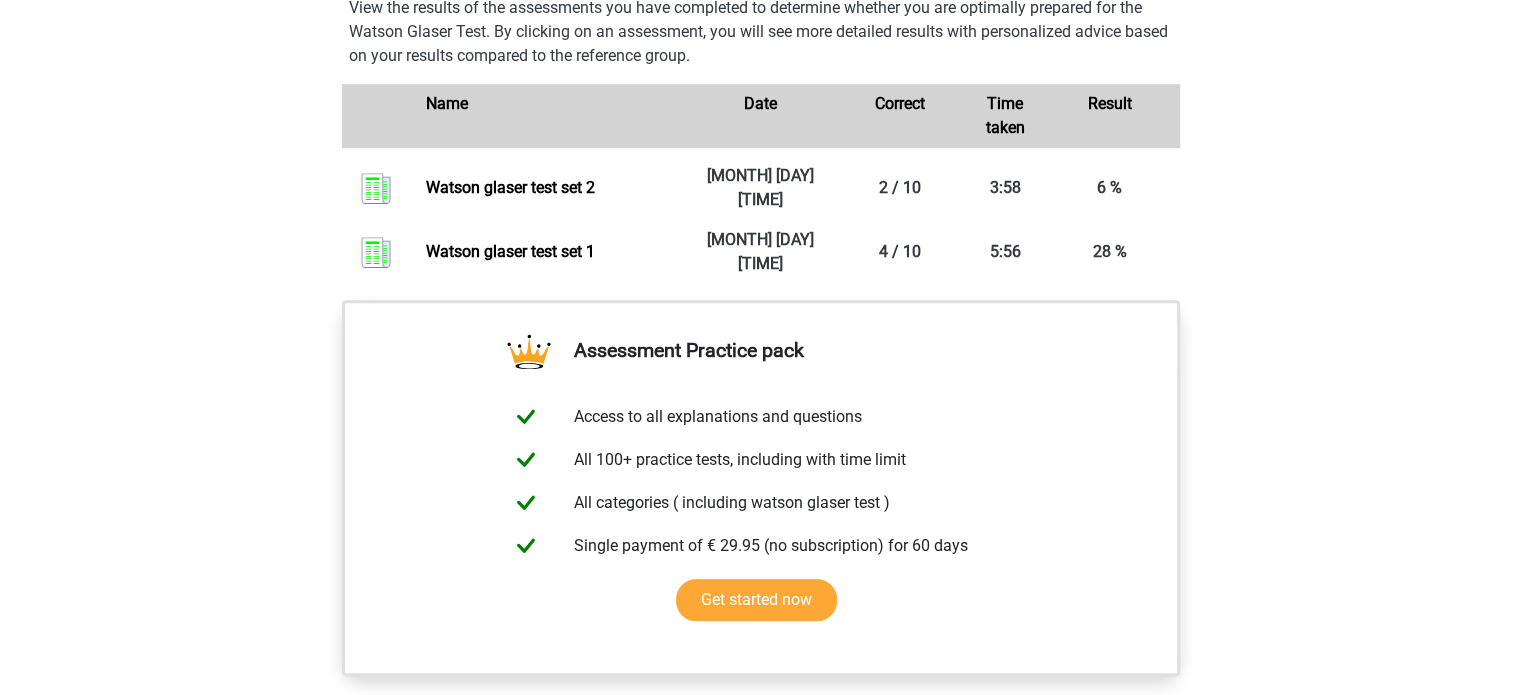 scroll, scrollTop: 1404, scrollLeft: 0, axis: vertical 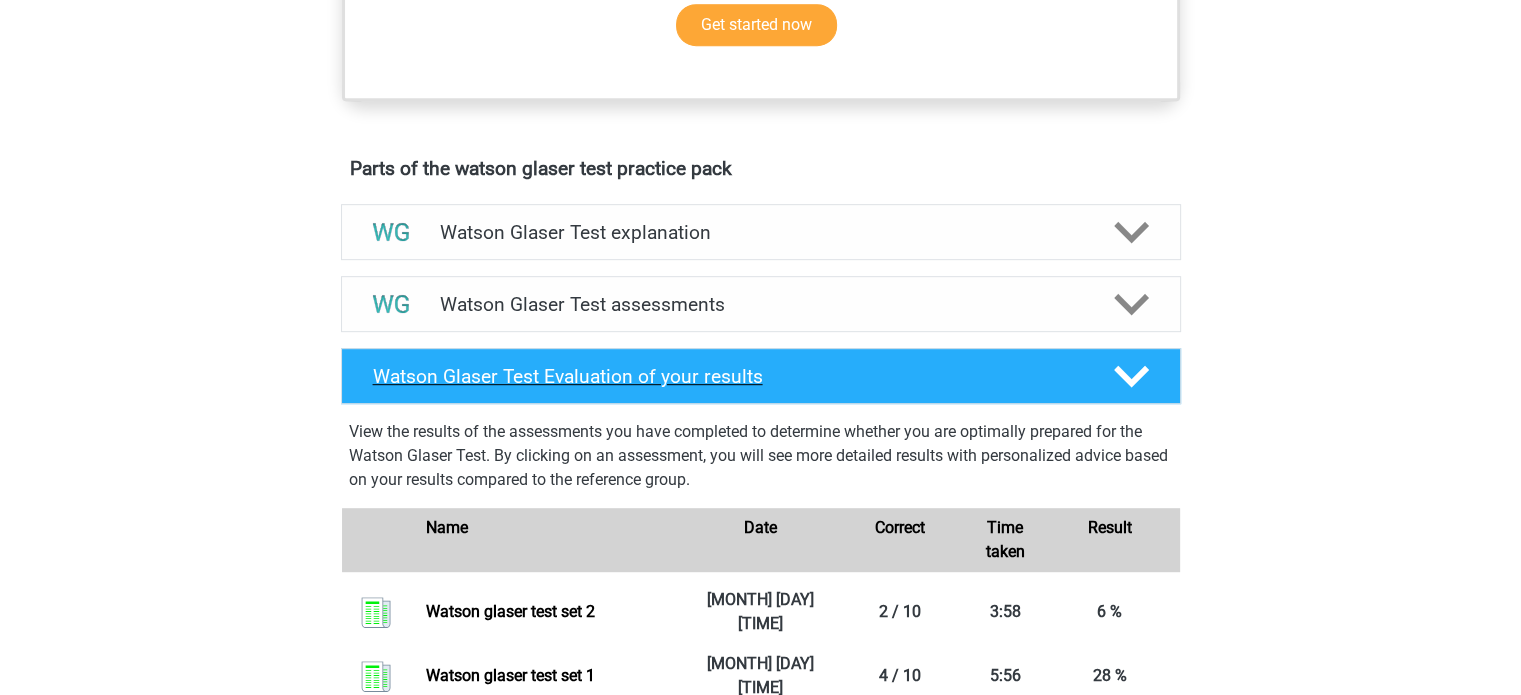 click 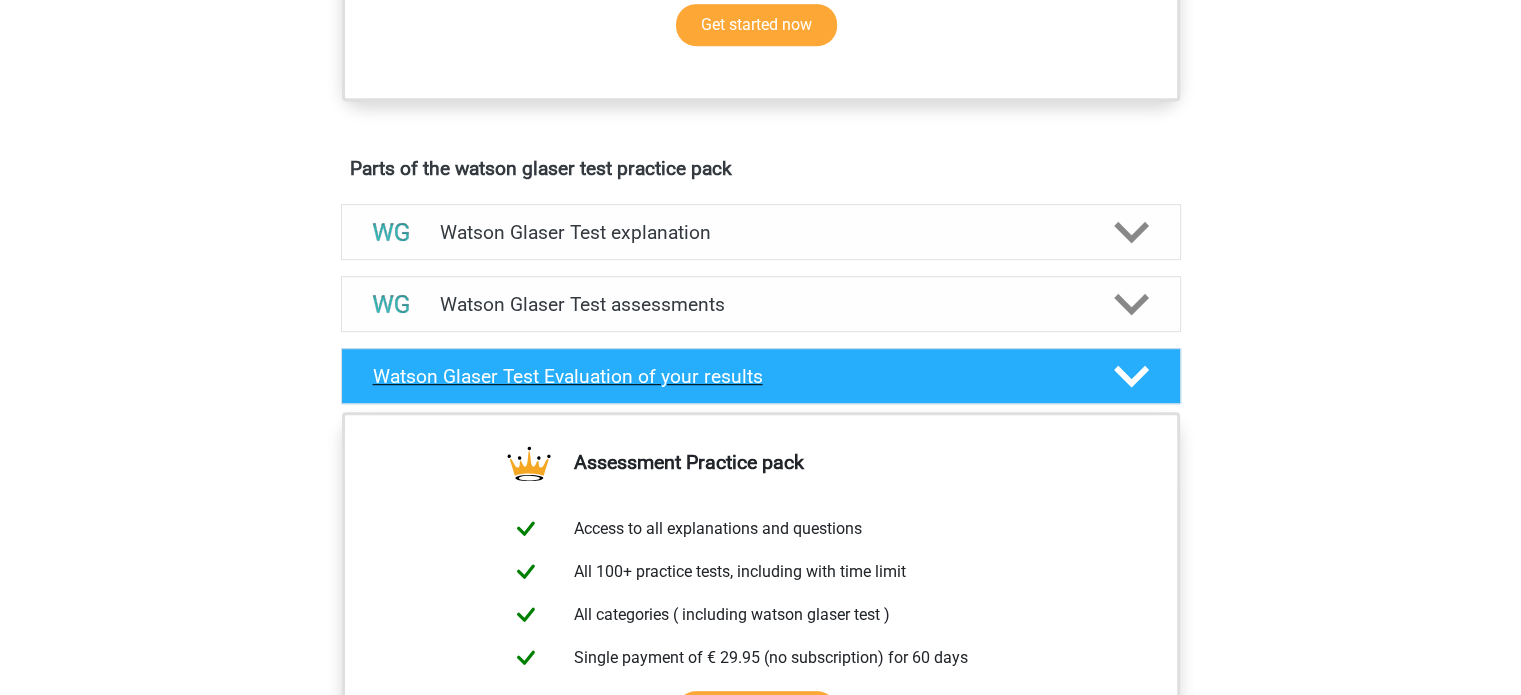 click 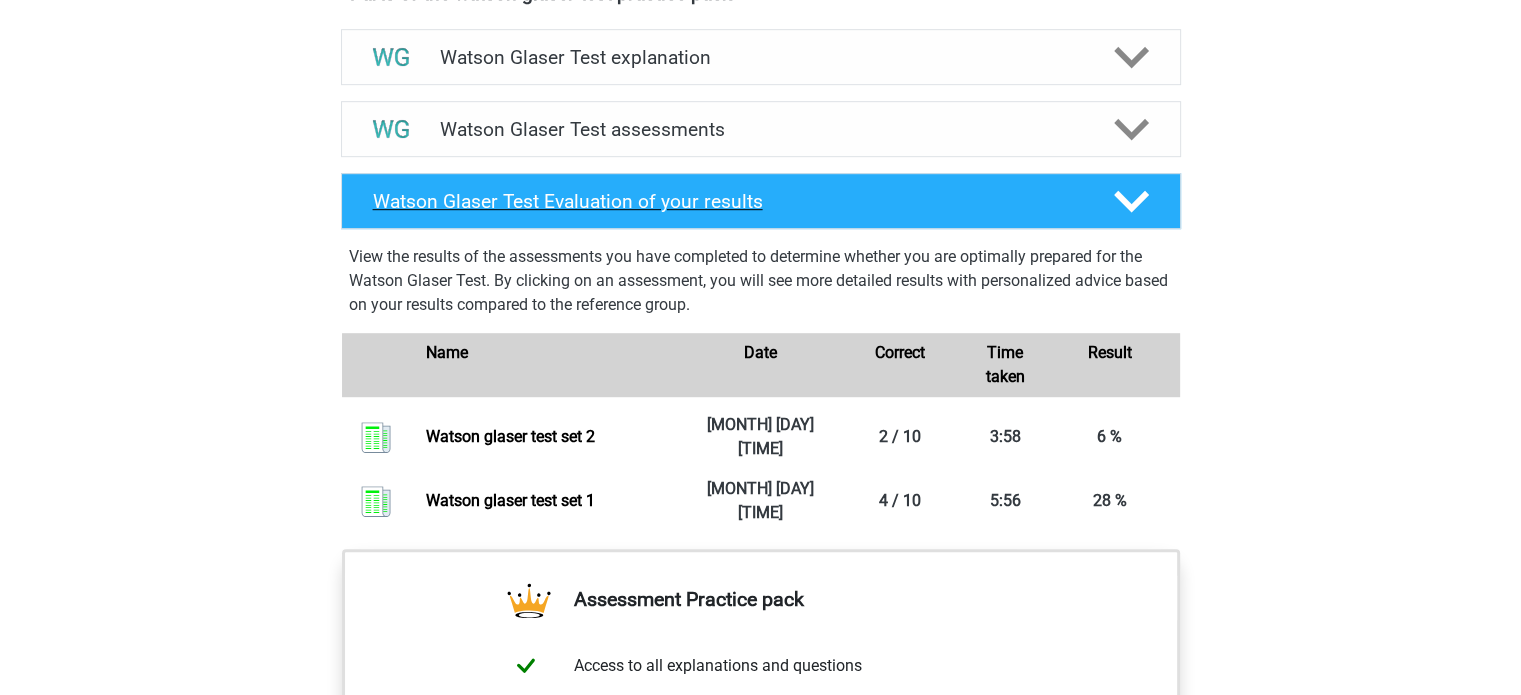 scroll, scrollTop: 1151, scrollLeft: 0, axis: vertical 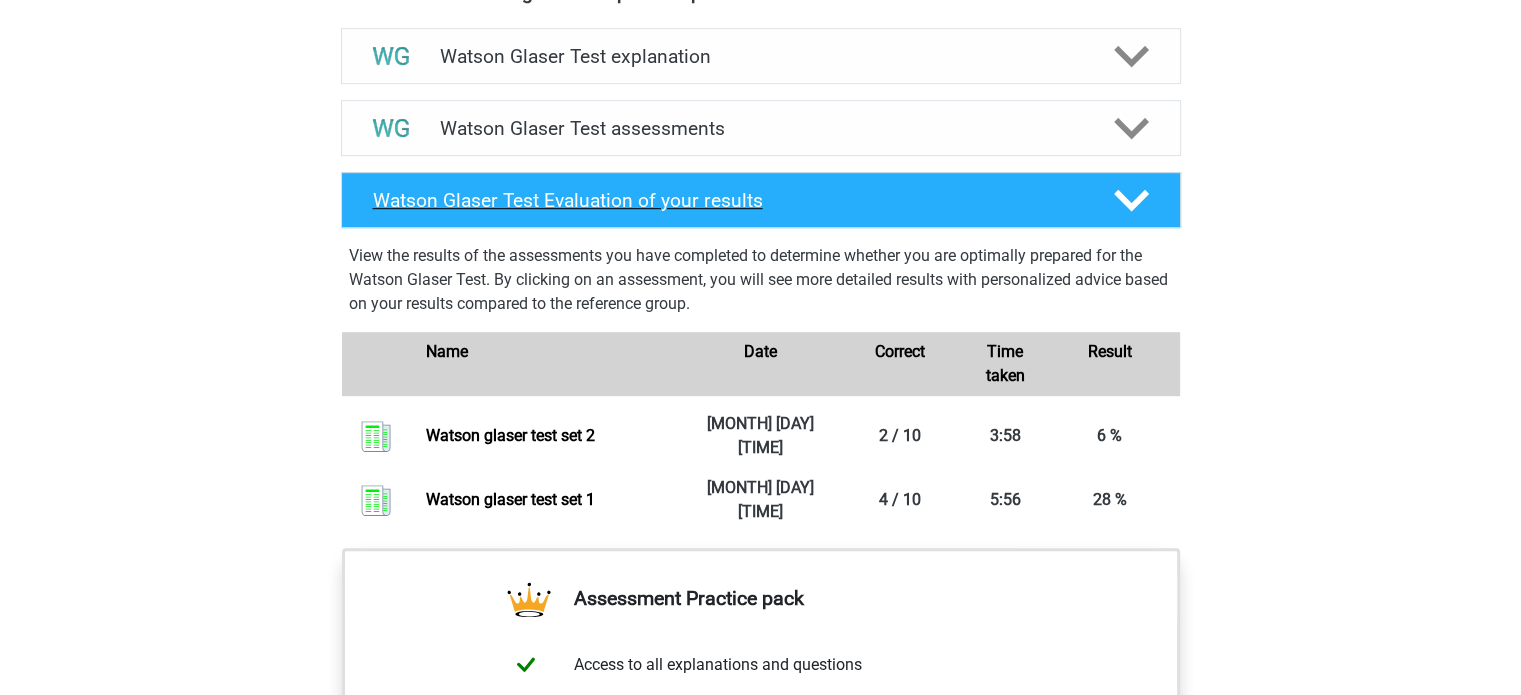 click 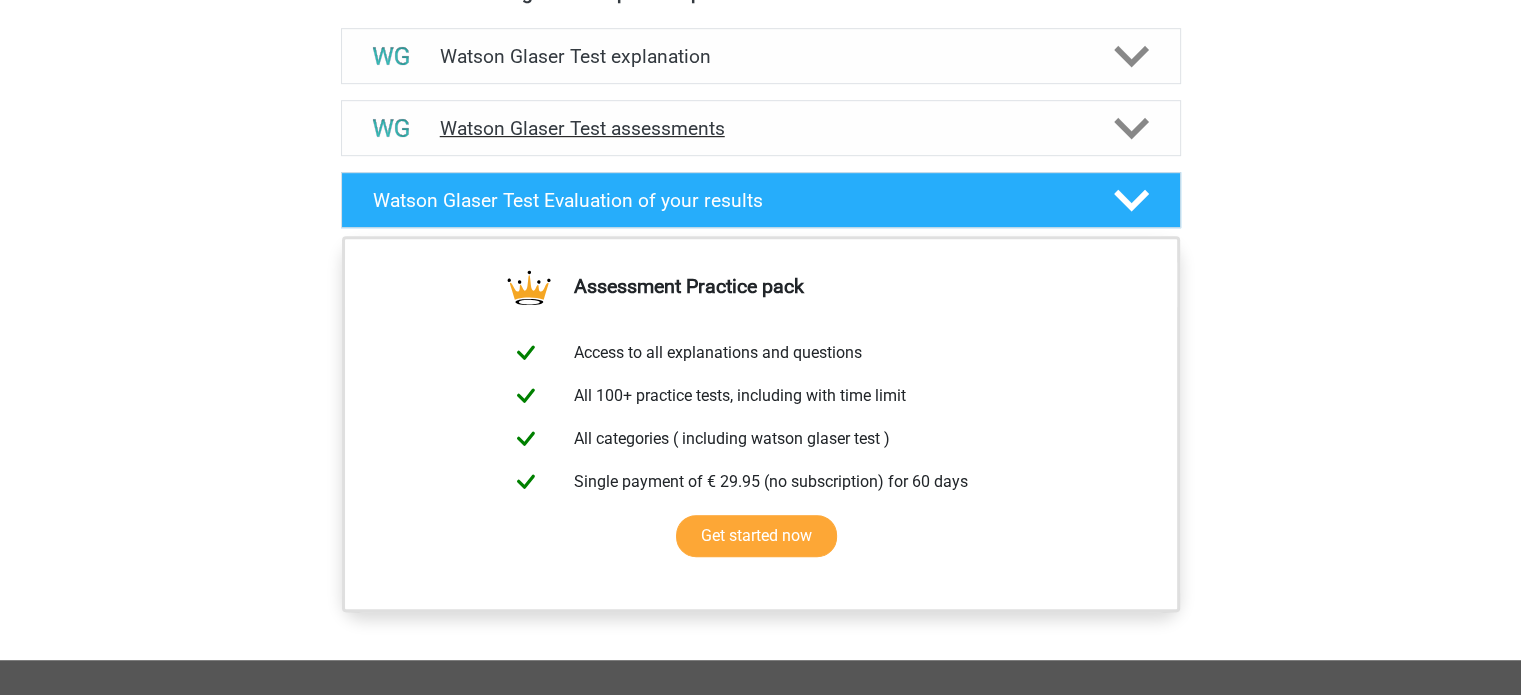 click 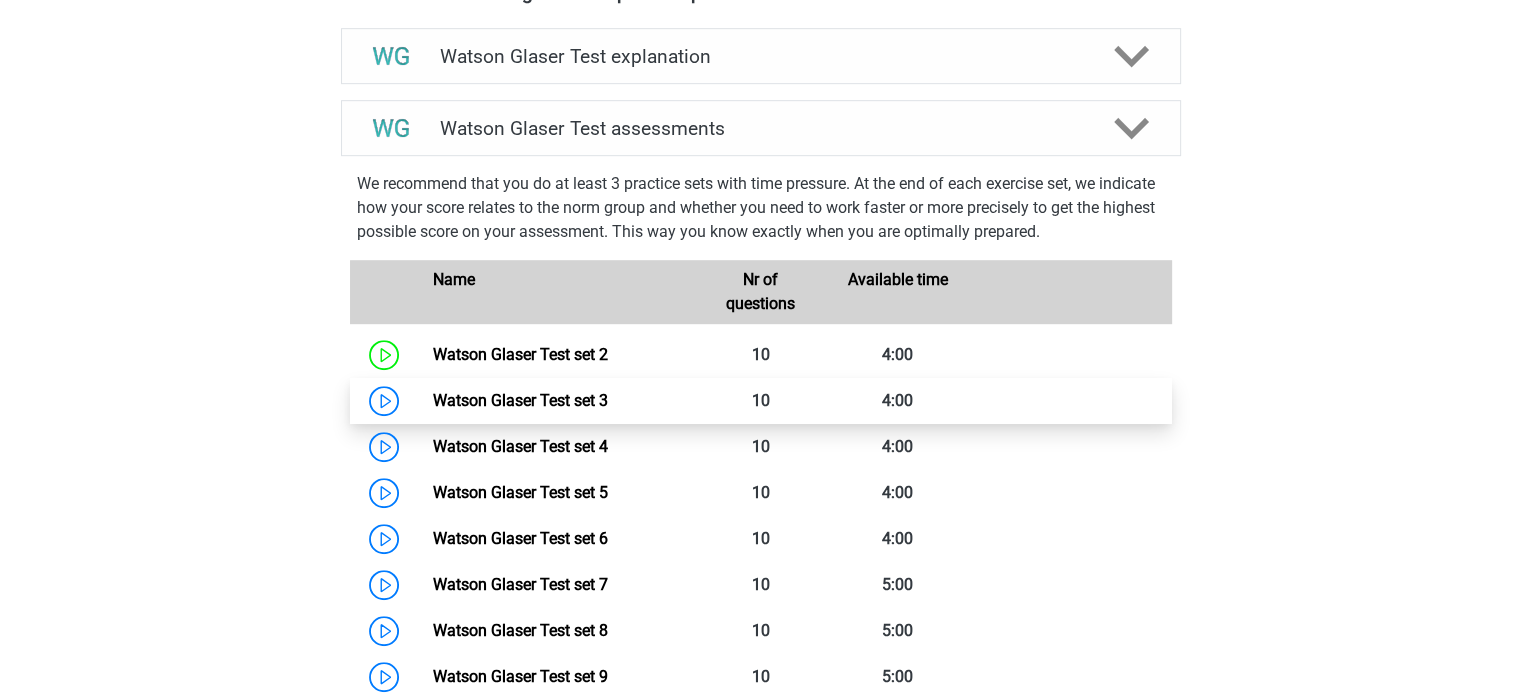 click on "Watson Glaser Test
set 3" at bounding box center [520, 400] 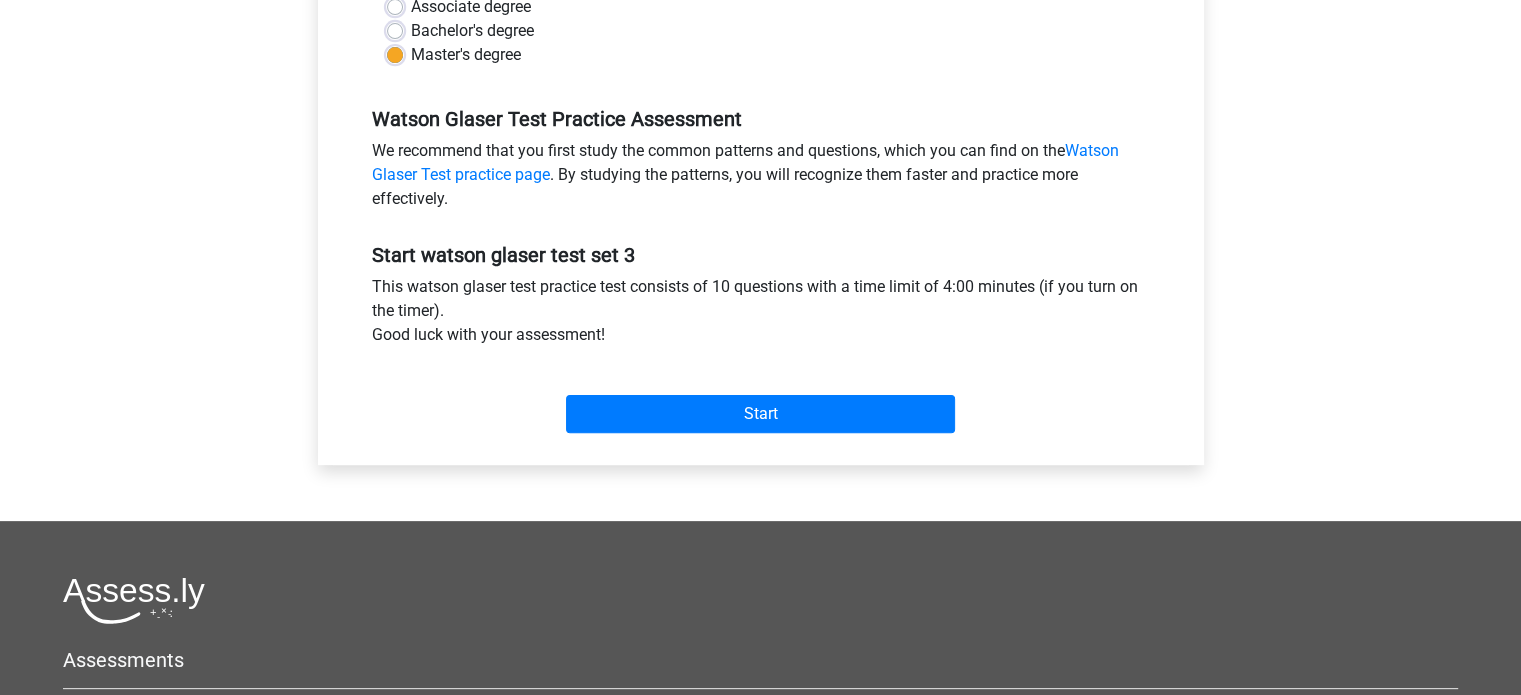 scroll, scrollTop: 538, scrollLeft: 0, axis: vertical 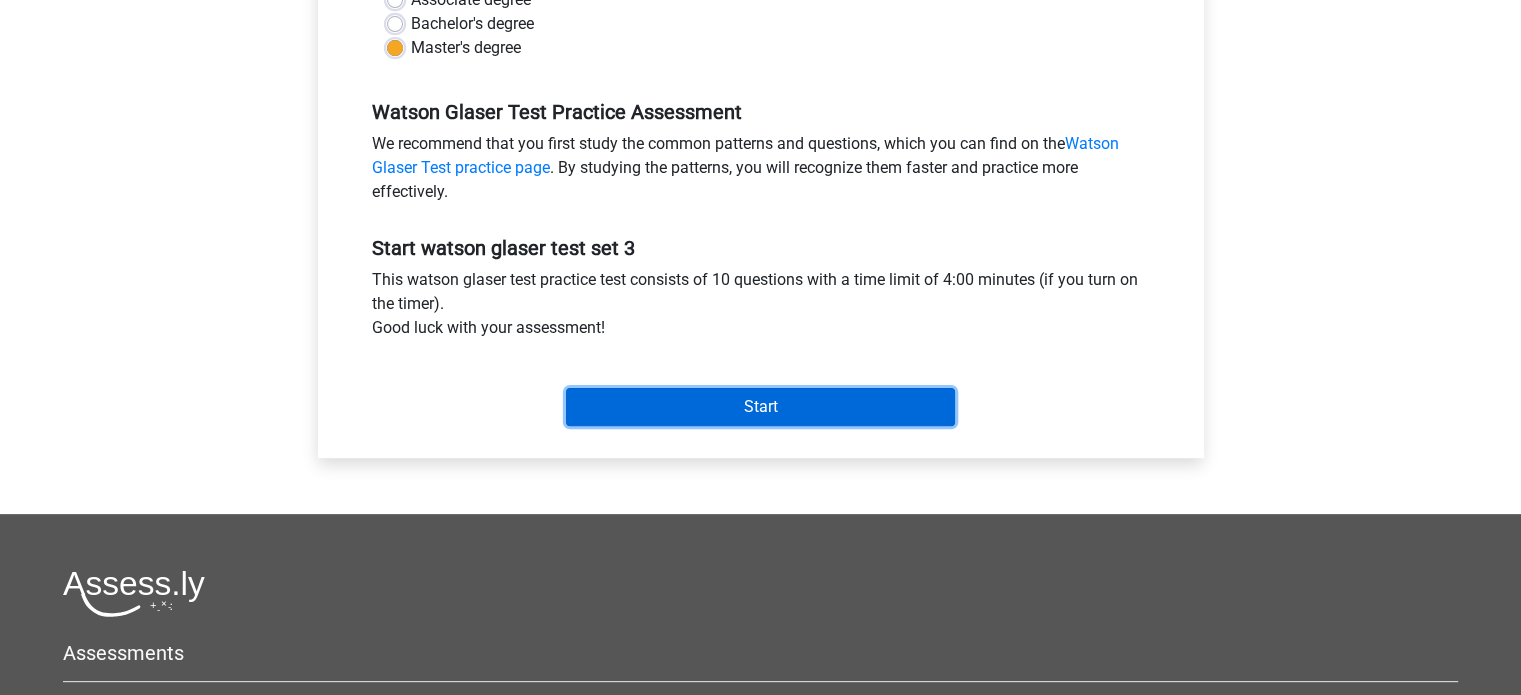 click on "Start" at bounding box center [760, 407] 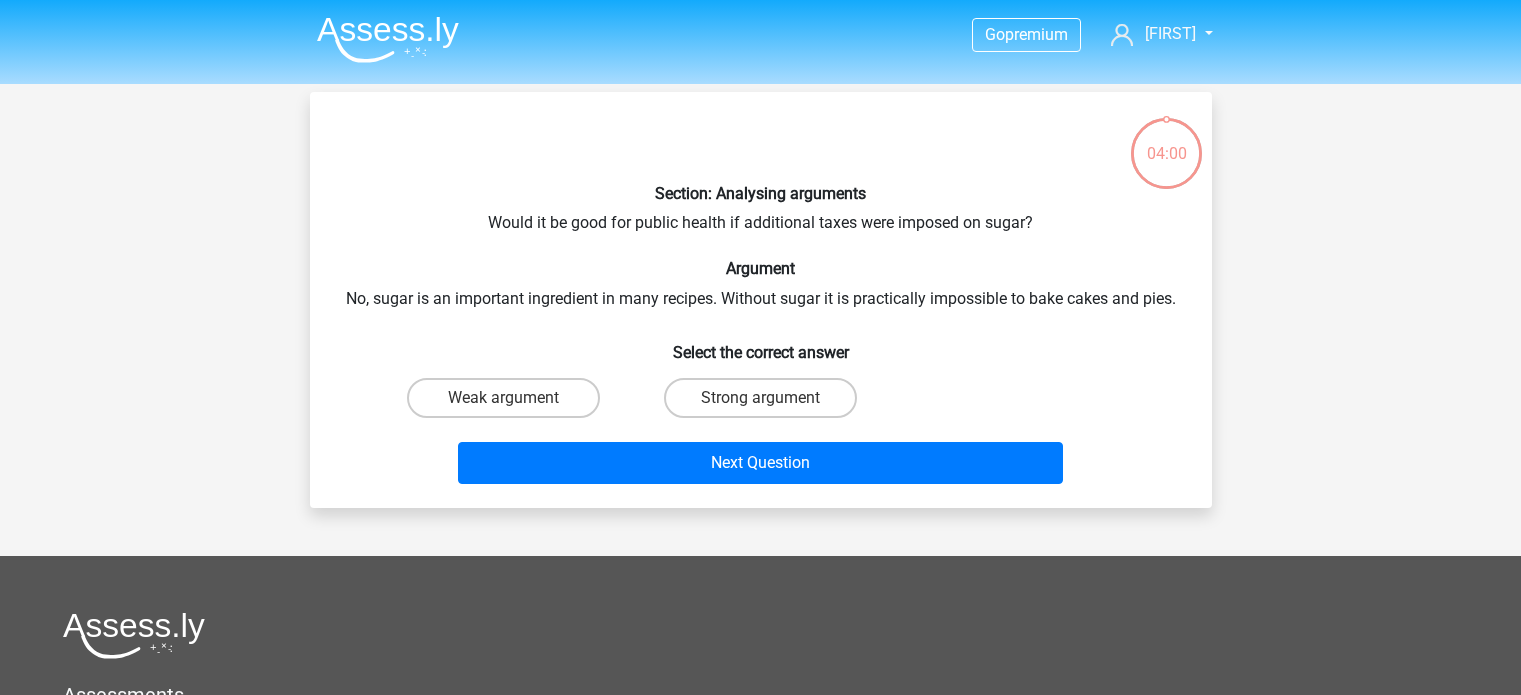 scroll, scrollTop: 0, scrollLeft: 0, axis: both 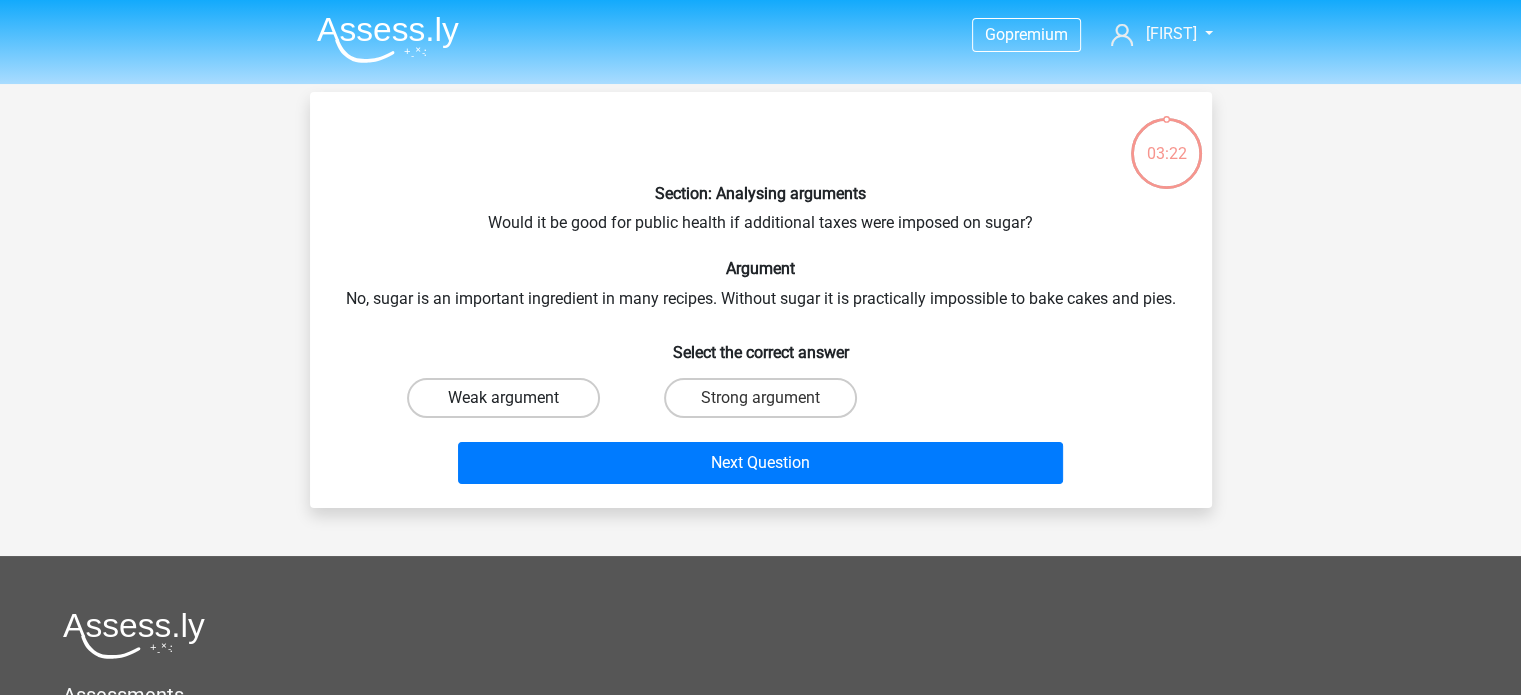 click on "Weak argument" at bounding box center [503, 398] 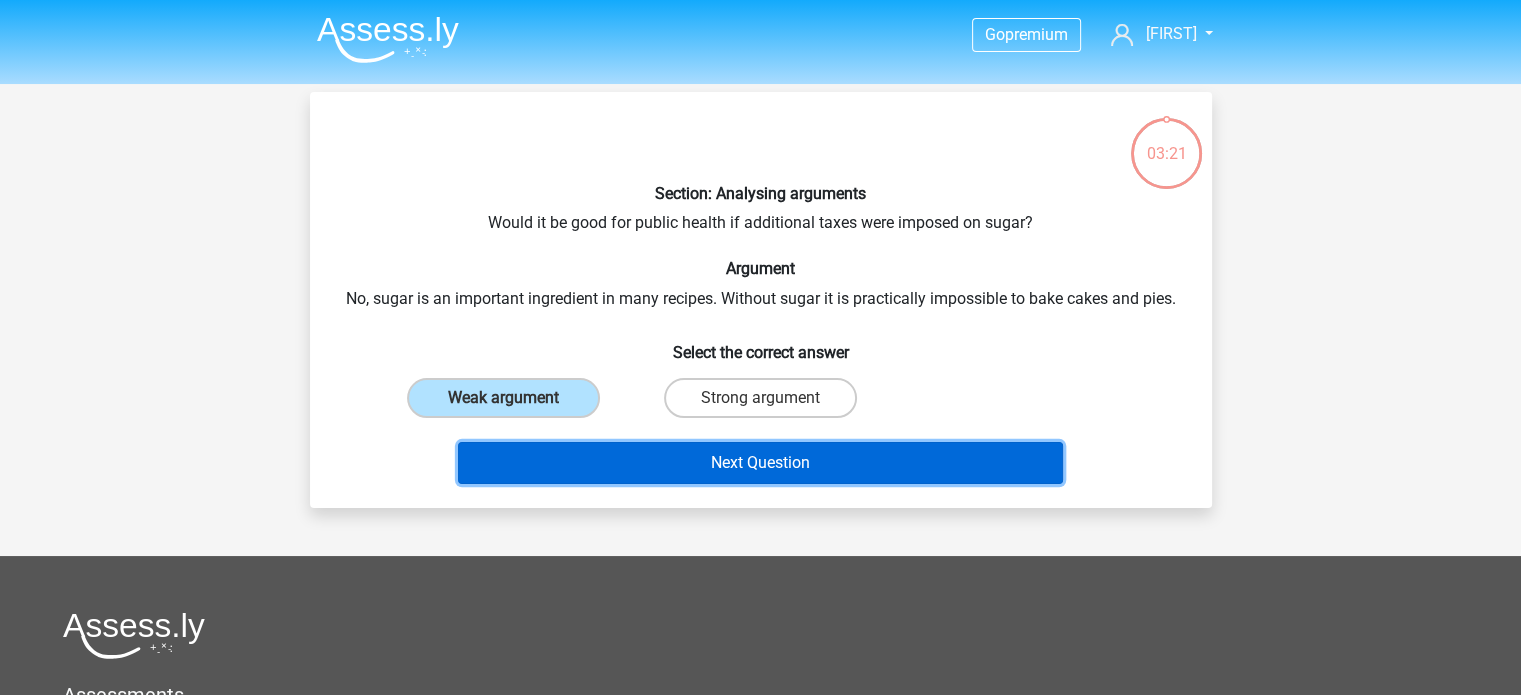 click on "Next Question" at bounding box center (760, 463) 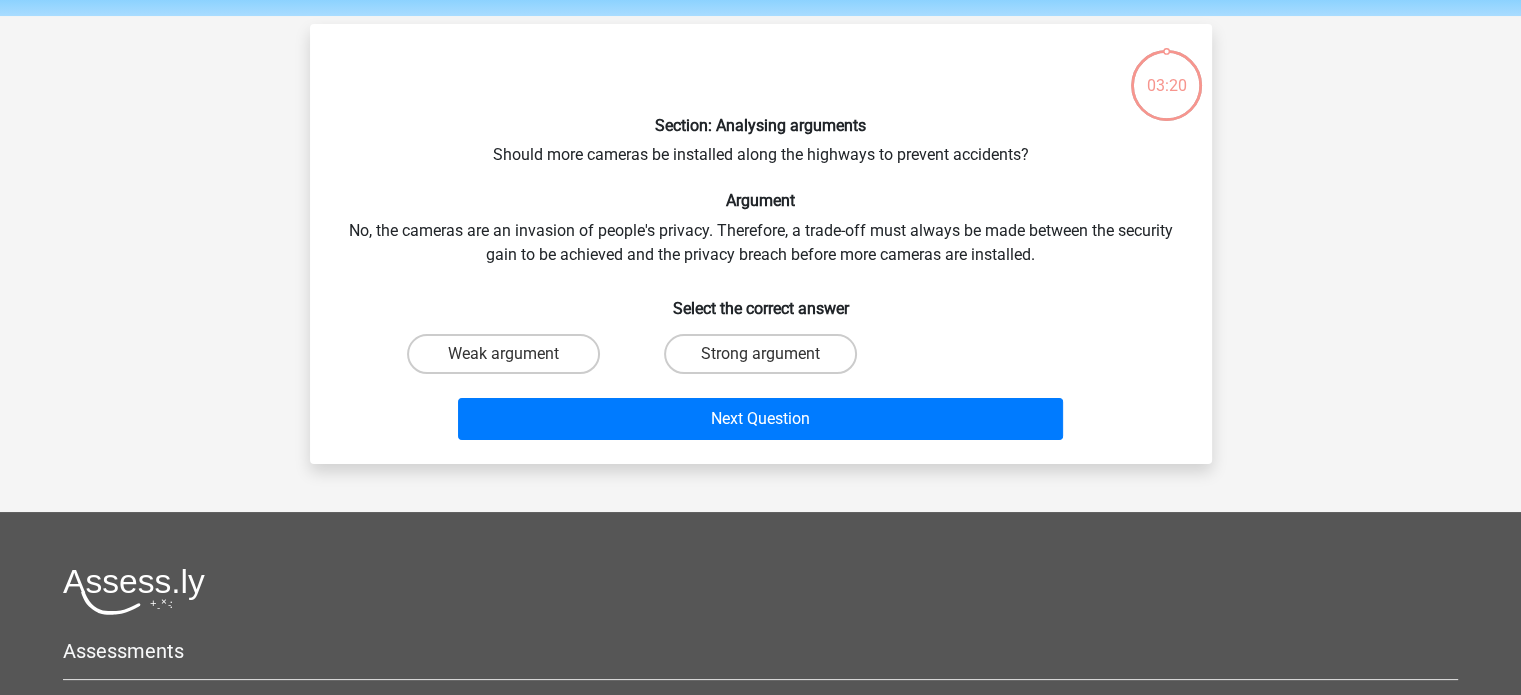scroll, scrollTop: 92, scrollLeft: 0, axis: vertical 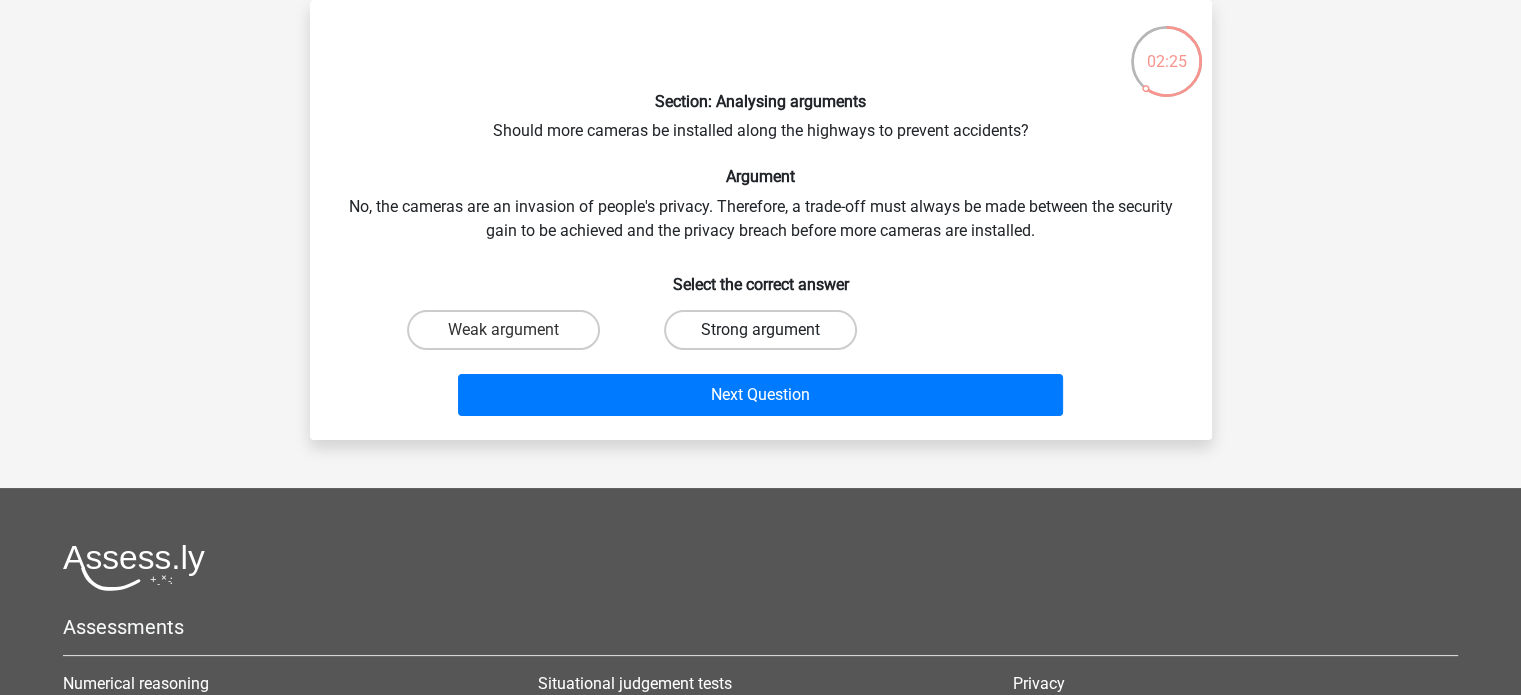 click on "Strong argument" at bounding box center (760, 330) 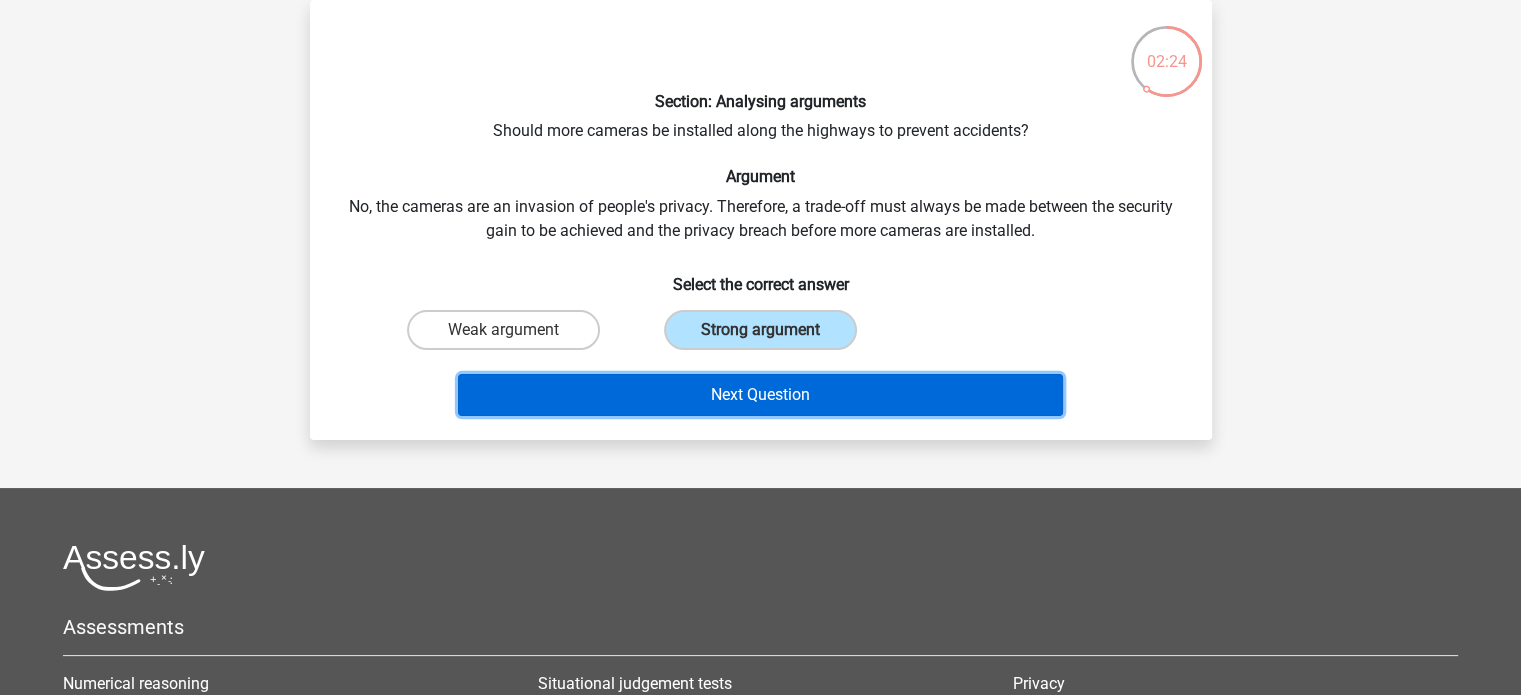 click on "Next Question" at bounding box center (760, 395) 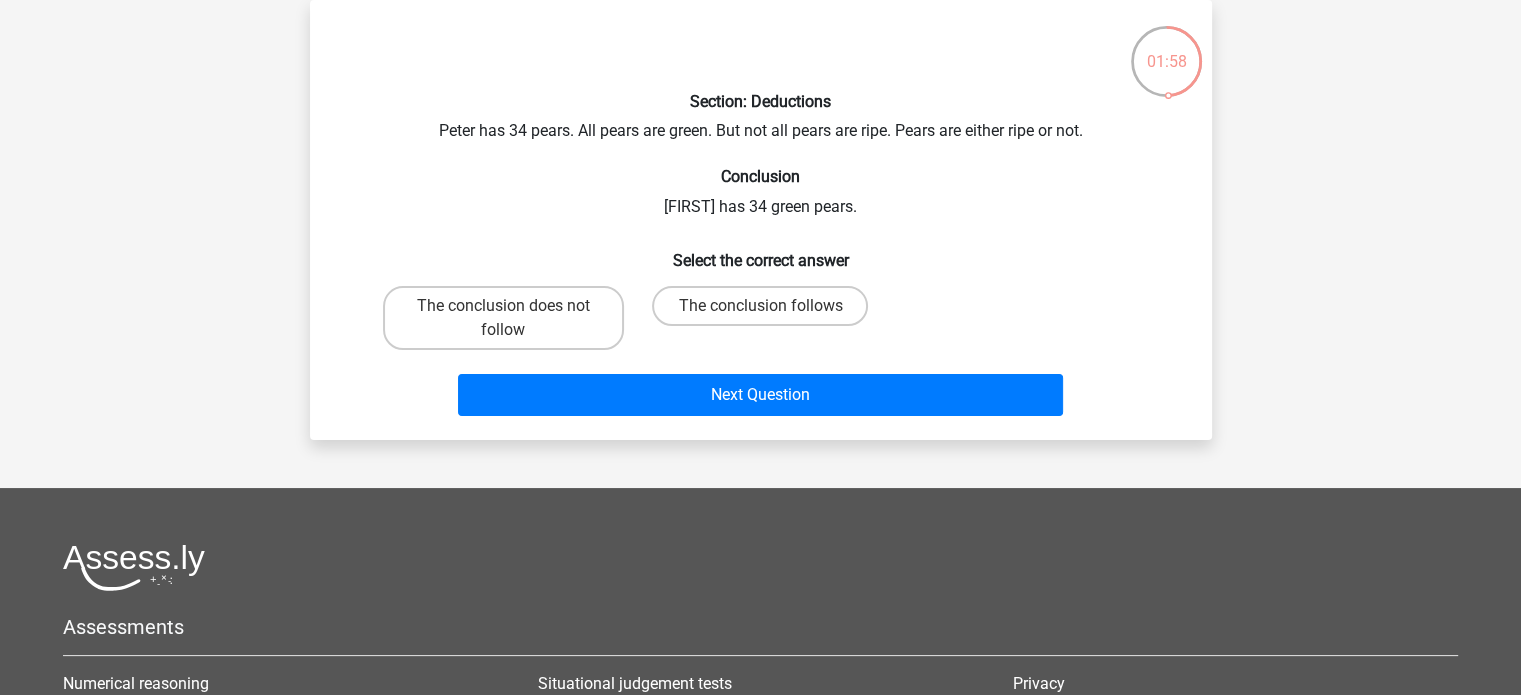 click on "The conclusion follows" at bounding box center [766, 312] 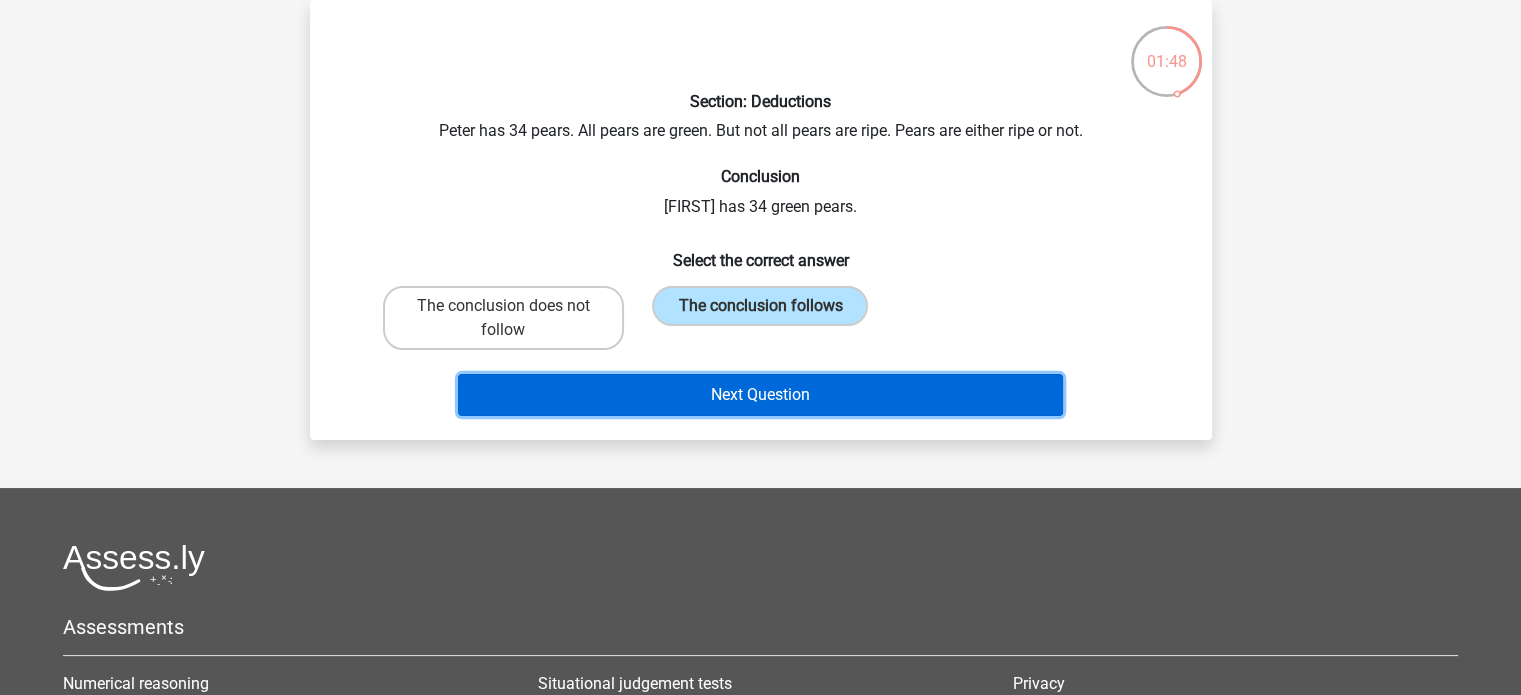 click on "Next Question" at bounding box center [760, 395] 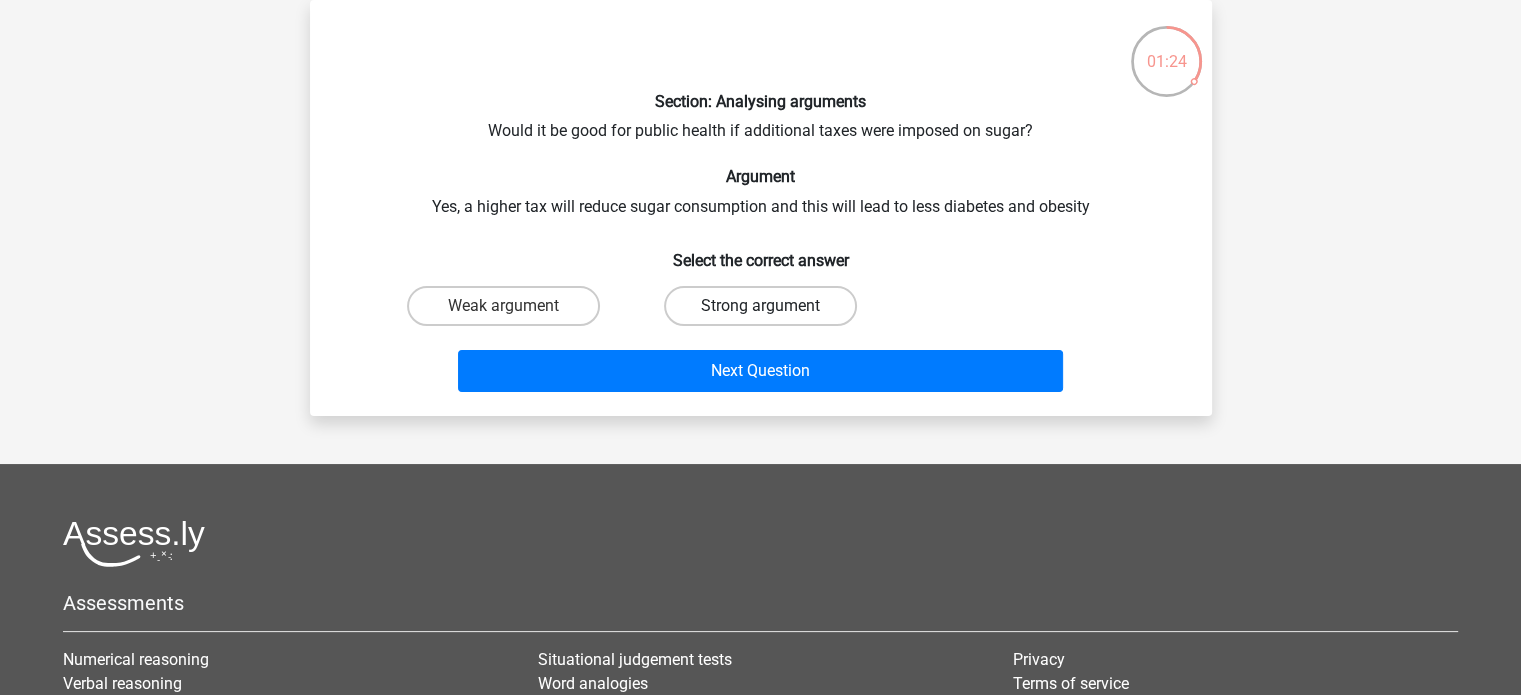 click on "Strong argument" at bounding box center [760, 306] 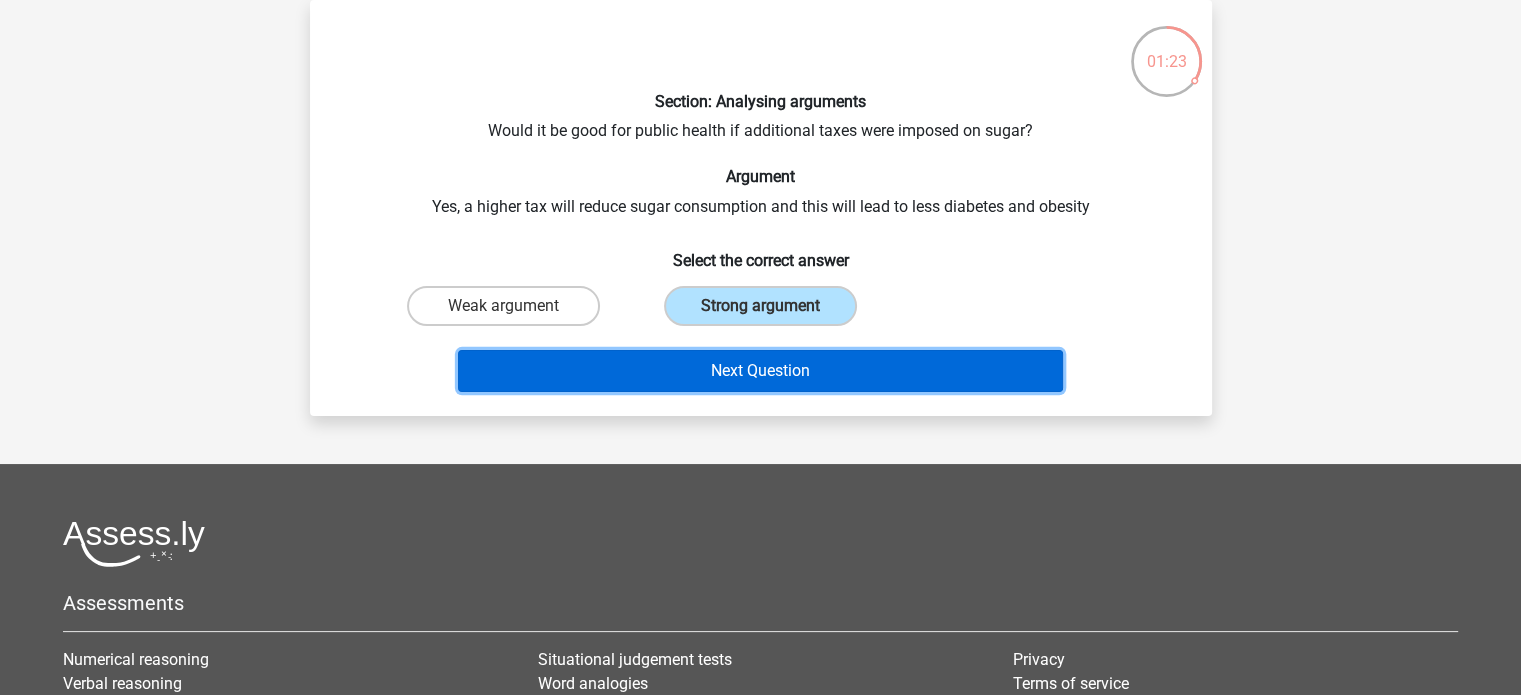 click on "Next Question" at bounding box center [760, 371] 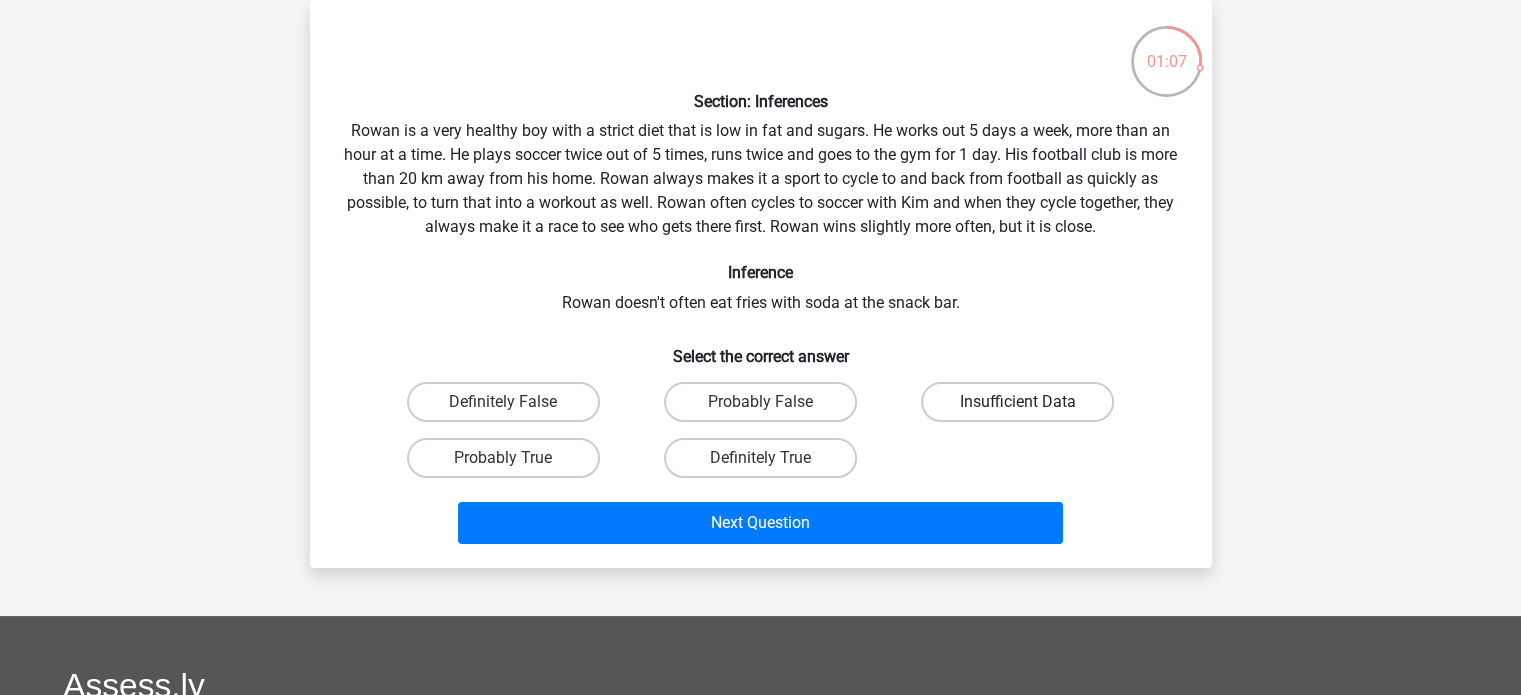 click on "Insufficient Data" at bounding box center (1017, 402) 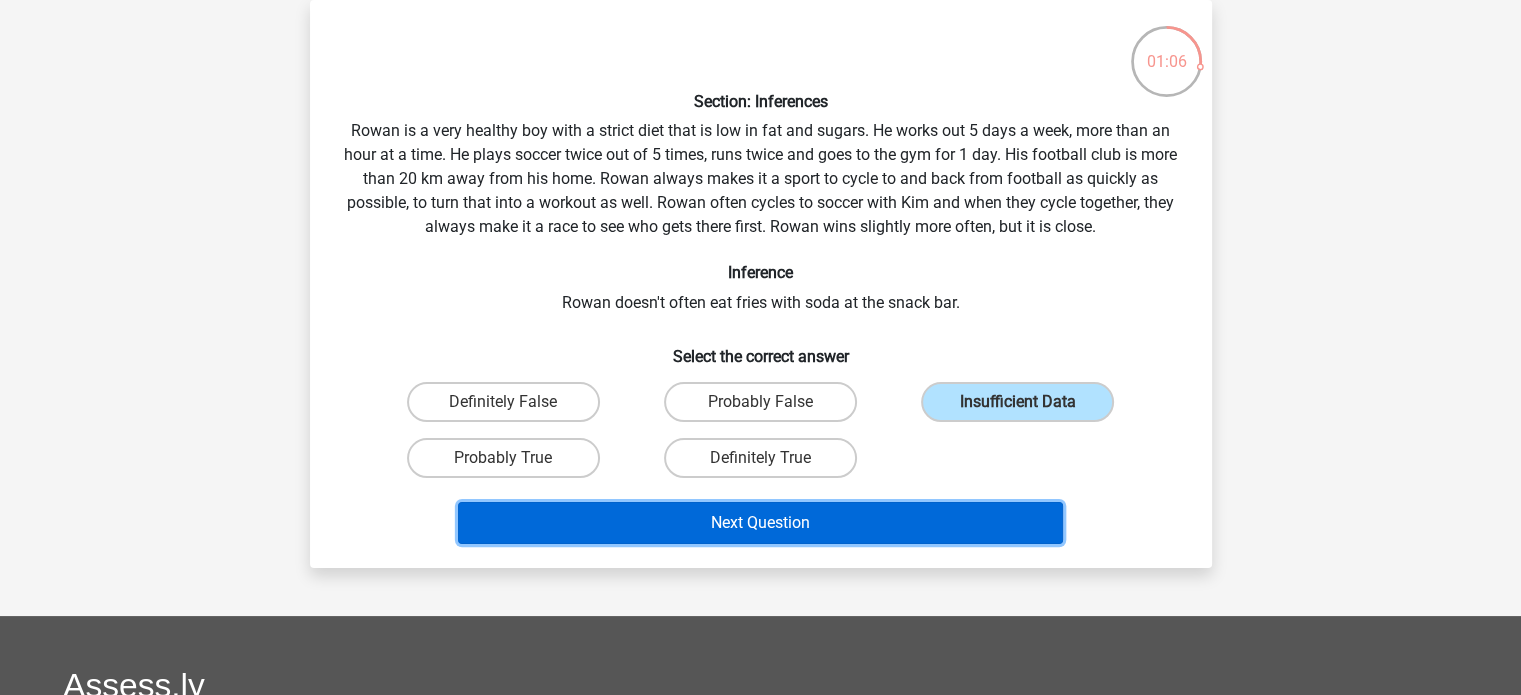 click on "Next Question" at bounding box center [760, 523] 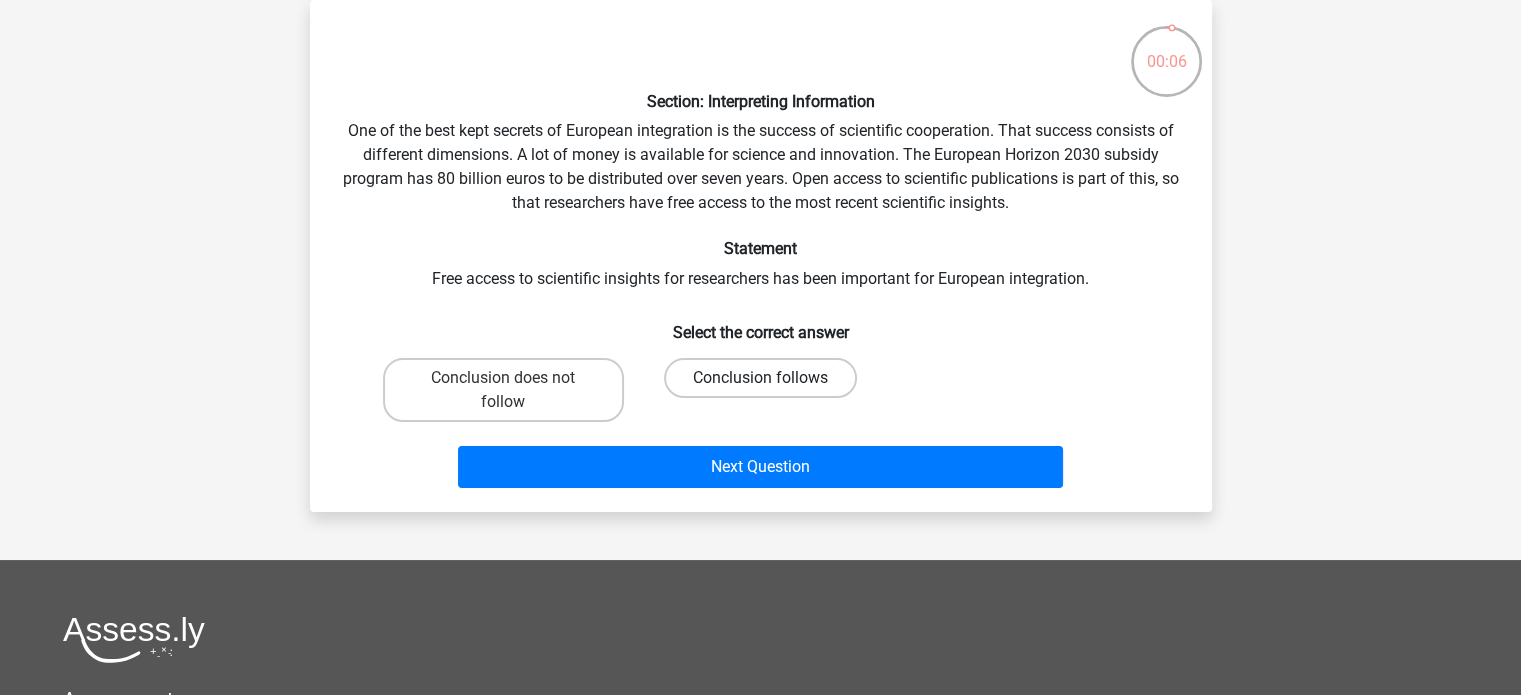 click on "Conclusion follows" at bounding box center [760, 378] 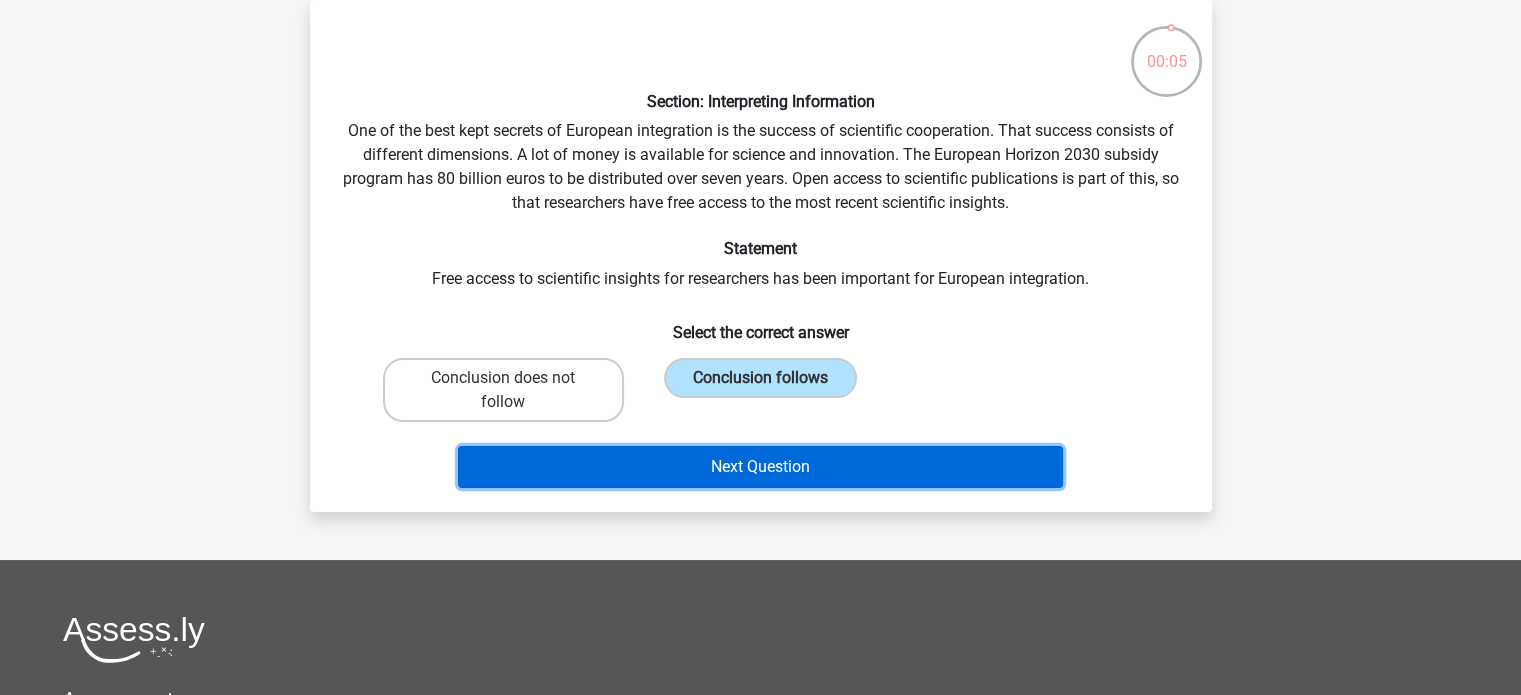 click on "Next Question" at bounding box center (760, 467) 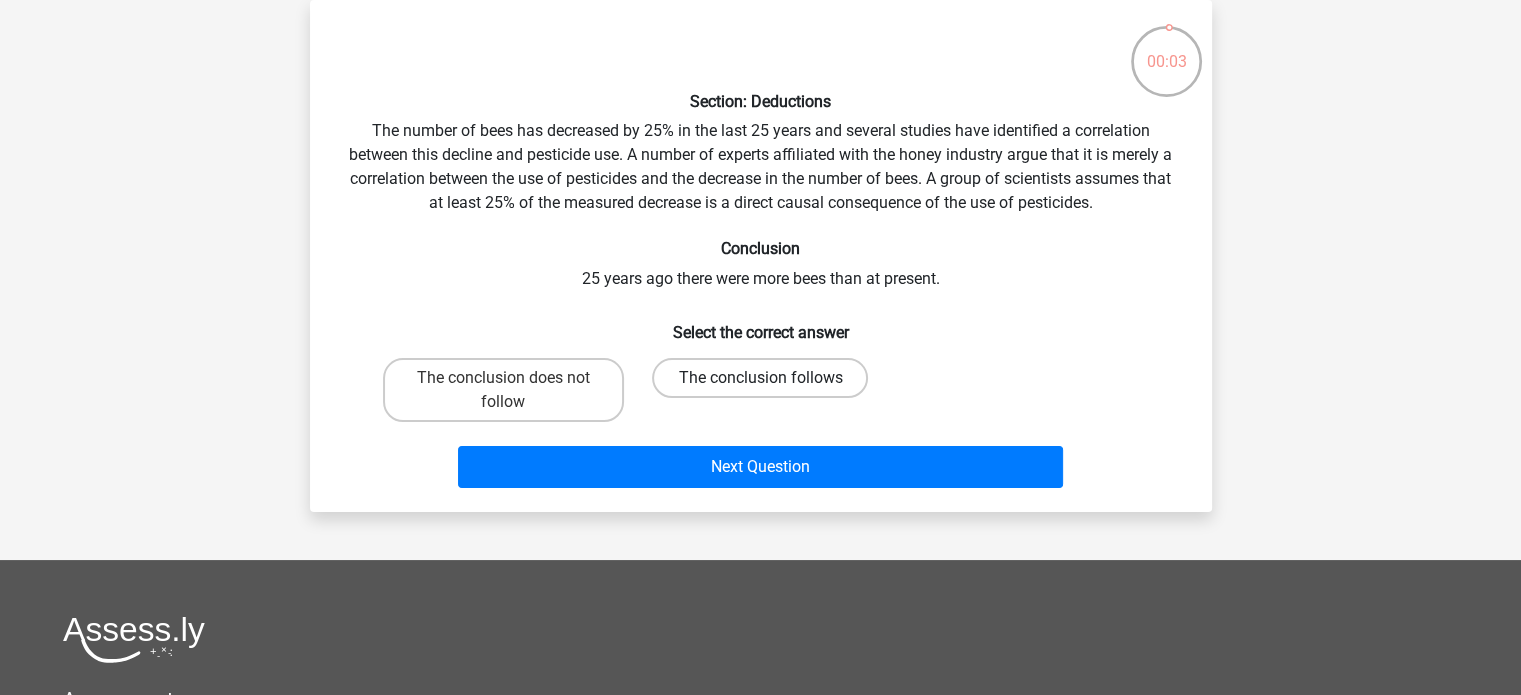 click on "The conclusion follows" at bounding box center (760, 378) 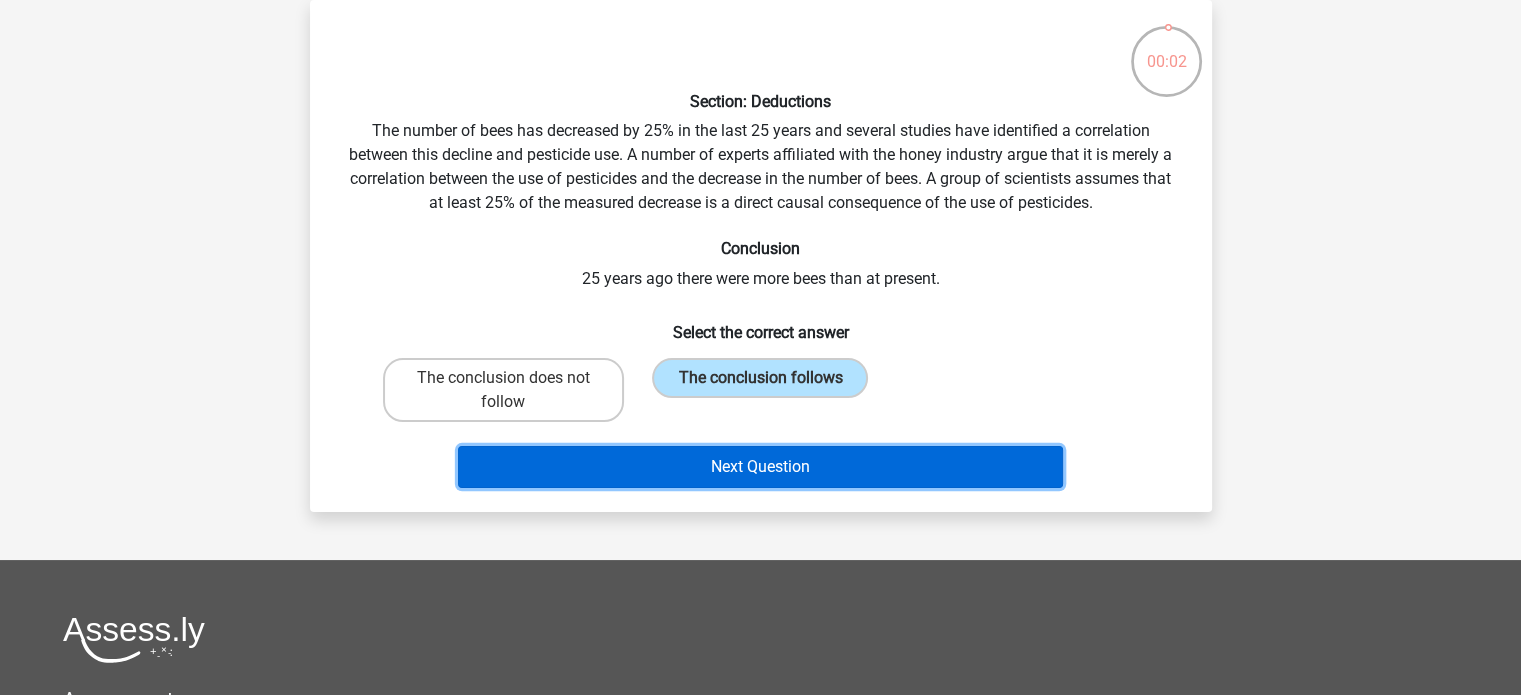 click on "Next Question" at bounding box center [760, 467] 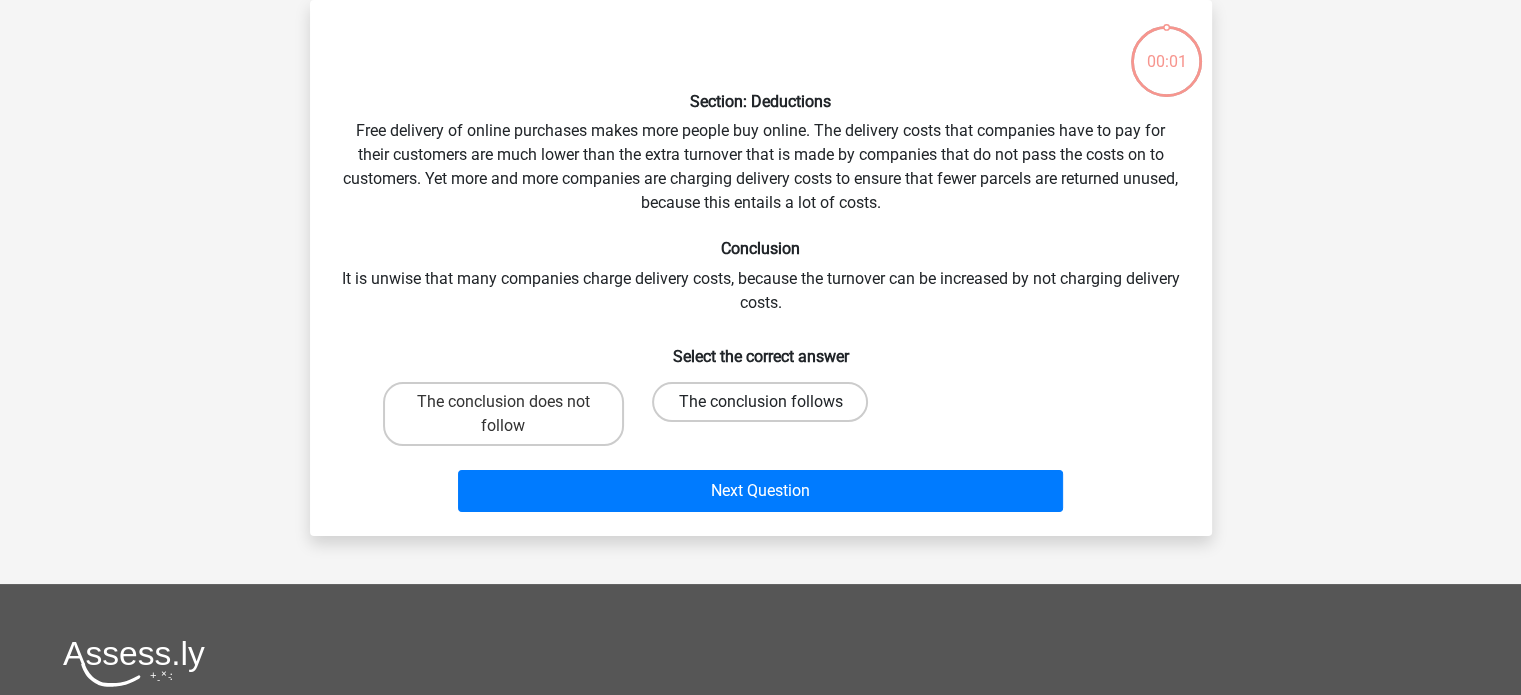 click on "The conclusion follows" at bounding box center [760, 402] 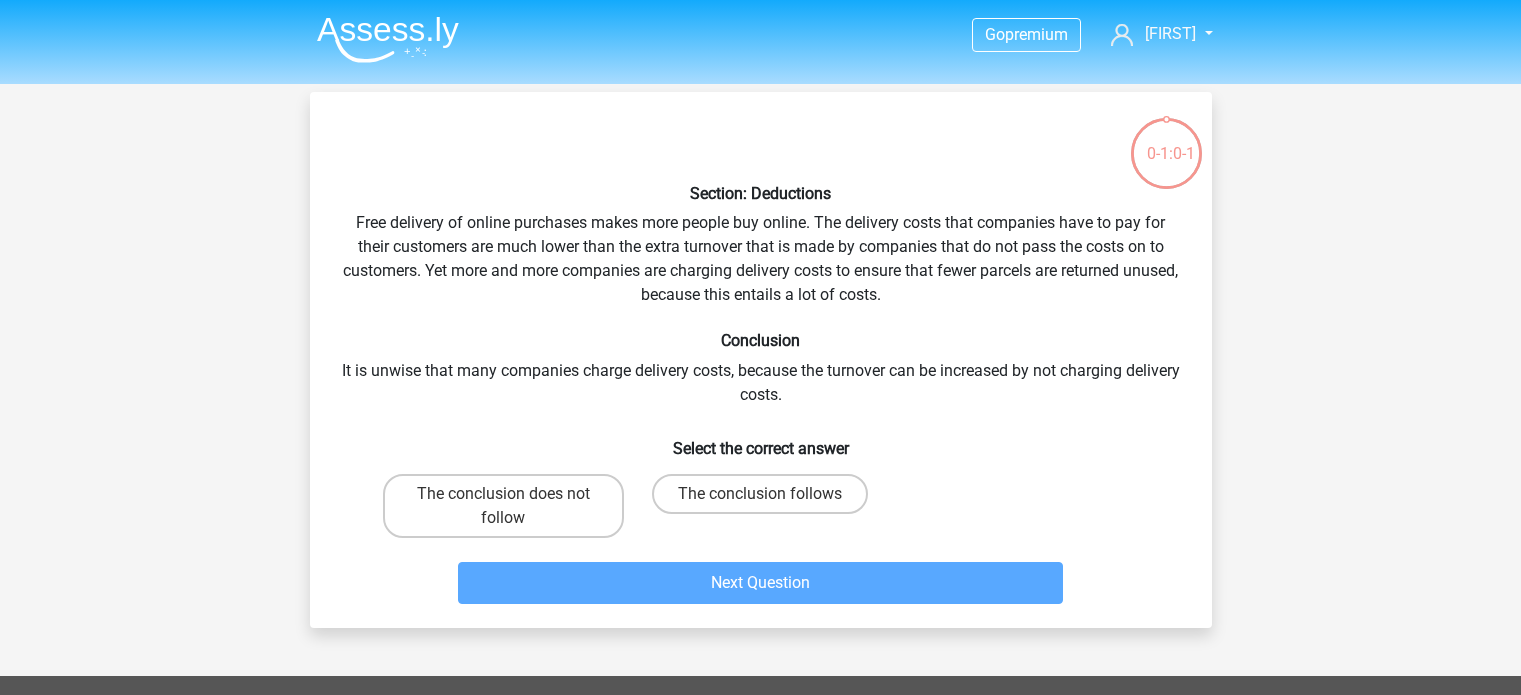 scroll, scrollTop: 92, scrollLeft: 0, axis: vertical 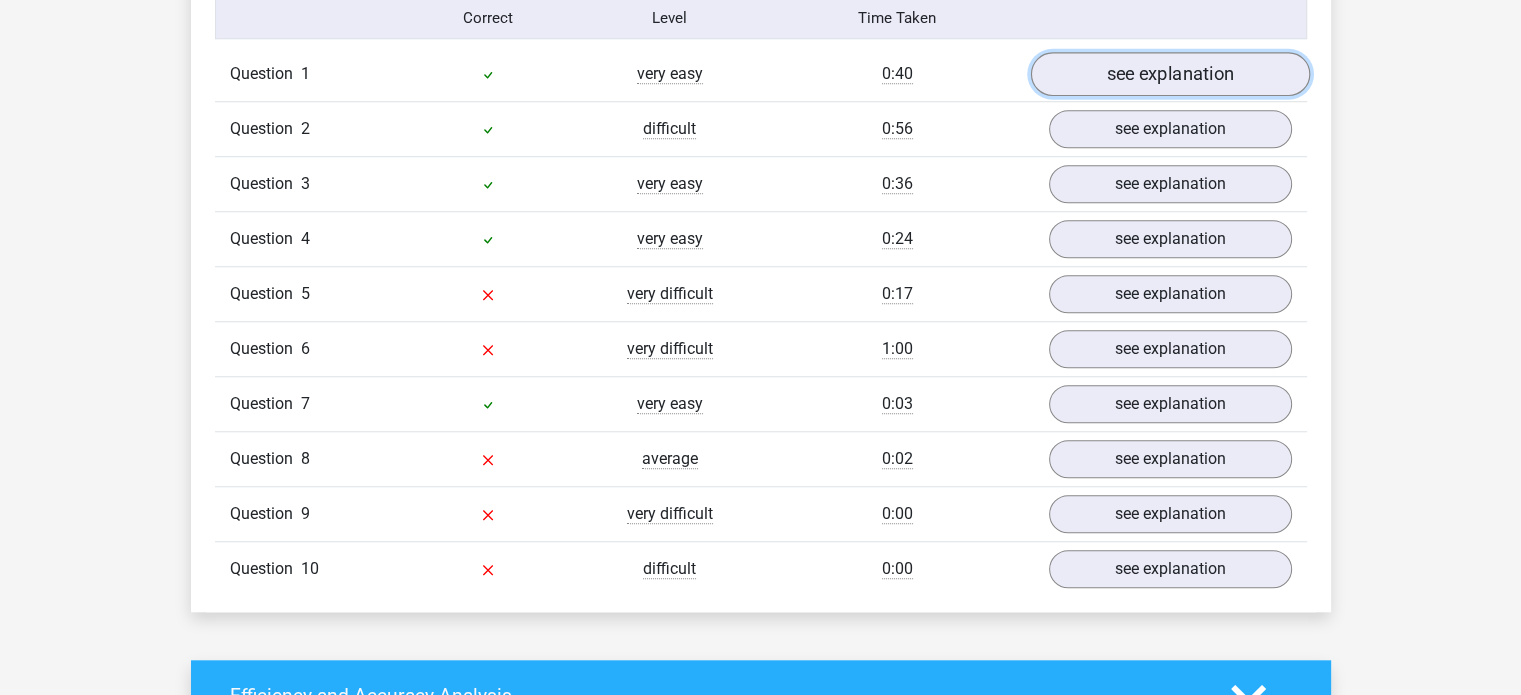click on "see explanation" at bounding box center (1169, 74) 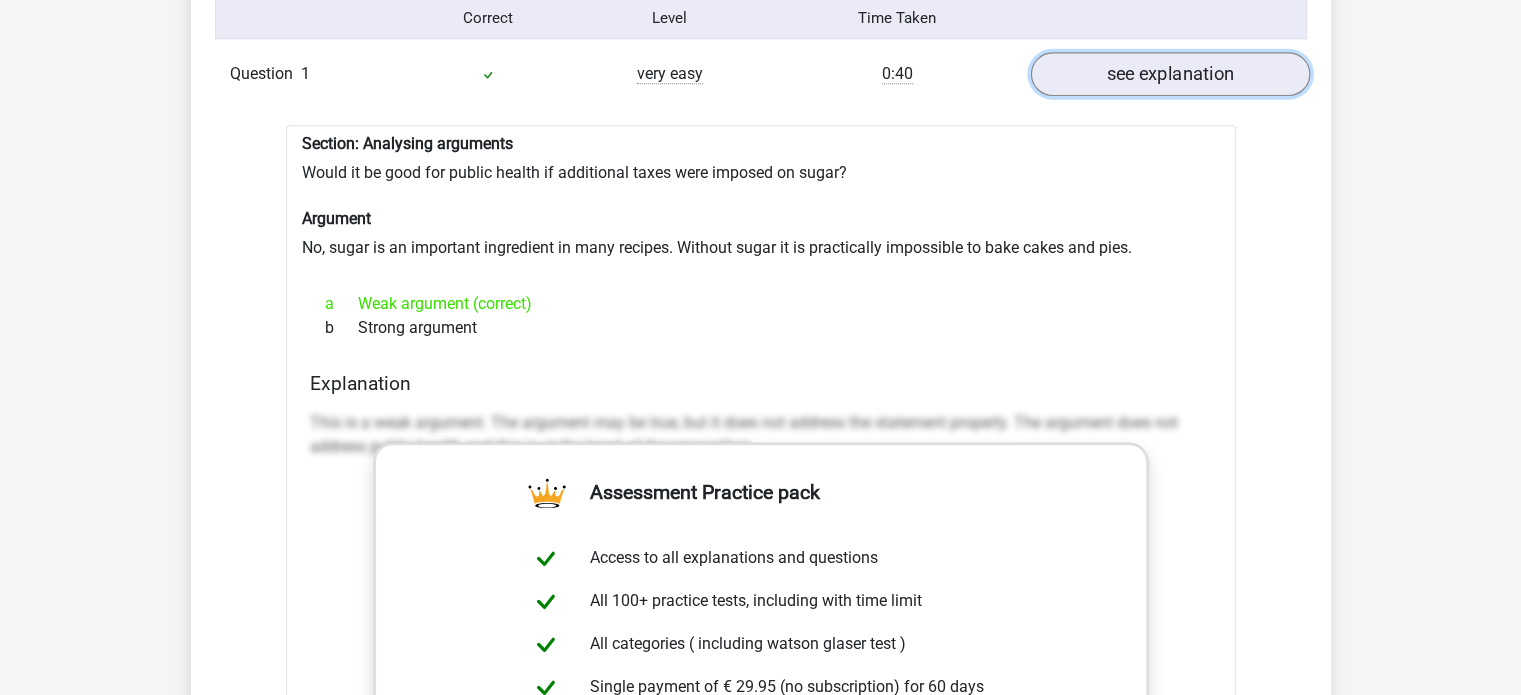 click on "see explanation" at bounding box center (1169, 74) 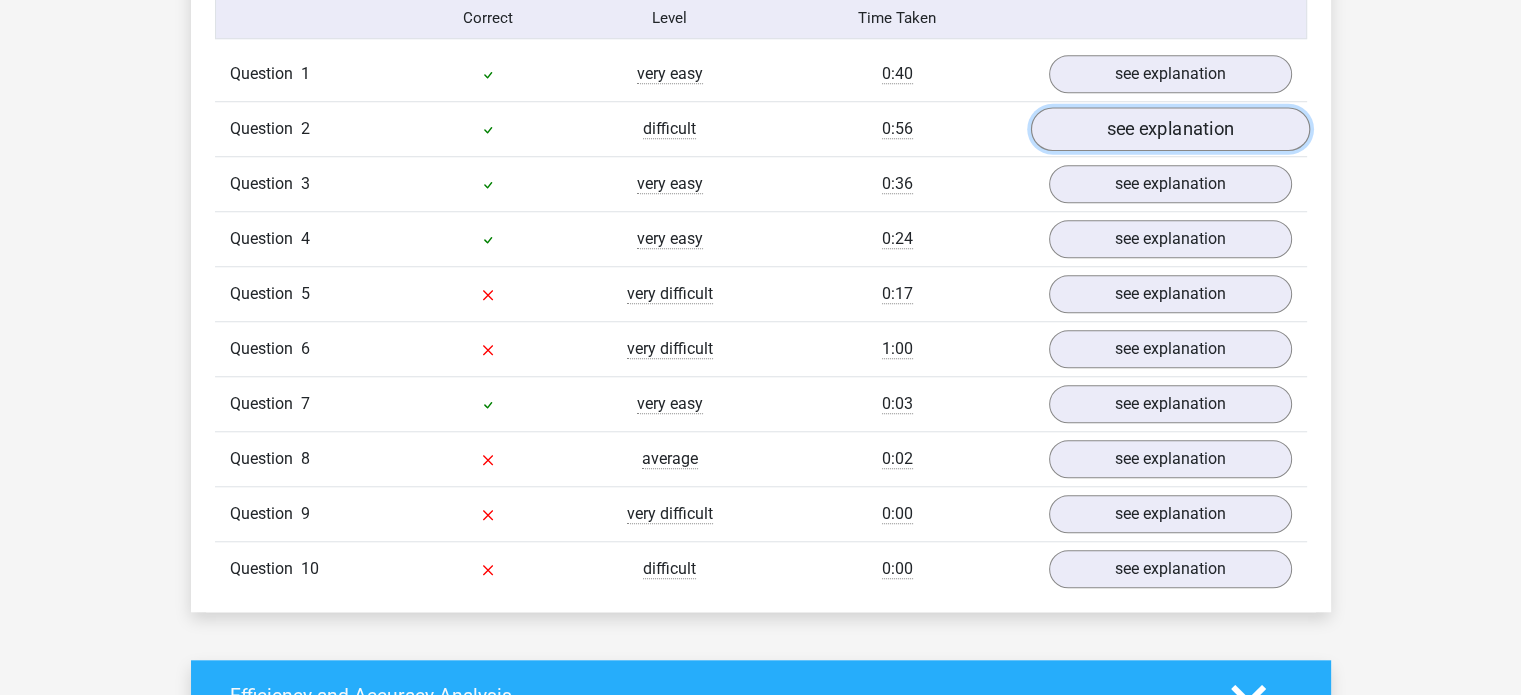 click on "see explanation" at bounding box center (1169, 129) 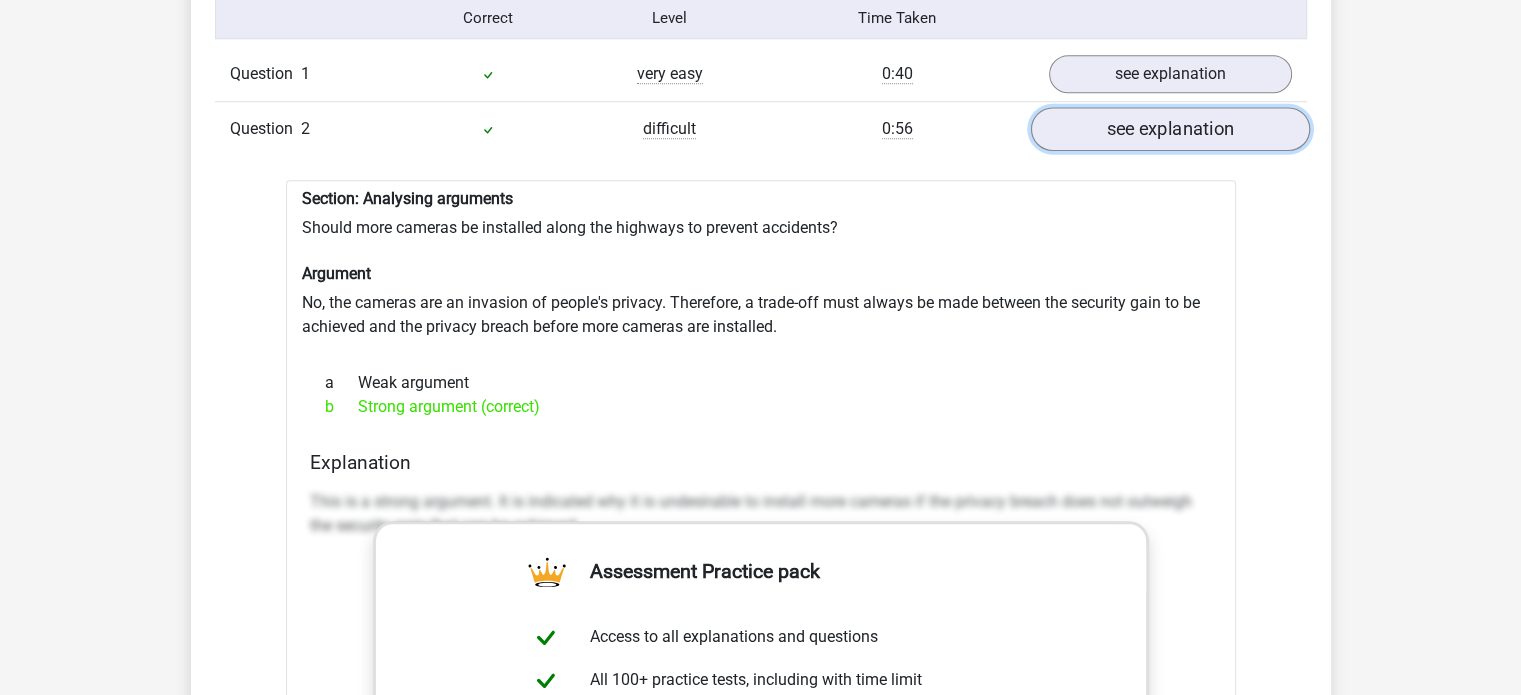 click on "see explanation" at bounding box center (1169, 129) 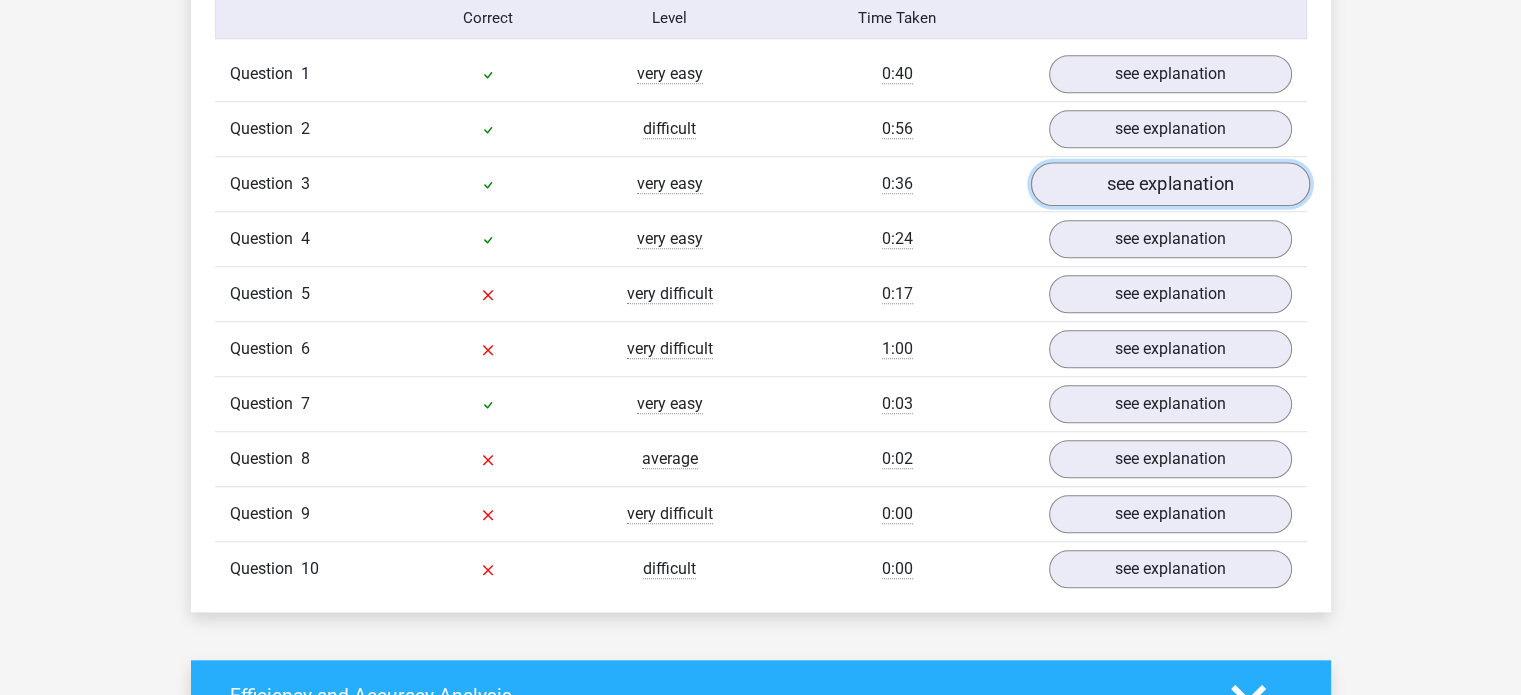 click on "see explanation" at bounding box center (1169, 184) 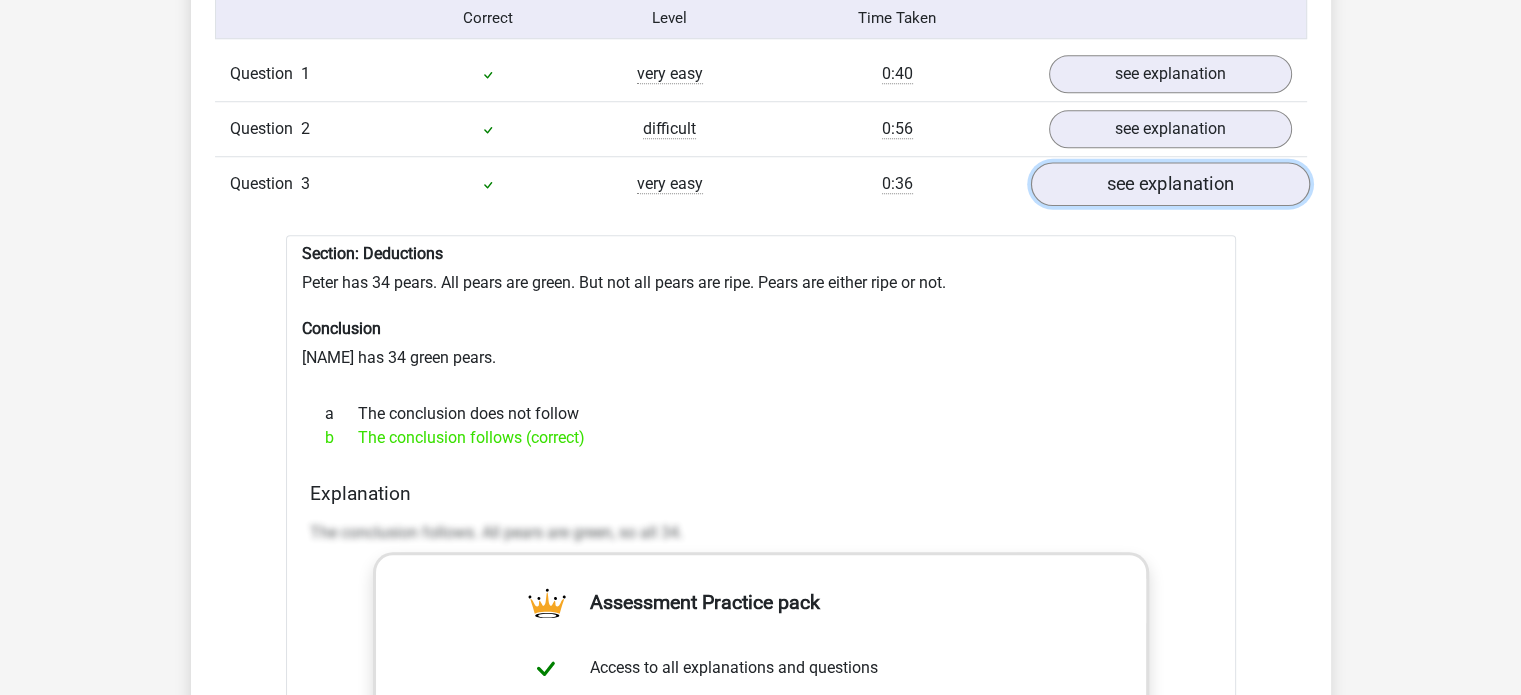 click on "see explanation" at bounding box center (1169, 184) 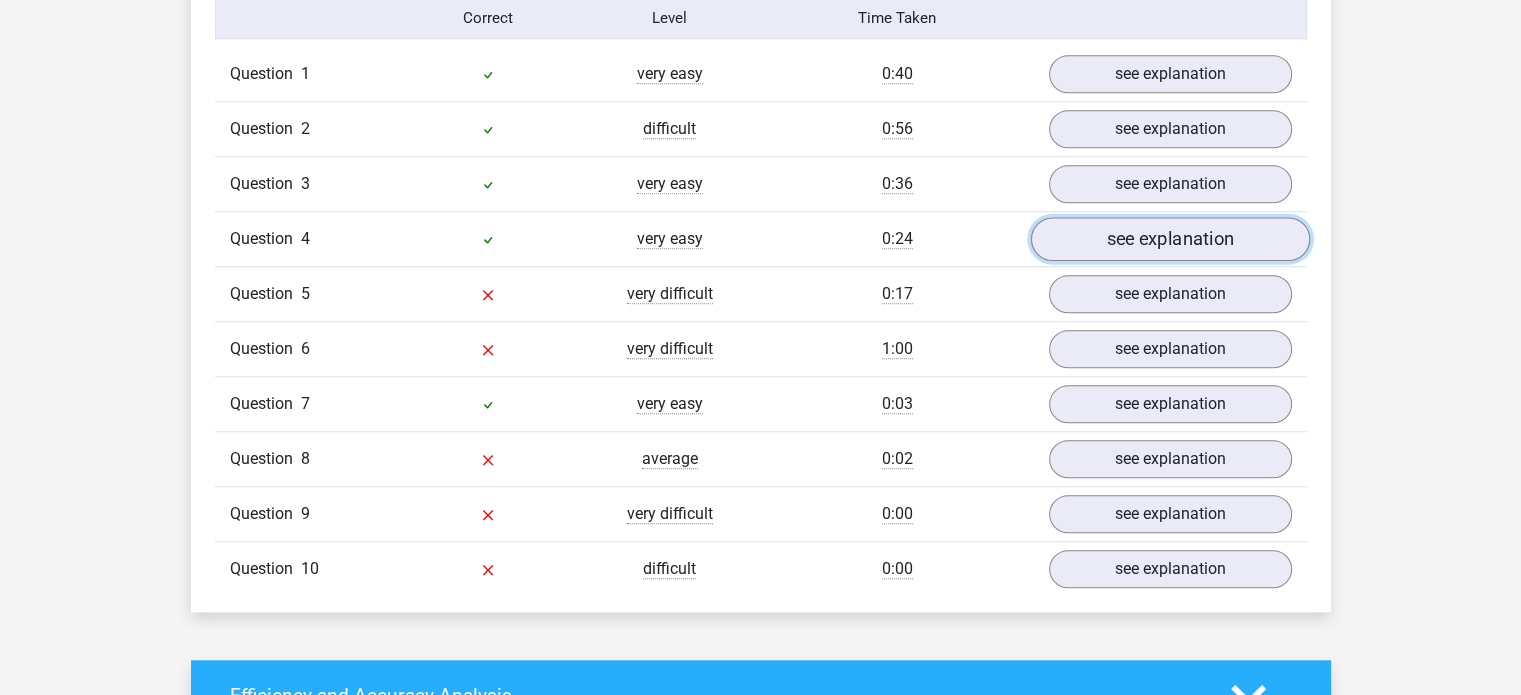 click on "see explanation" at bounding box center [1169, 239] 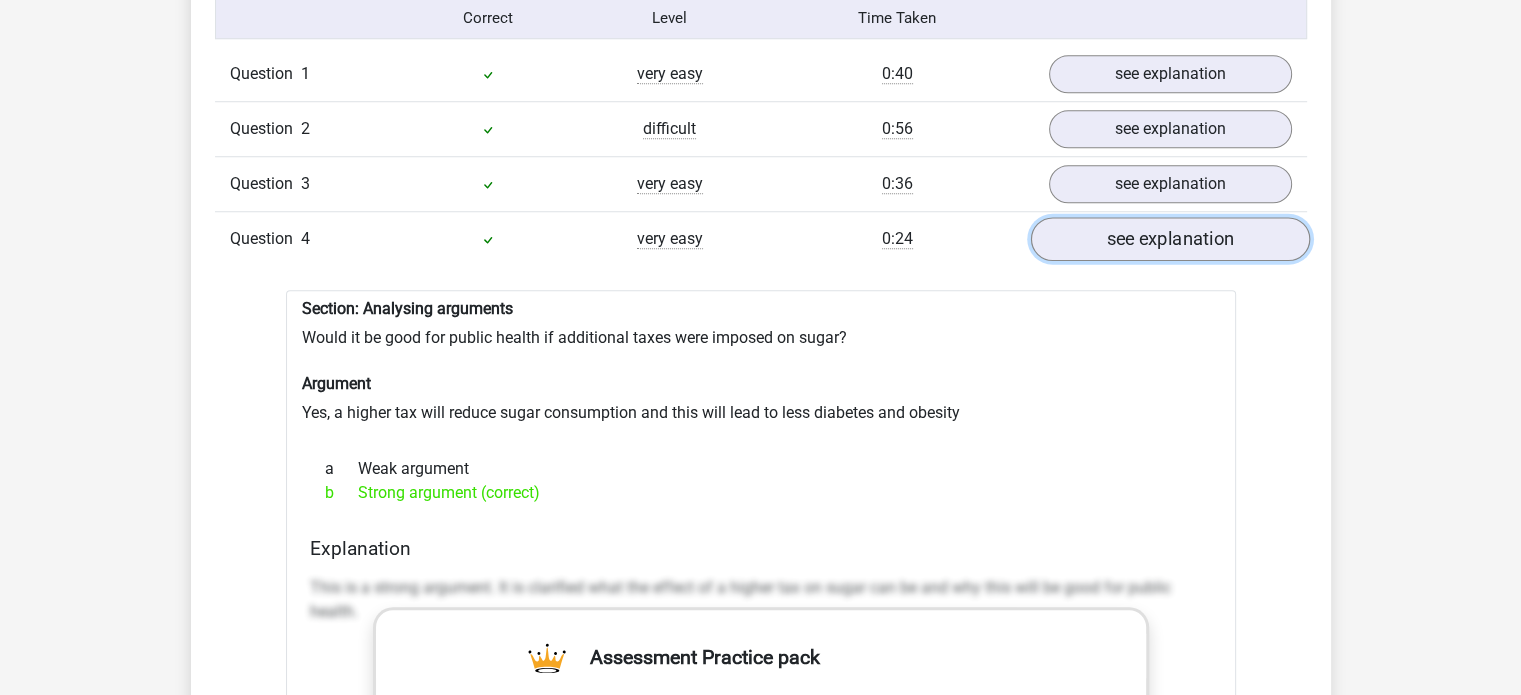 click on "see explanation" at bounding box center [1169, 239] 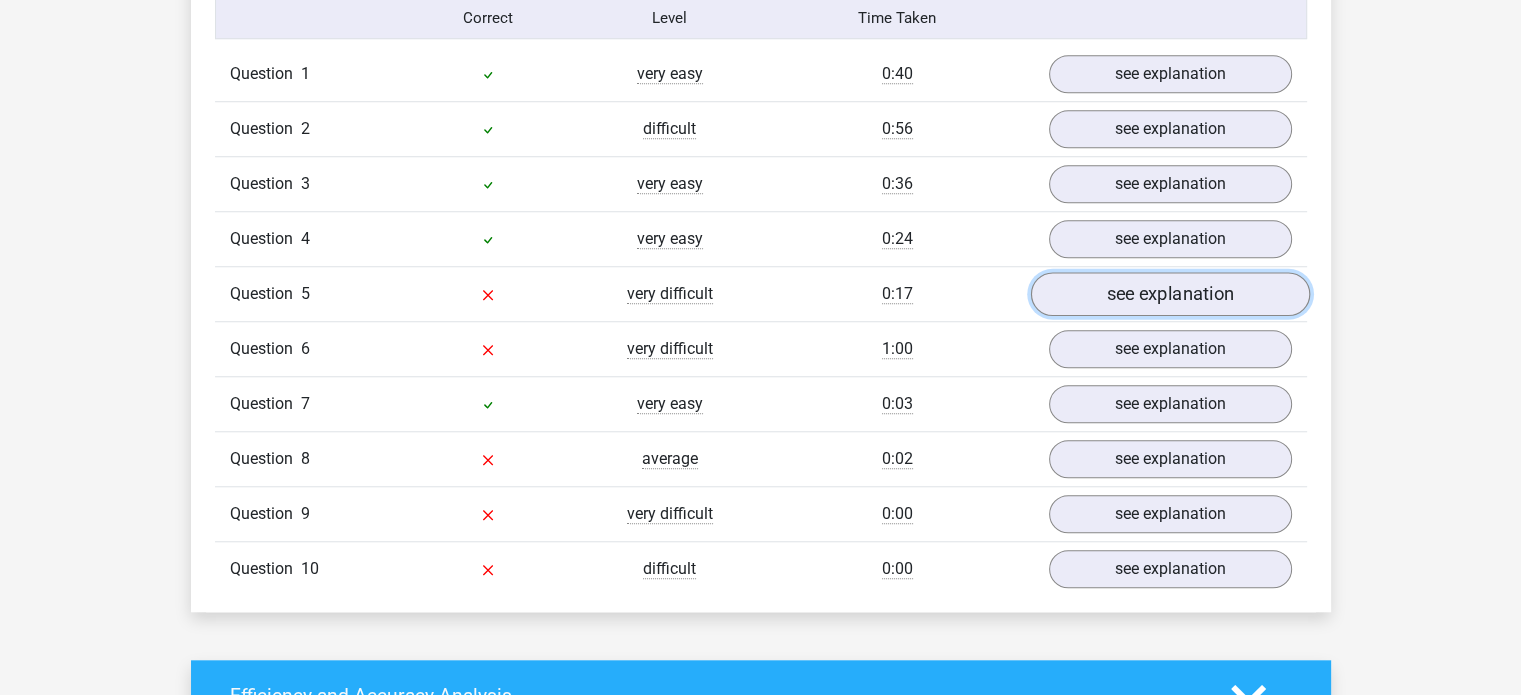 click on "see explanation" at bounding box center [1169, 294] 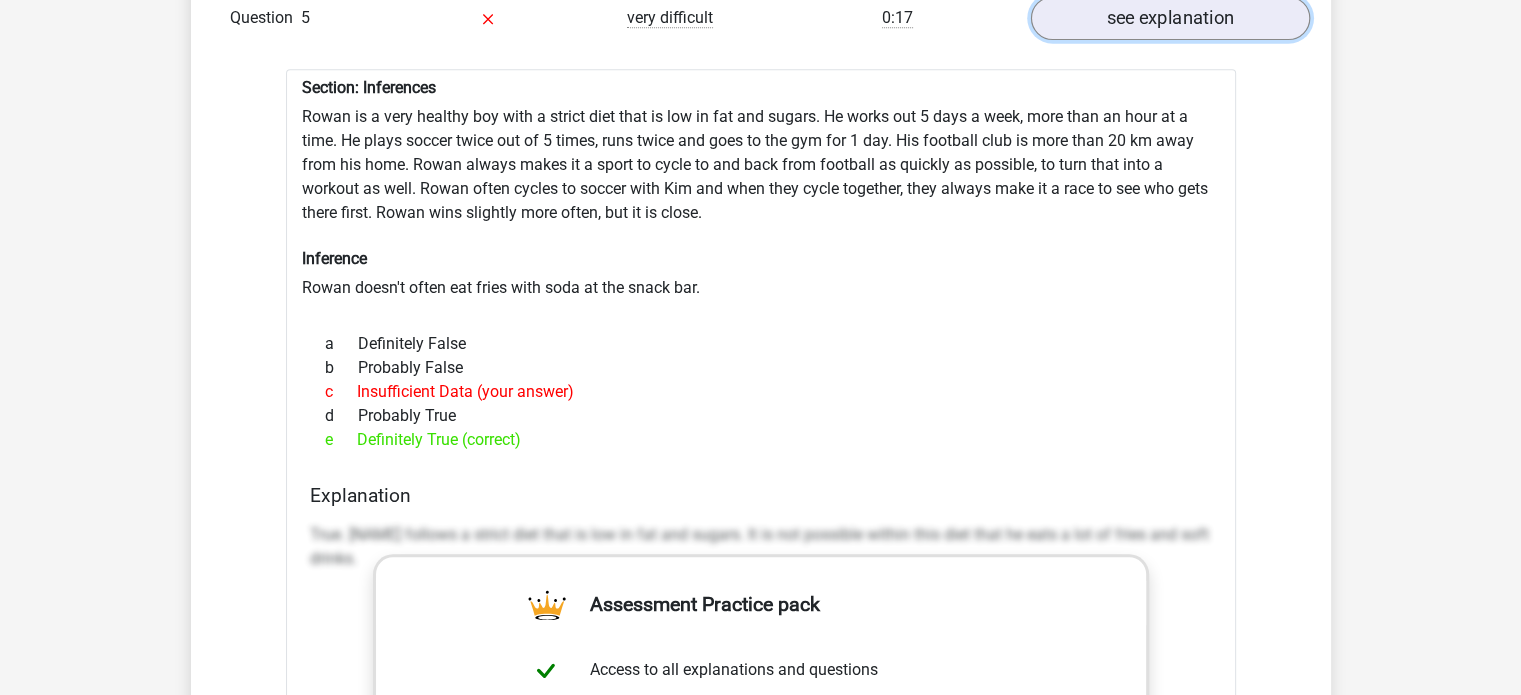 scroll, scrollTop: 1914, scrollLeft: 0, axis: vertical 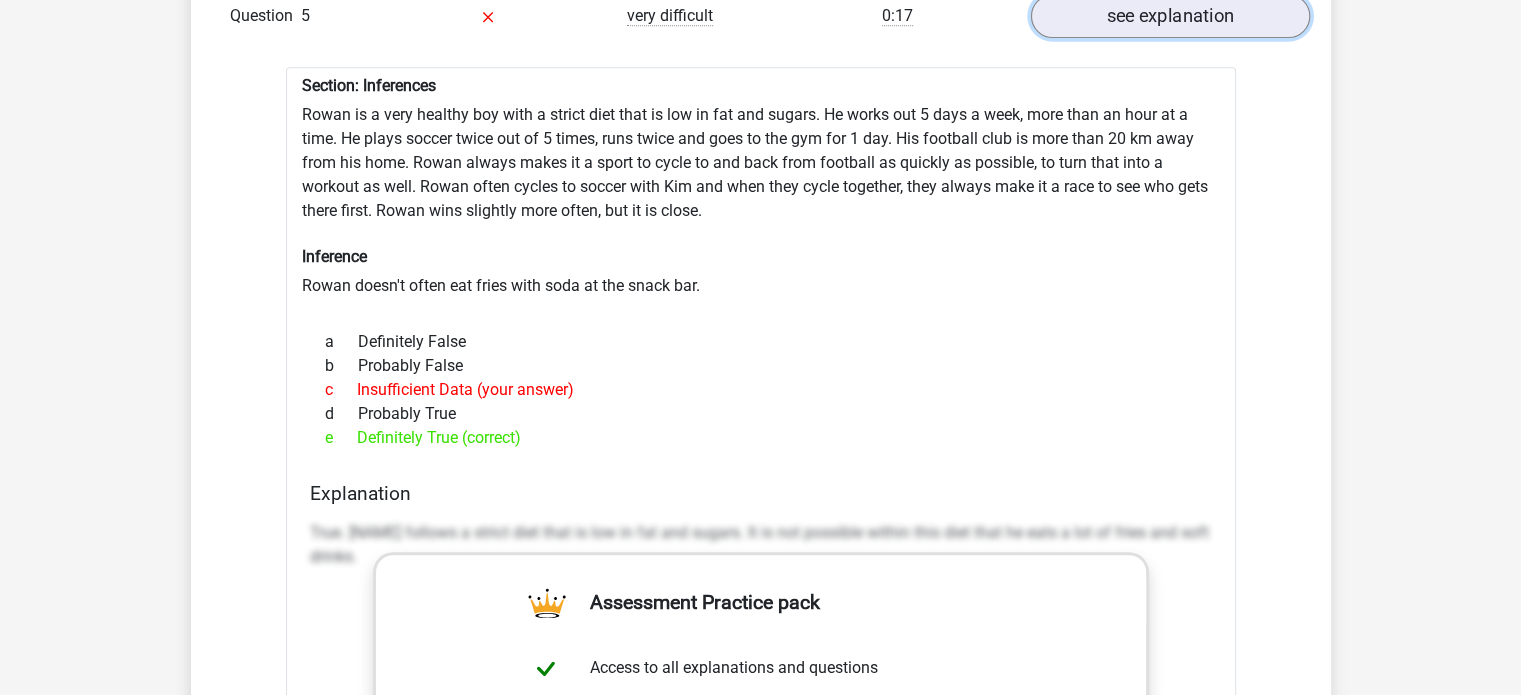 click on "see explanation" at bounding box center (1169, 16) 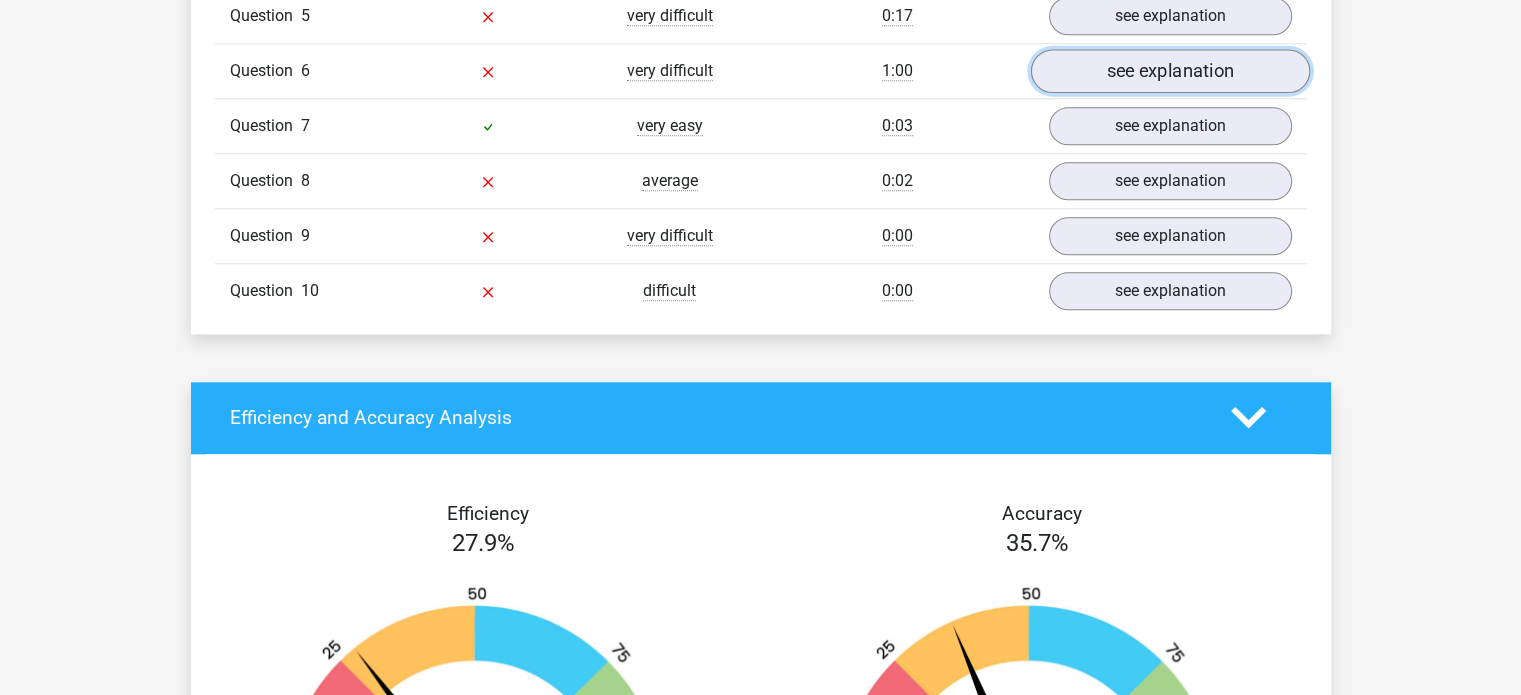 click on "see explanation" at bounding box center [1169, 71] 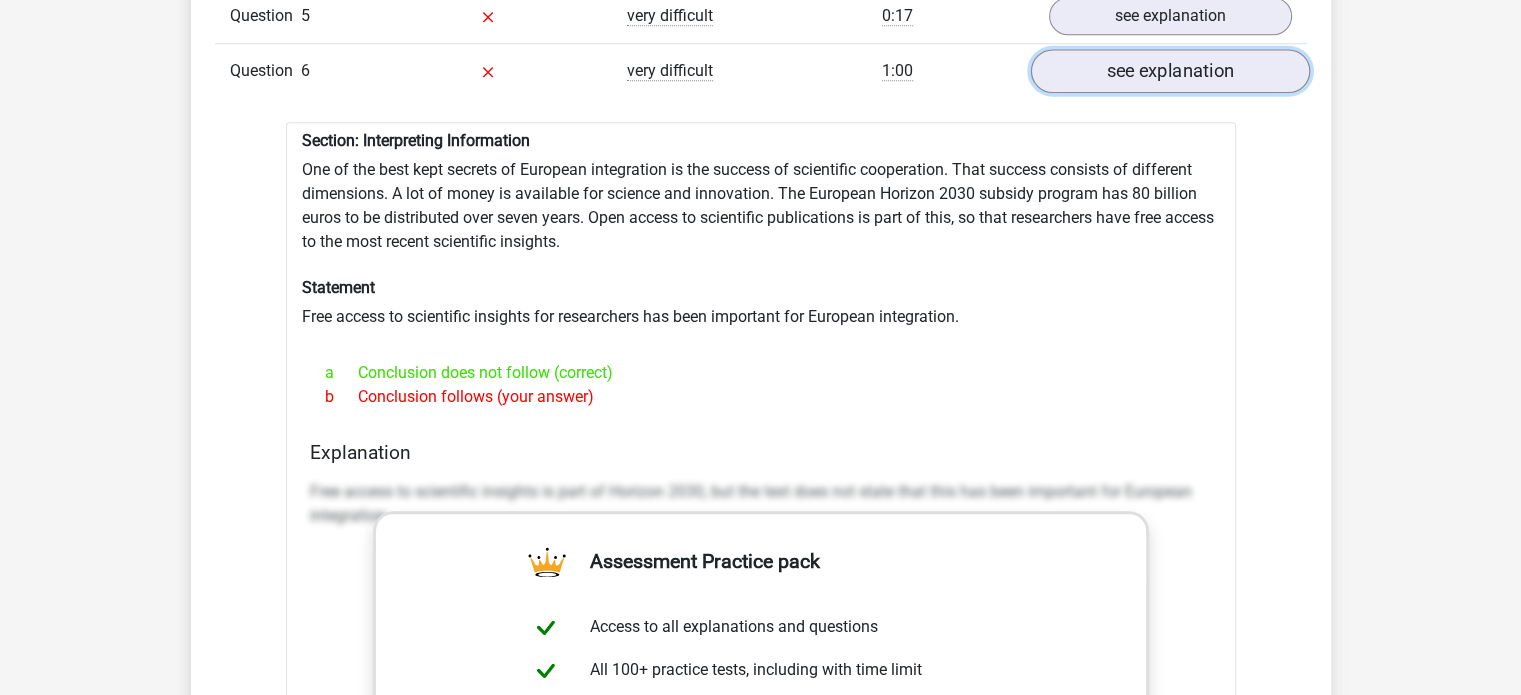 click on "see explanation" at bounding box center (1169, 71) 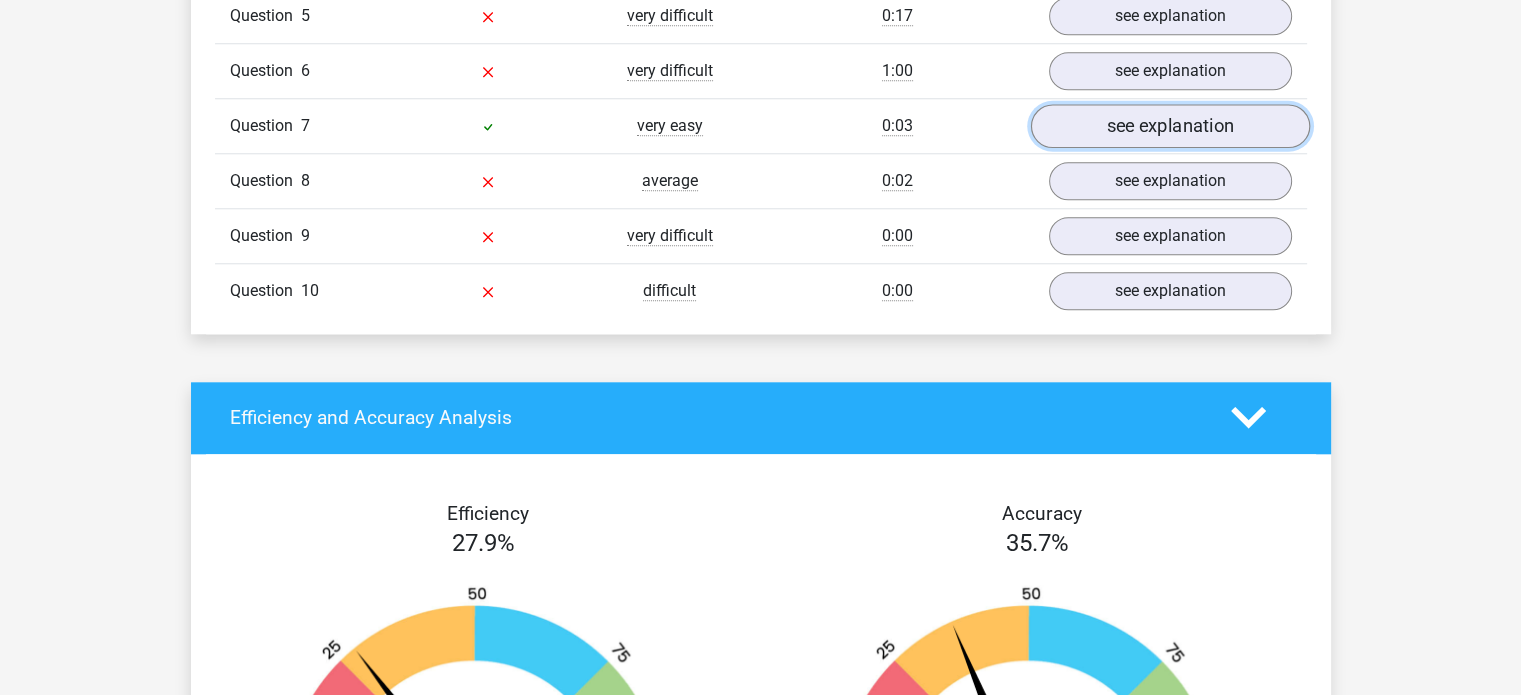 click on "see explanation" at bounding box center [1169, 126] 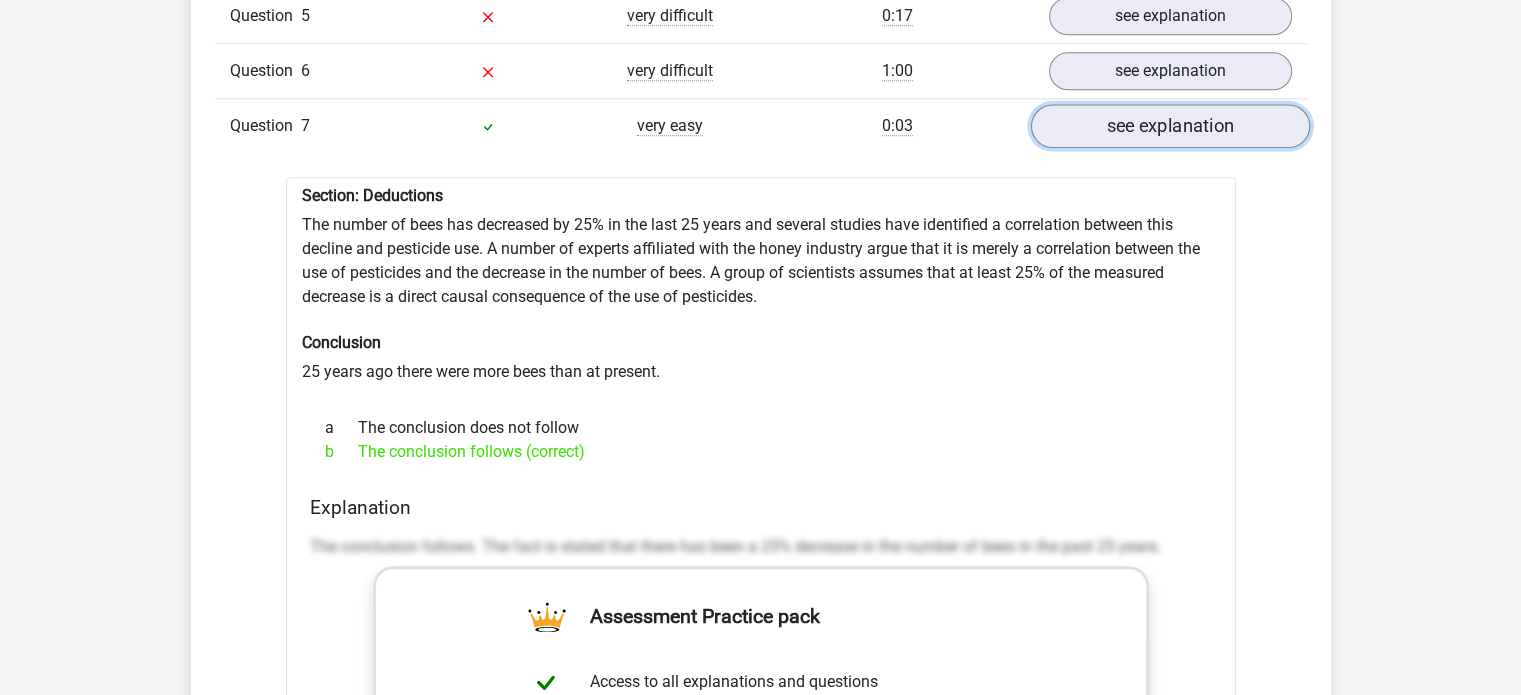 click on "see explanation" at bounding box center (1169, 126) 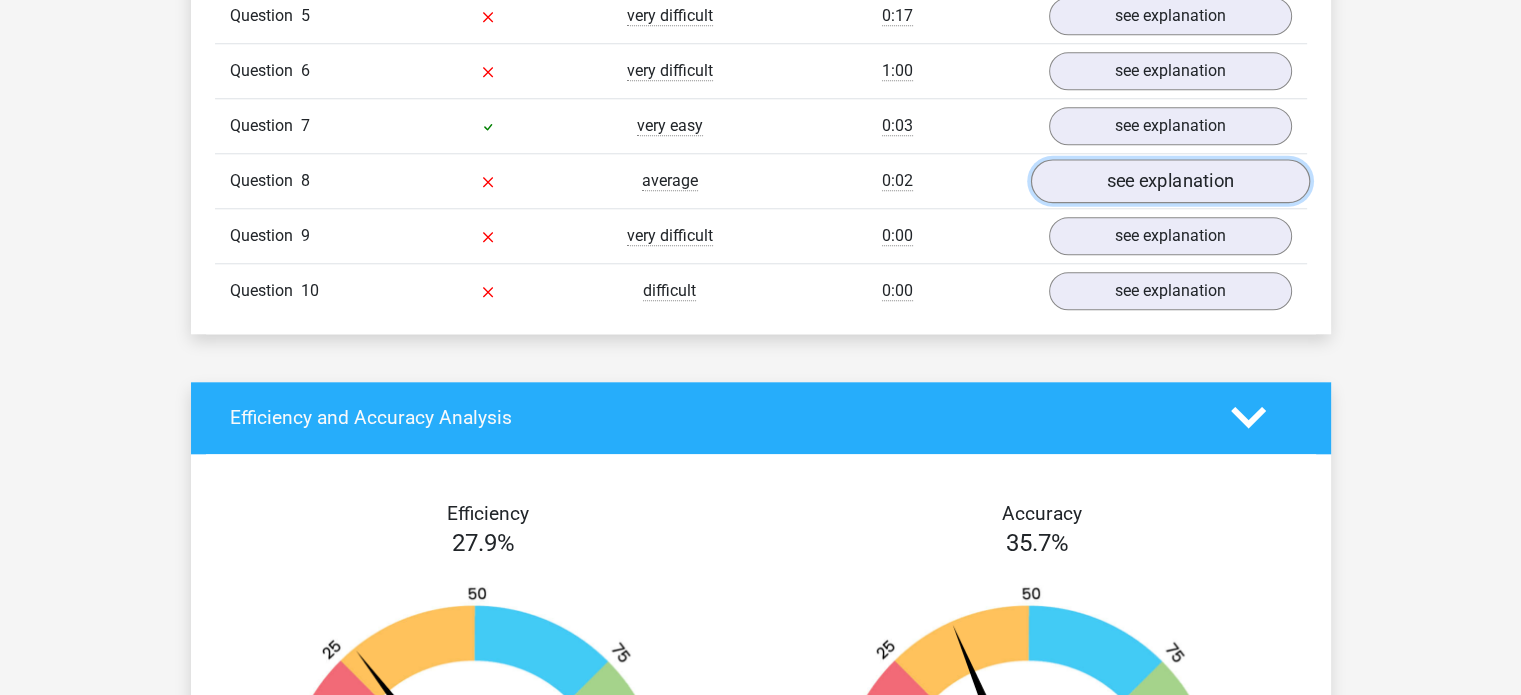 click on "see explanation" at bounding box center [1169, 181] 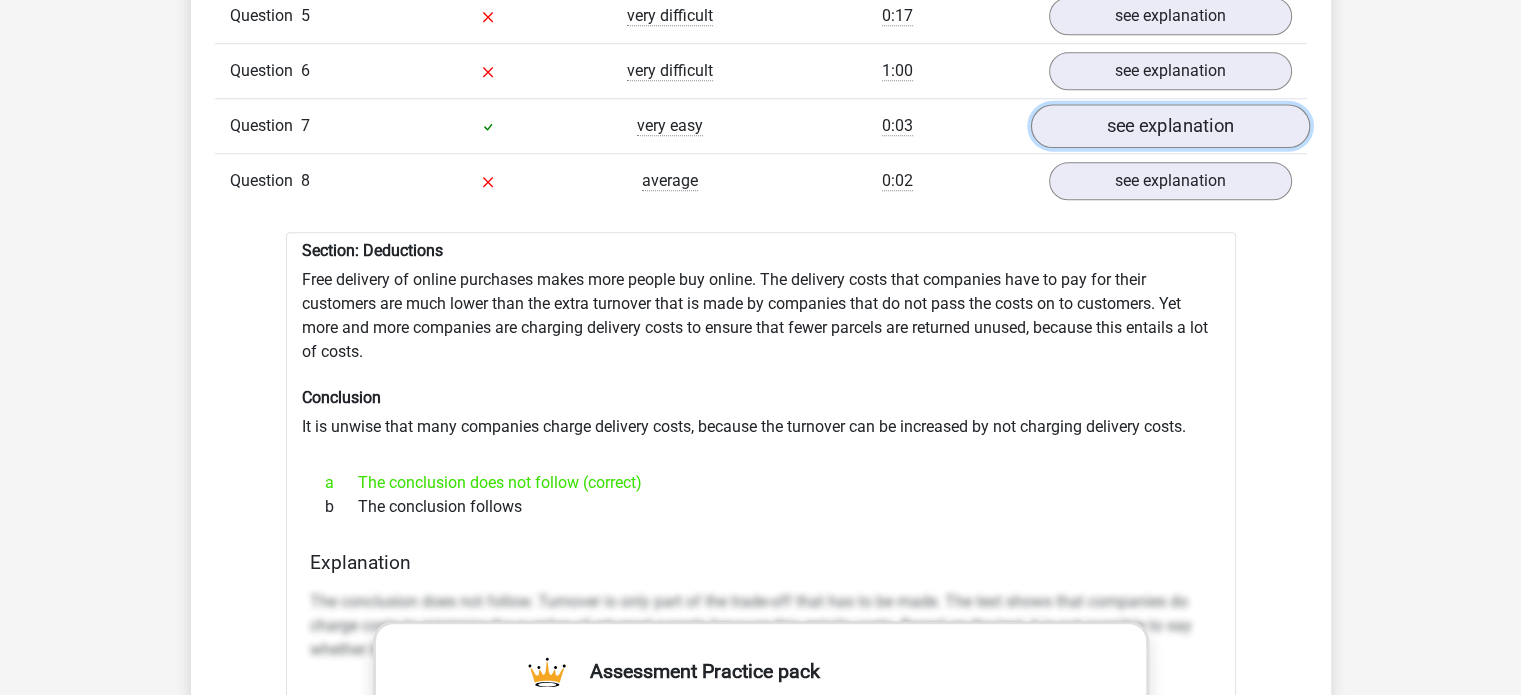 click on "see explanation" at bounding box center [1169, 126] 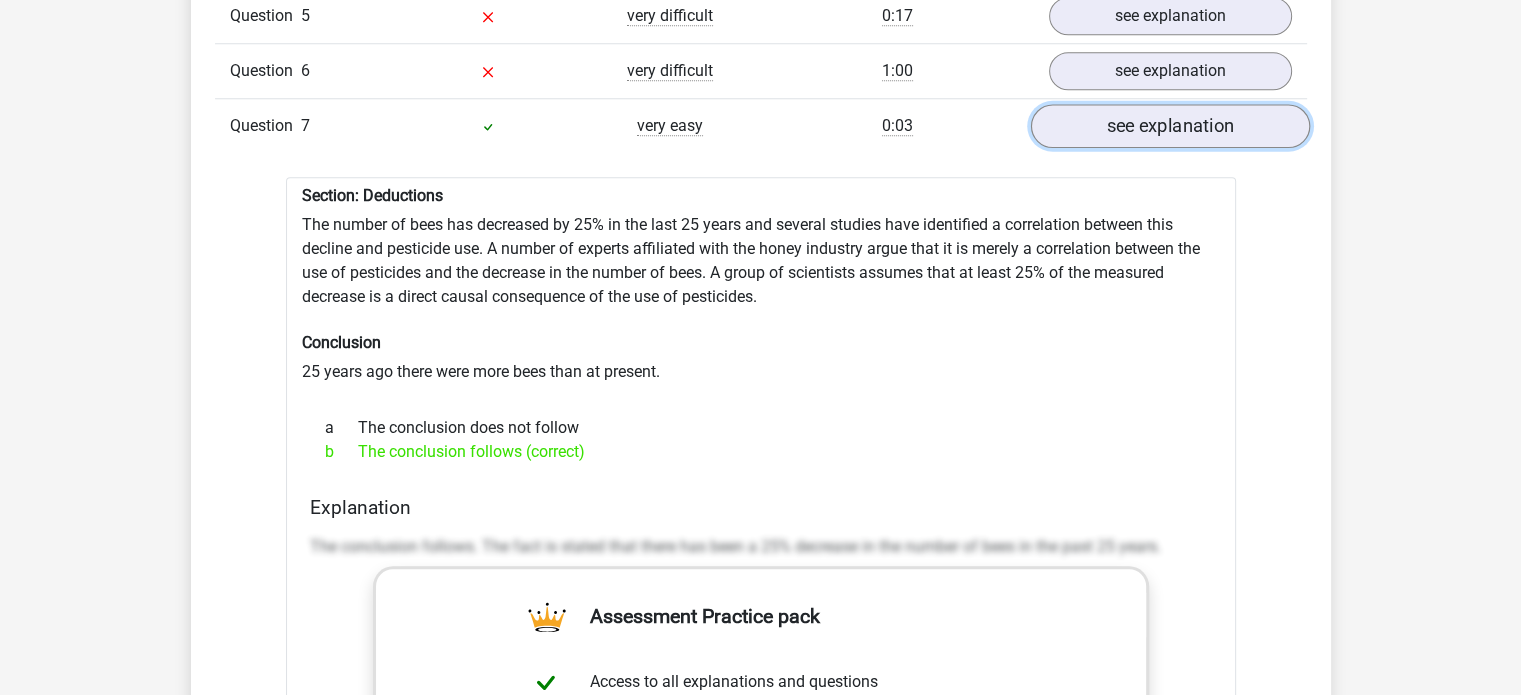 click on "see explanation" at bounding box center [1169, 126] 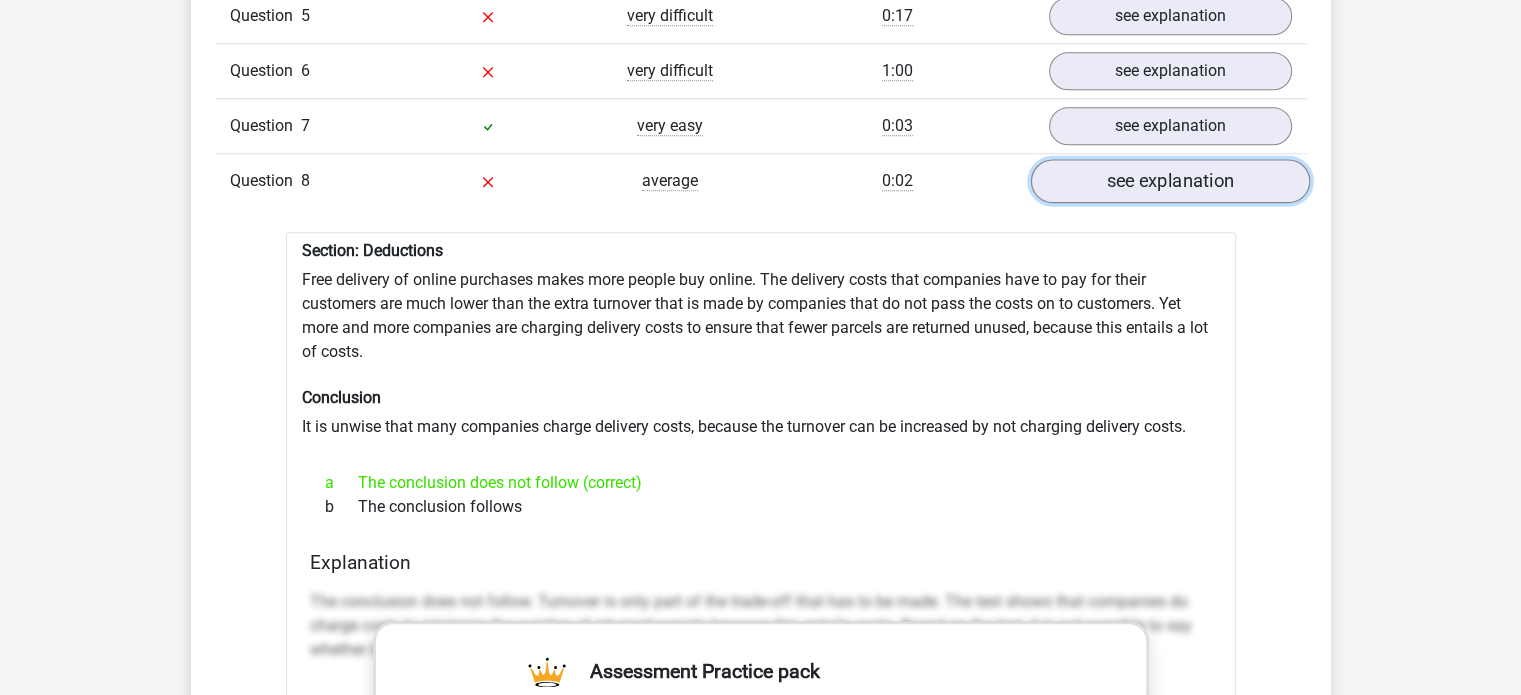click on "see explanation" at bounding box center [1169, 181] 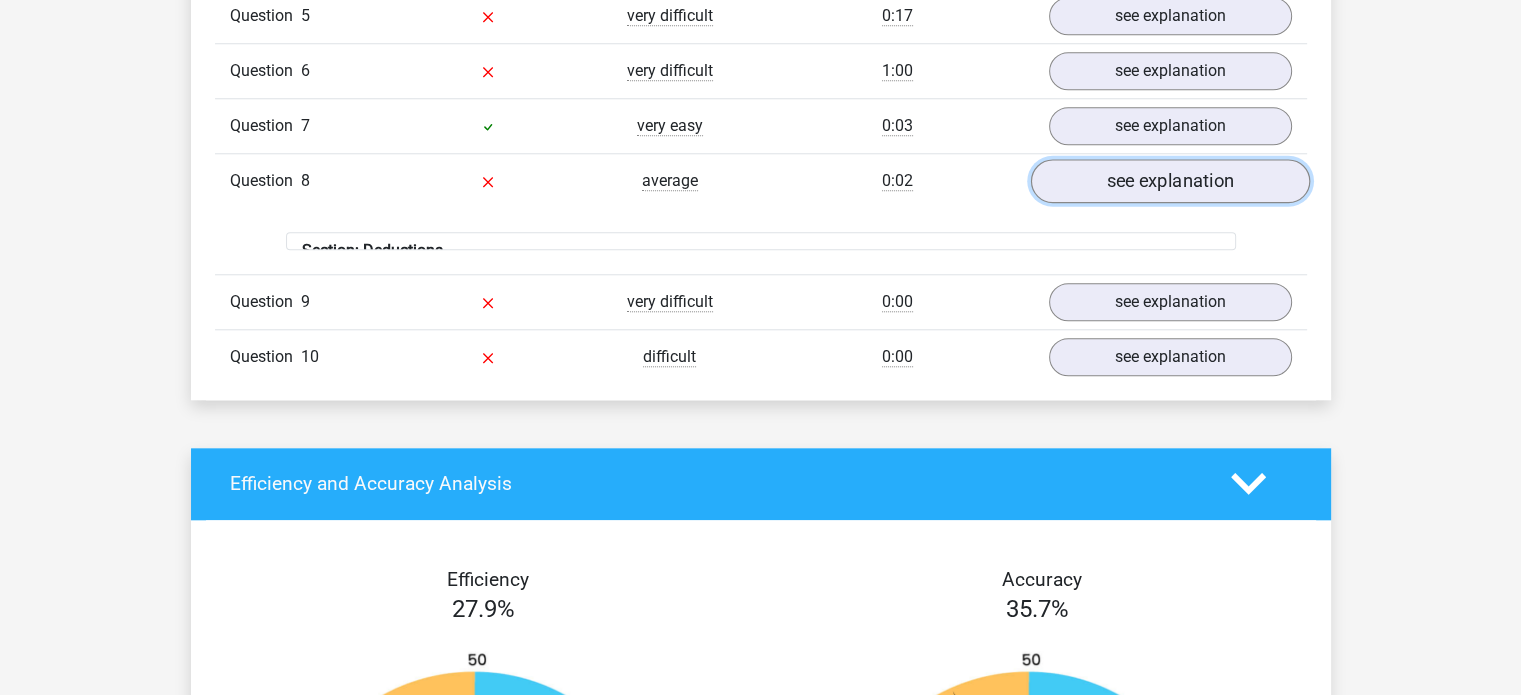 click on "see explanation" at bounding box center (1169, 181) 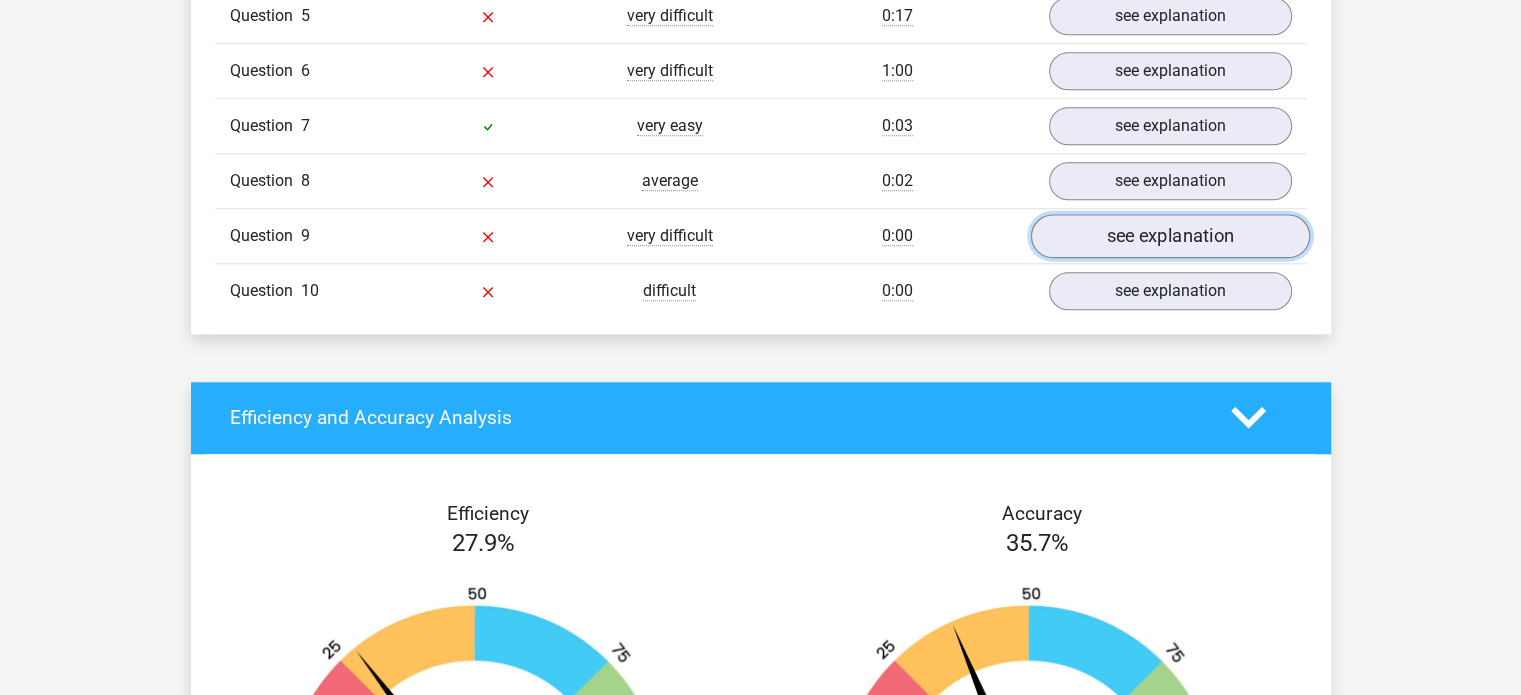 click on "see explanation" at bounding box center (1169, 236) 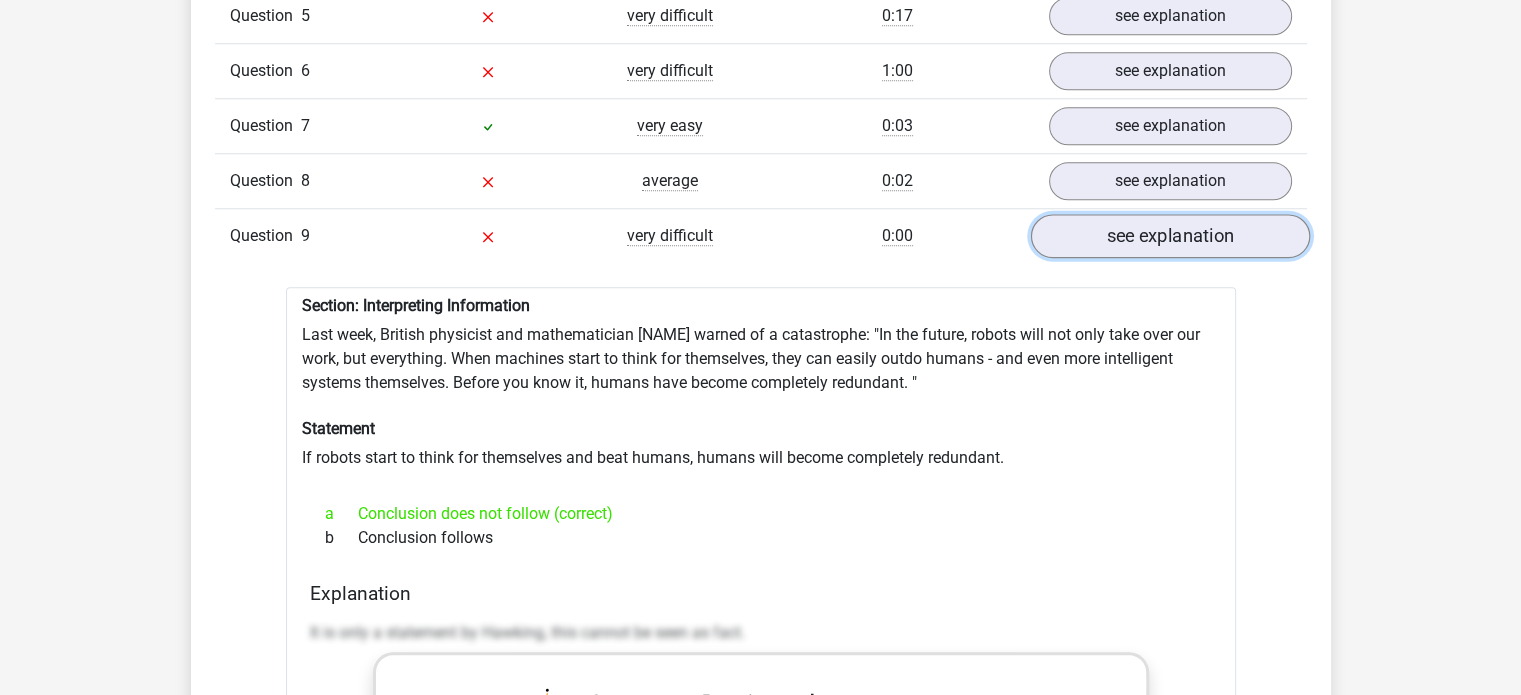 click on "see explanation" at bounding box center [1169, 236] 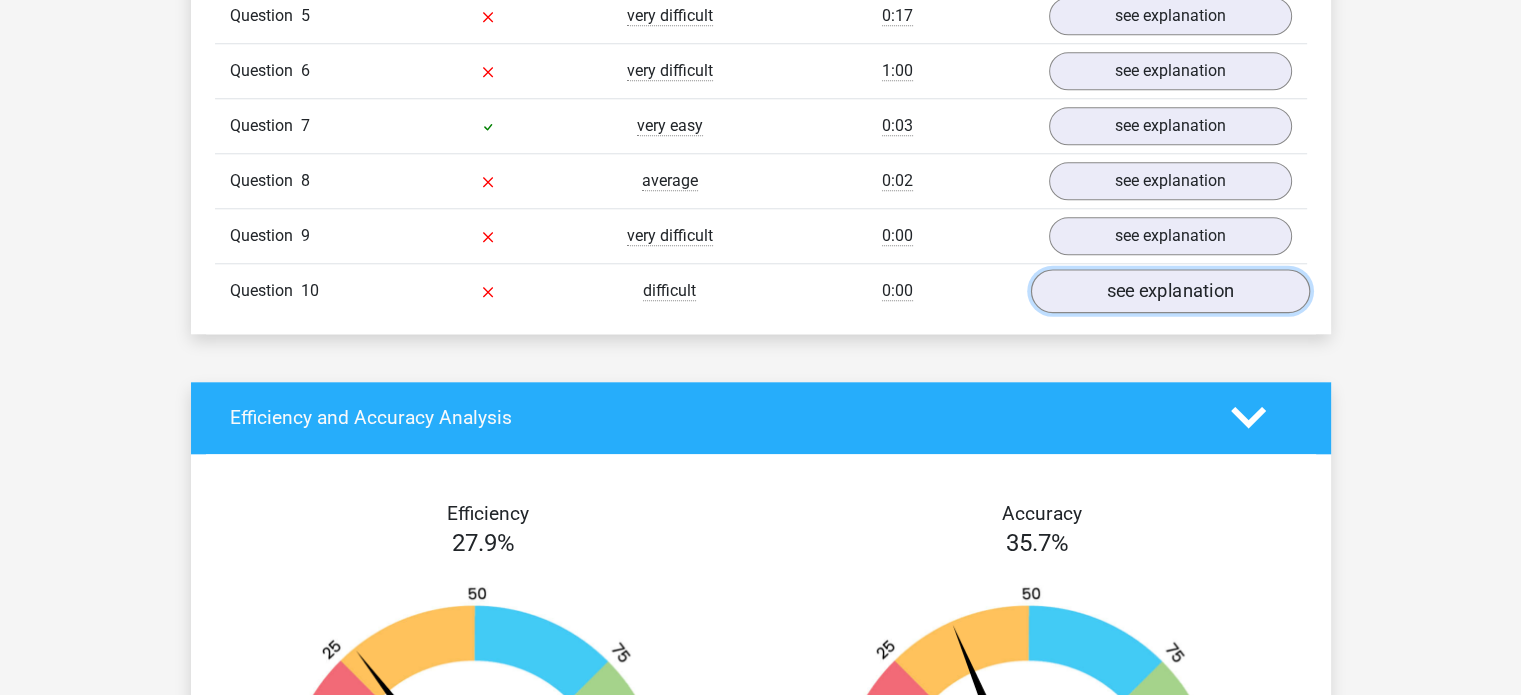 click on "see explanation" at bounding box center (1169, 291) 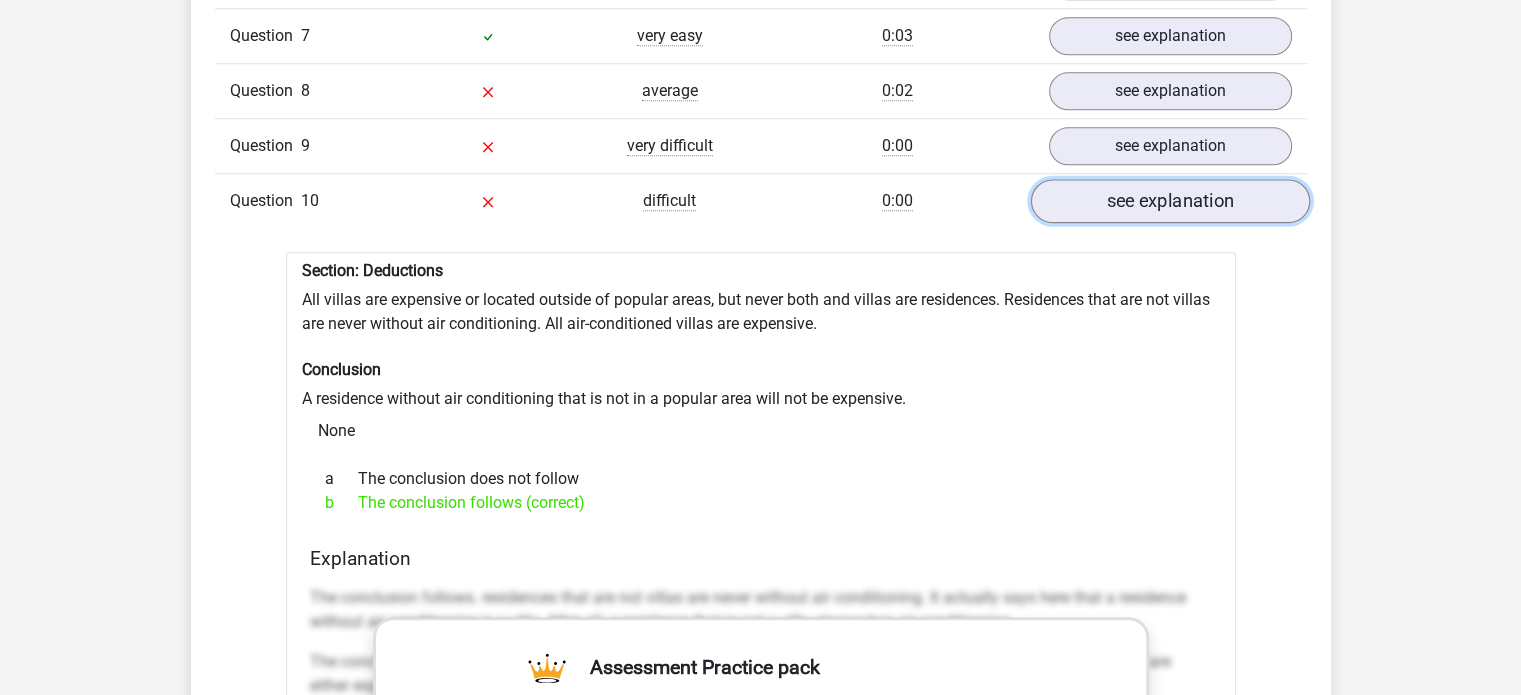 scroll, scrollTop: 2004, scrollLeft: 0, axis: vertical 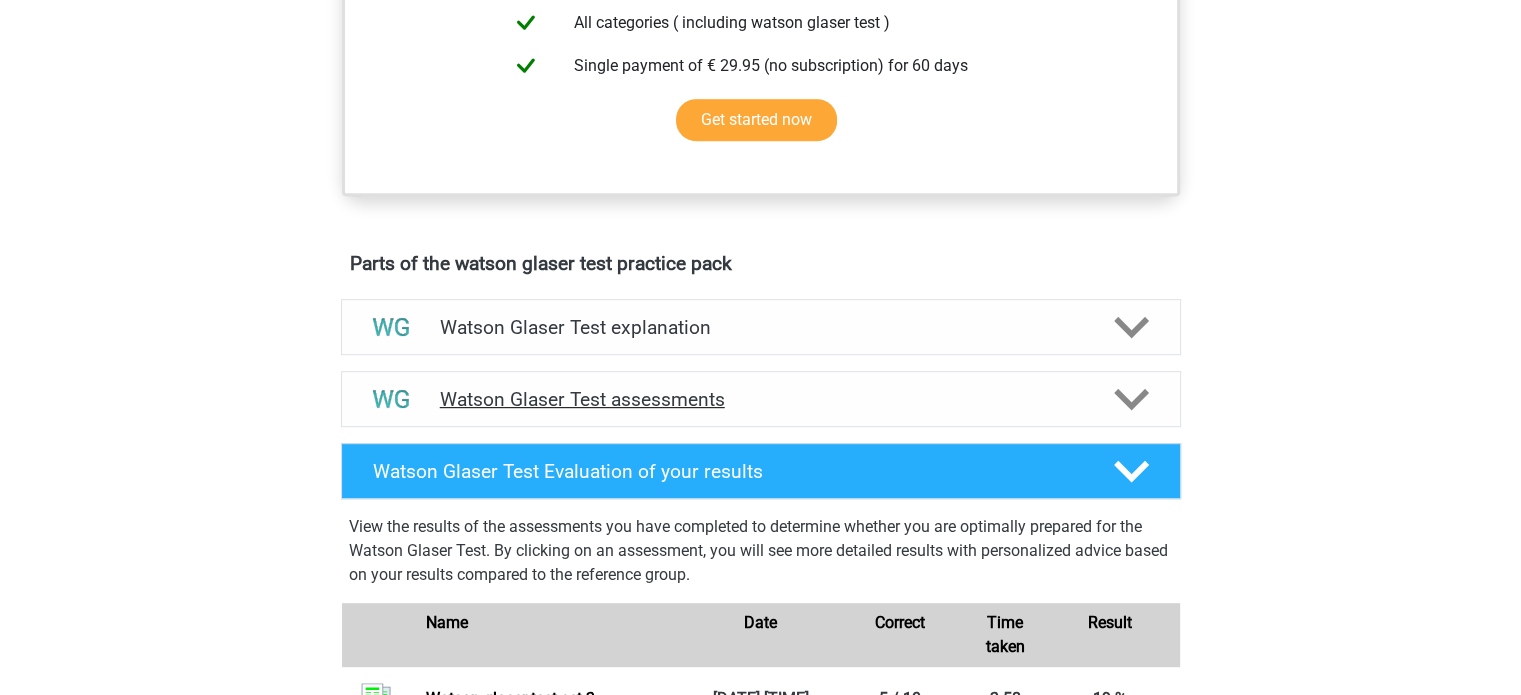 click 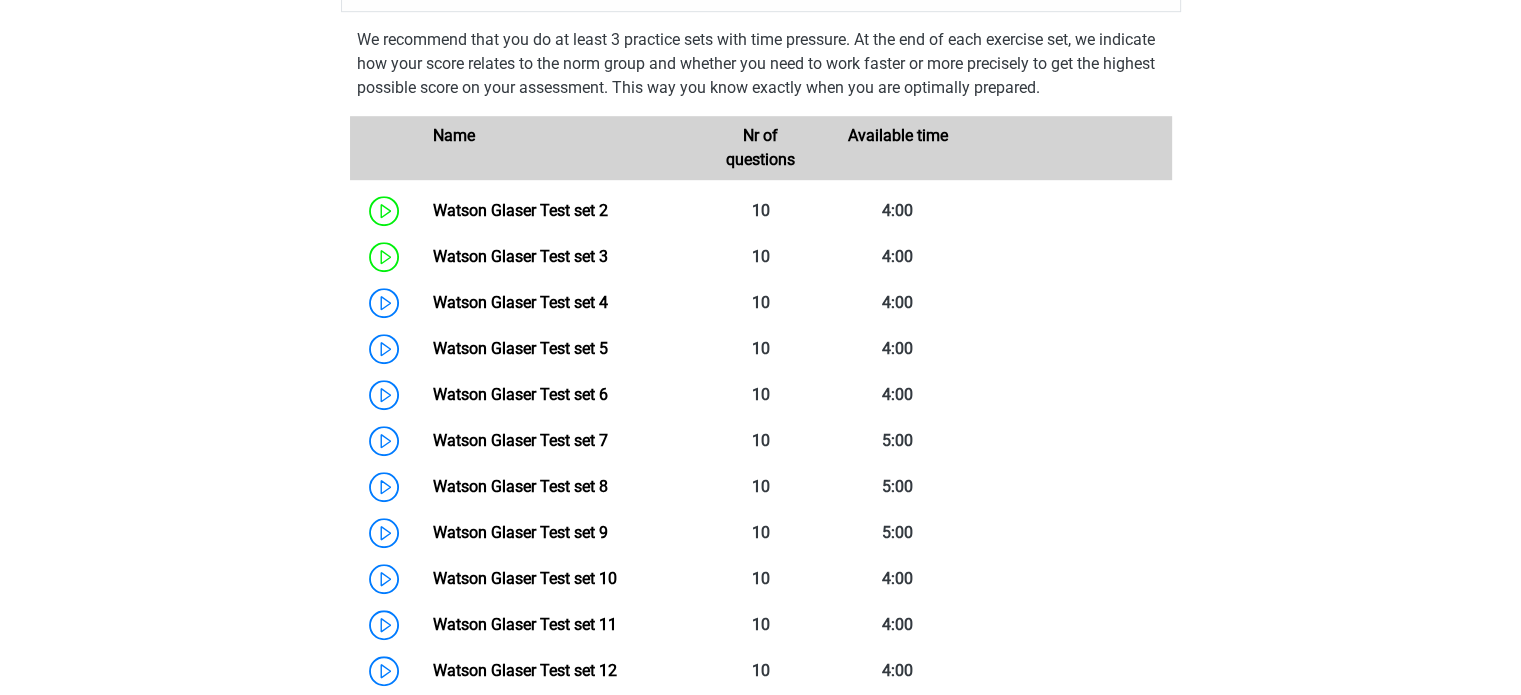 scroll, scrollTop: 1354, scrollLeft: 0, axis: vertical 